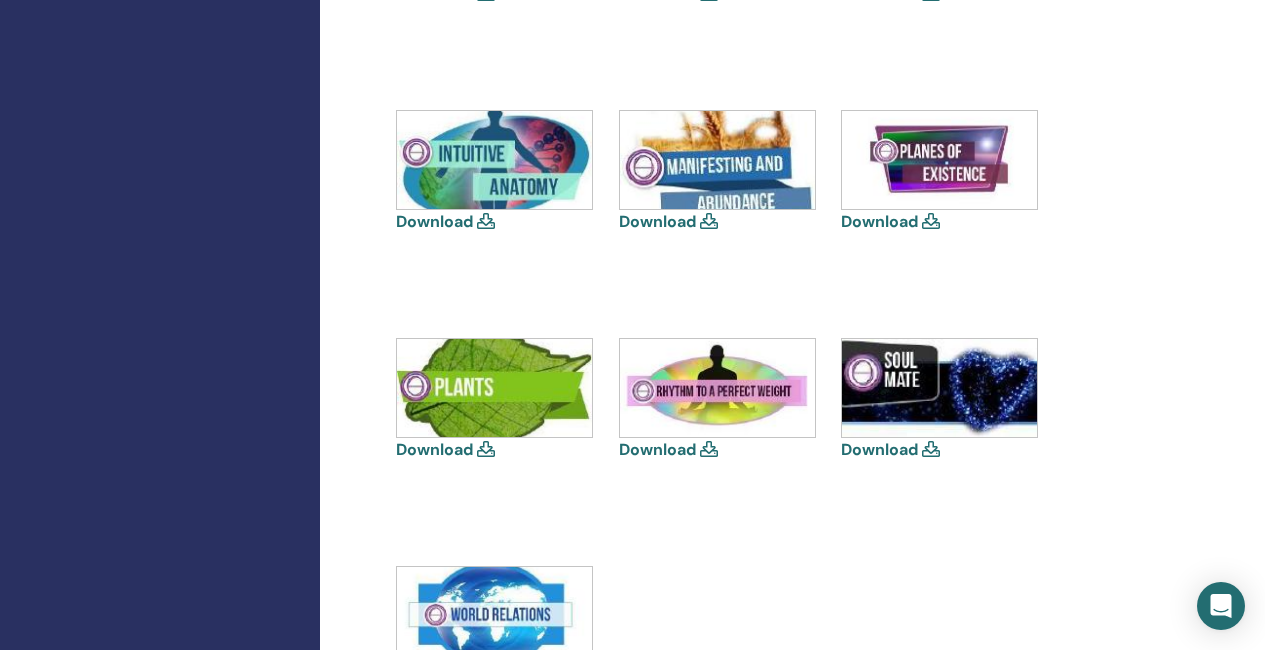 scroll, scrollTop: 1600, scrollLeft: 0, axis: vertical 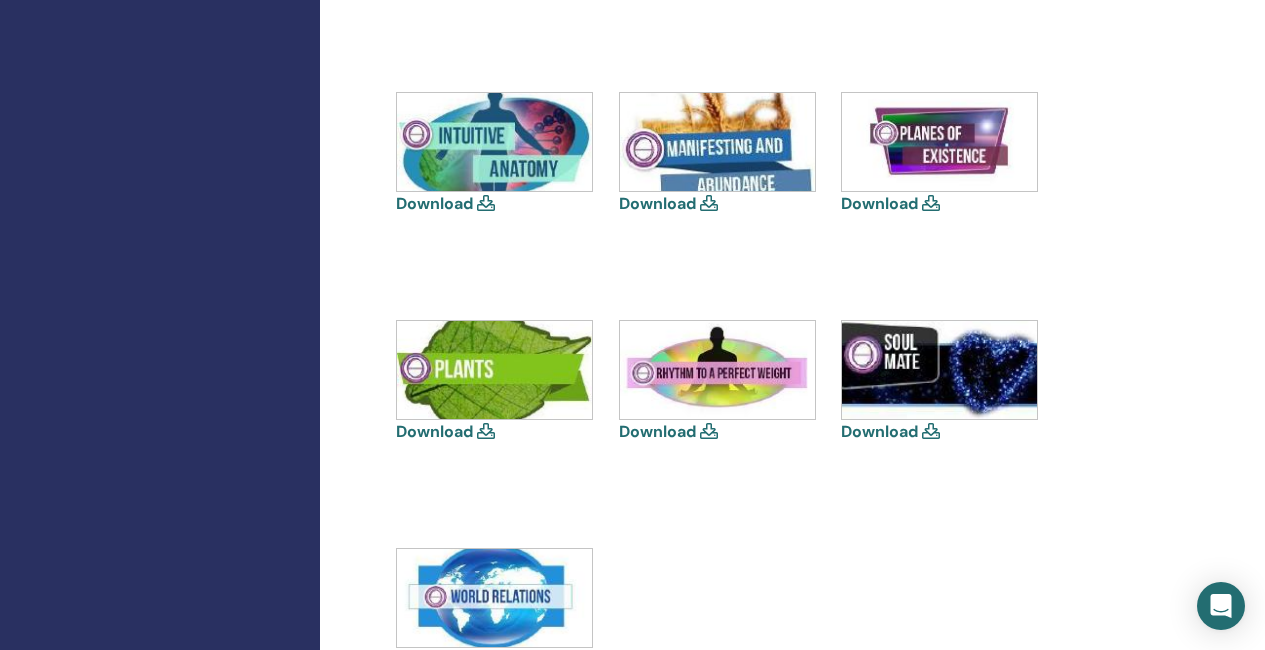 click at bounding box center (494, 598) 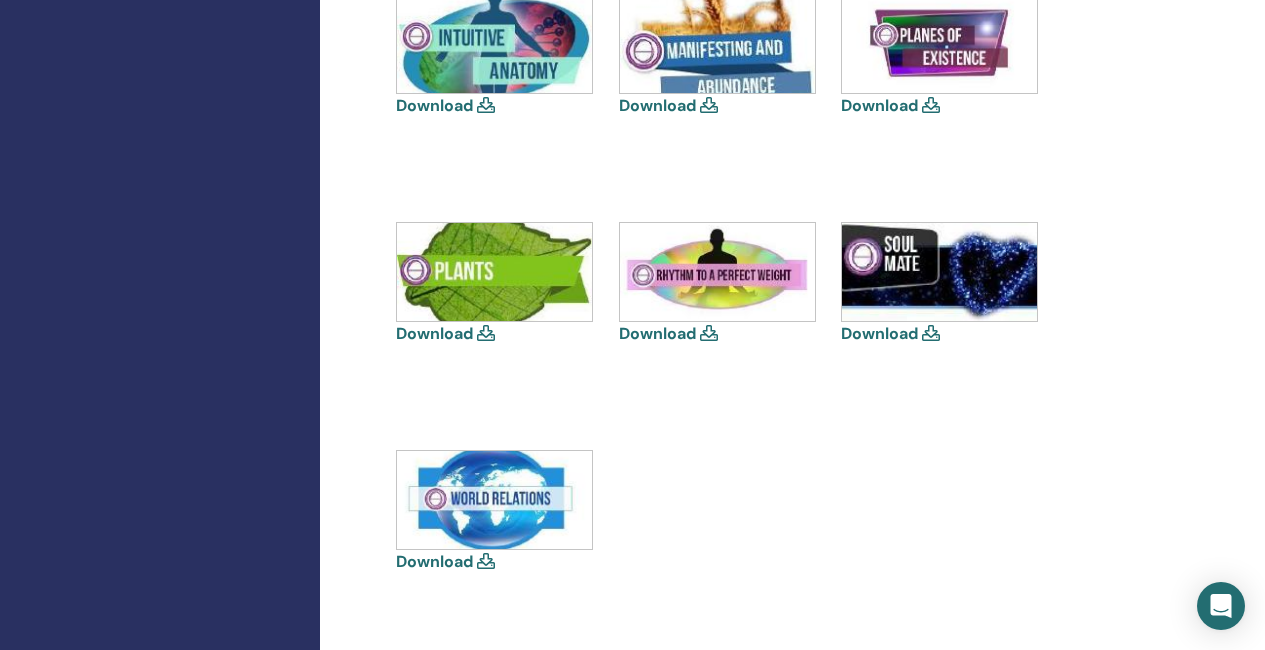 scroll, scrollTop: 1700, scrollLeft: 0, axis: vertical 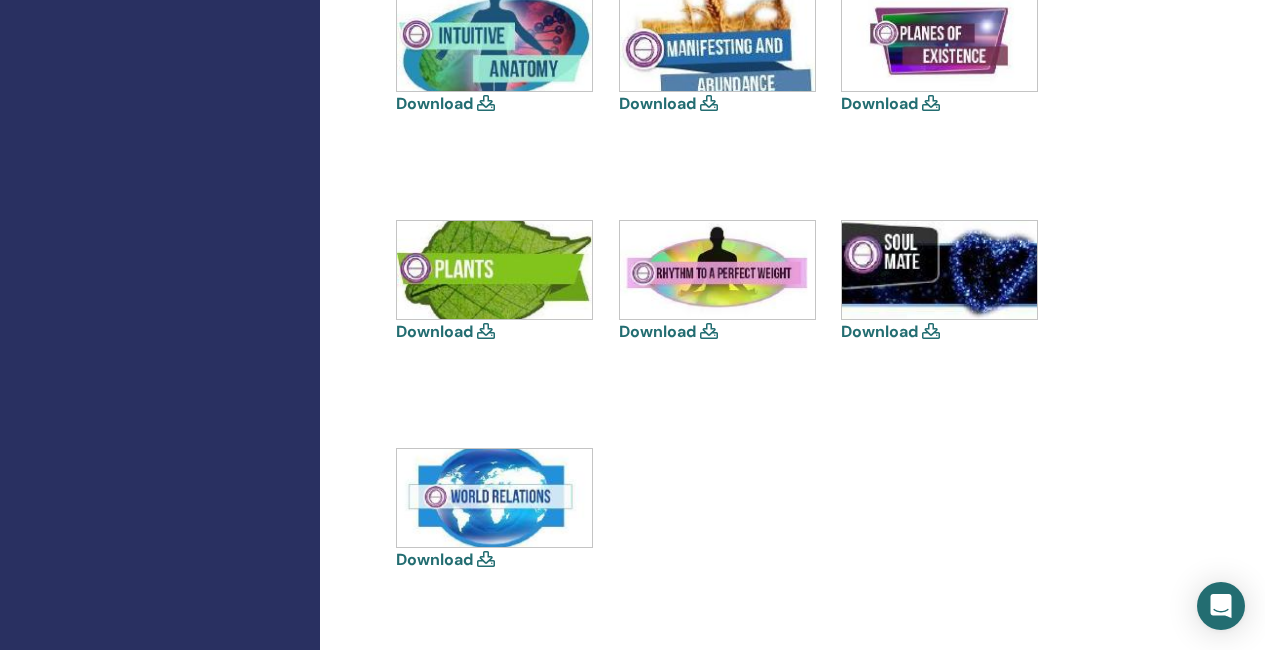 click on "Download" at bounding box center (434, 559) 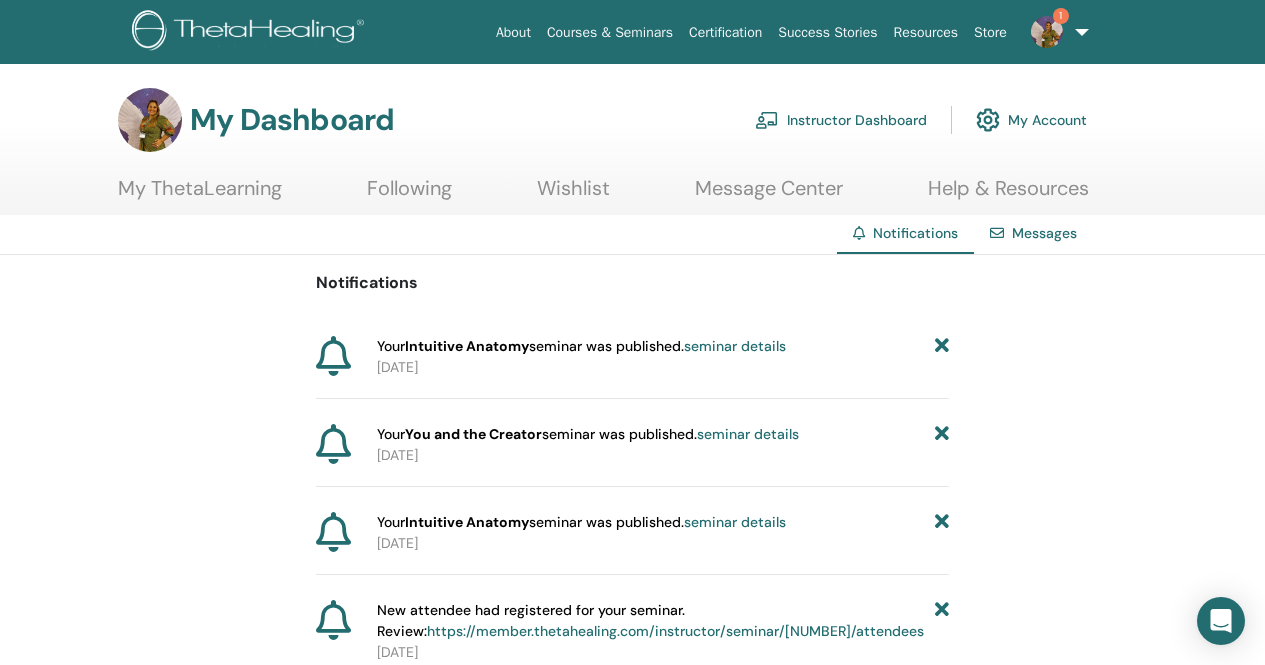 scroll, scrollTop: 0, scrollLeft: 0, axis: both 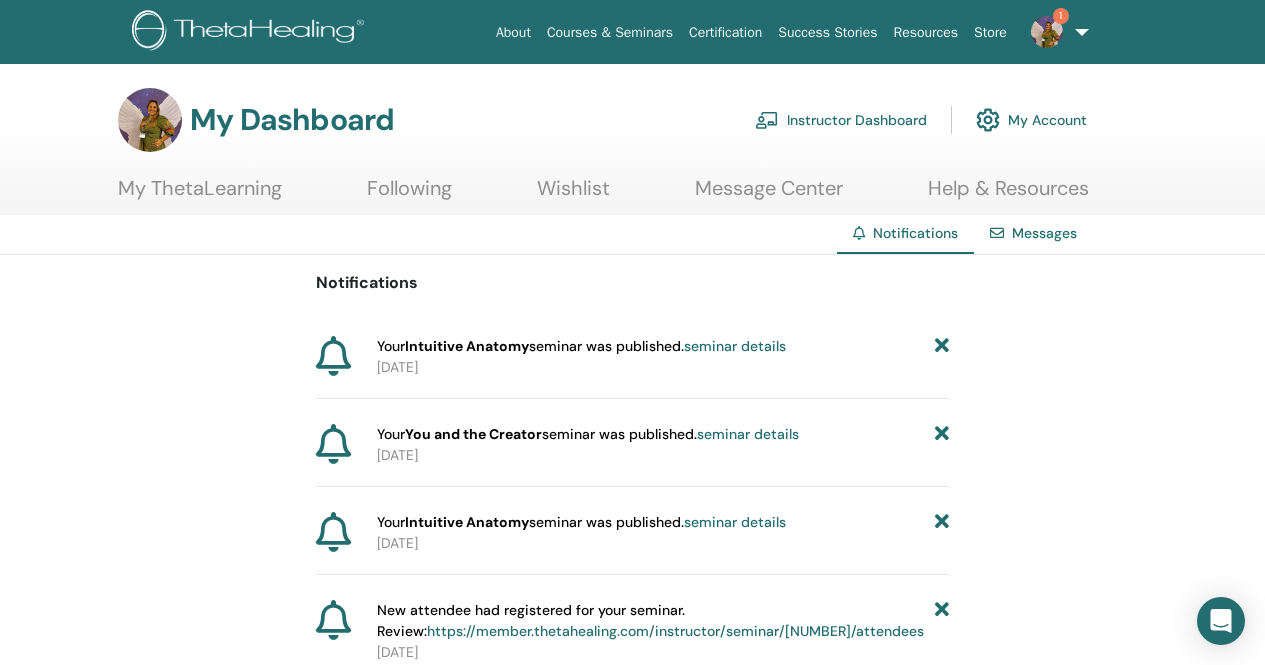 click on "Instructor Dashboard" at bounding box center (841, 120) 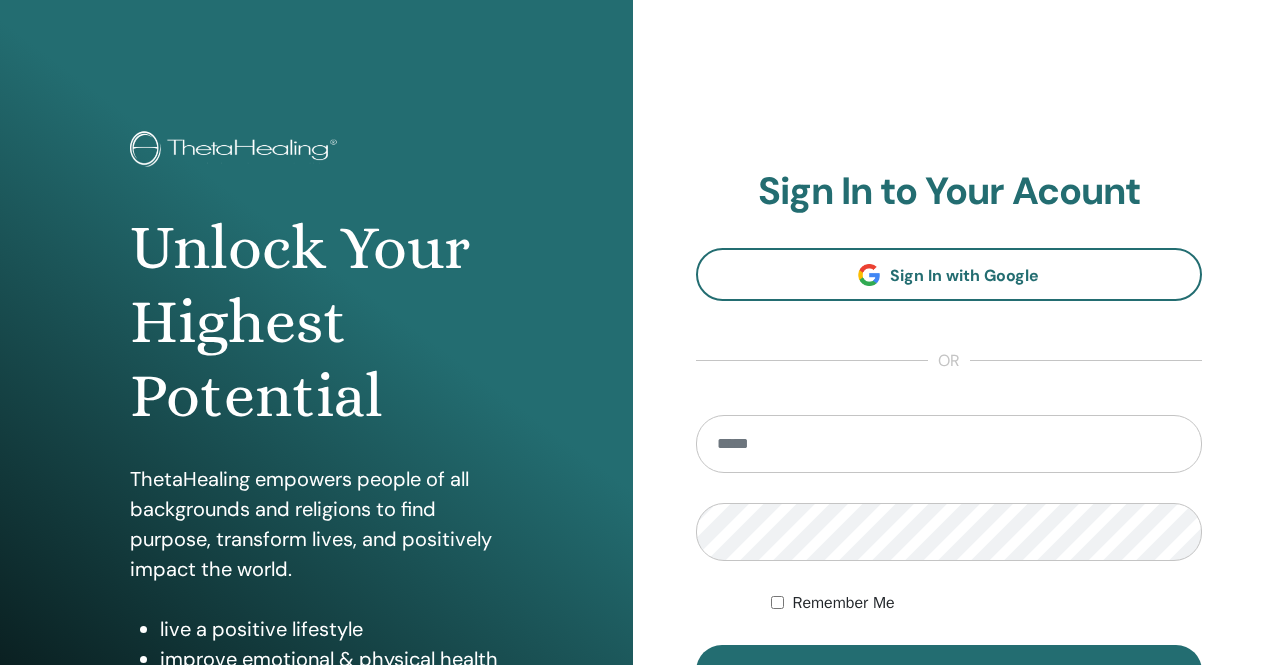 scroll, scrollTop: 200, scrollLeft: 0, axis: vertical 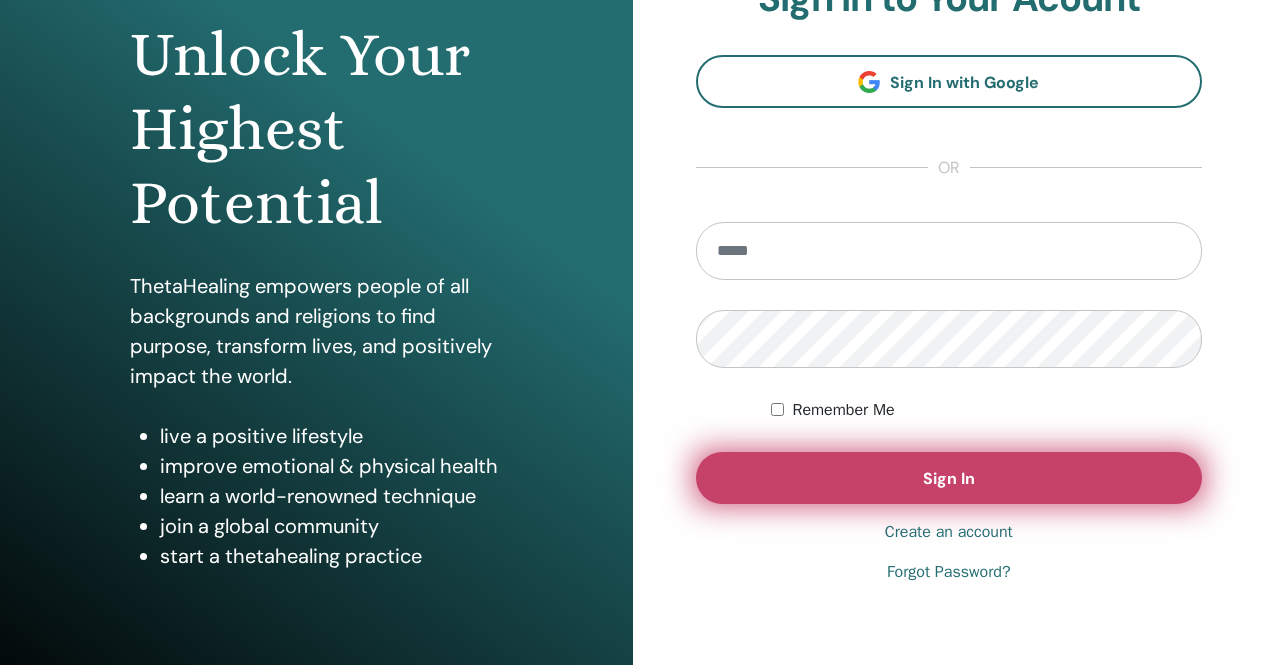 type on "**********" 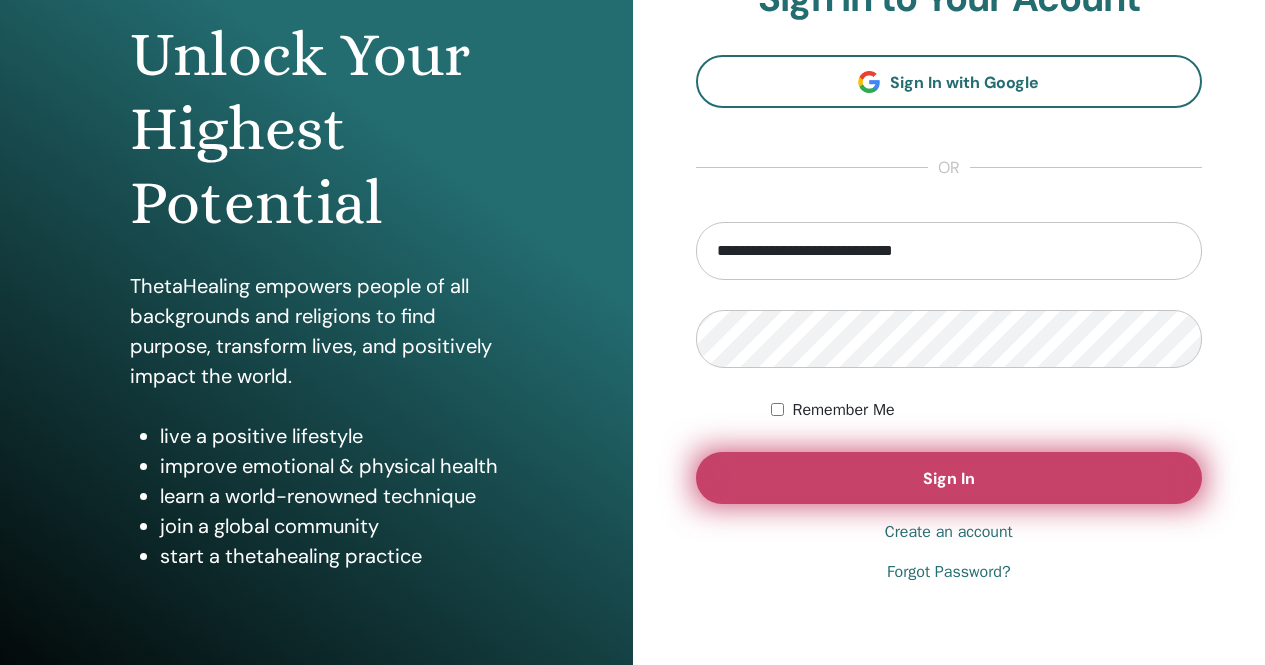 click on "Sign In" at bounding box center [949, 478] 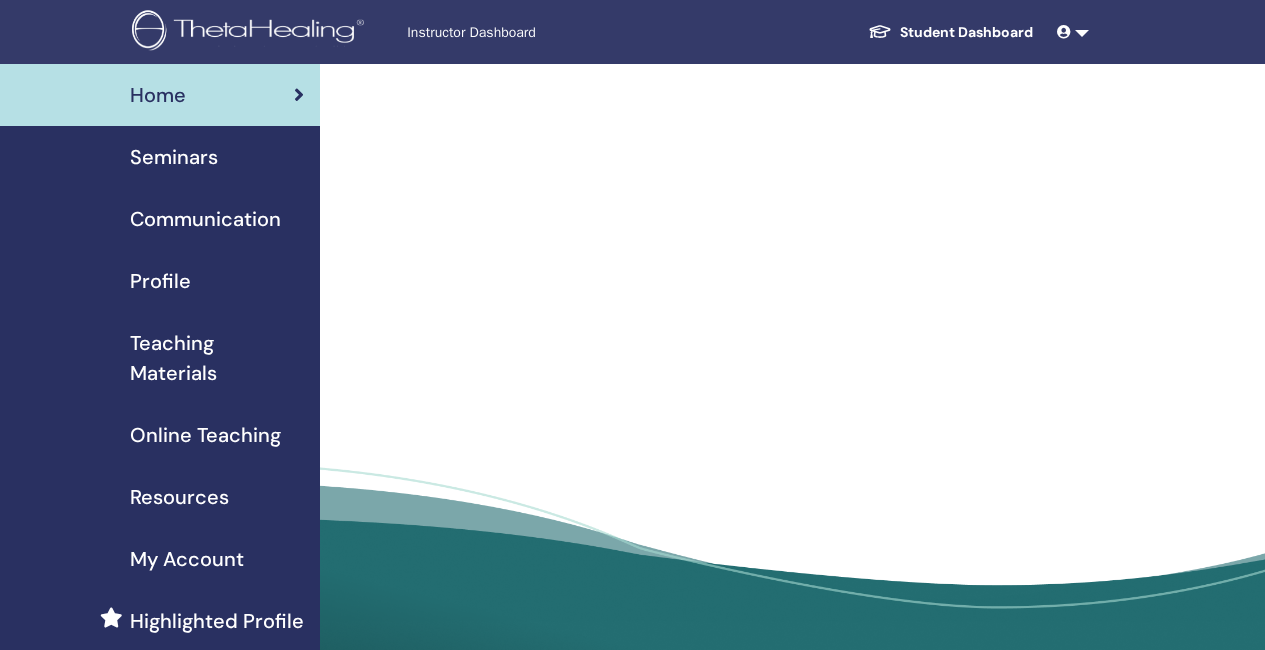 scroll, scrollTop: 0, scrollLeft: 0, axis: both 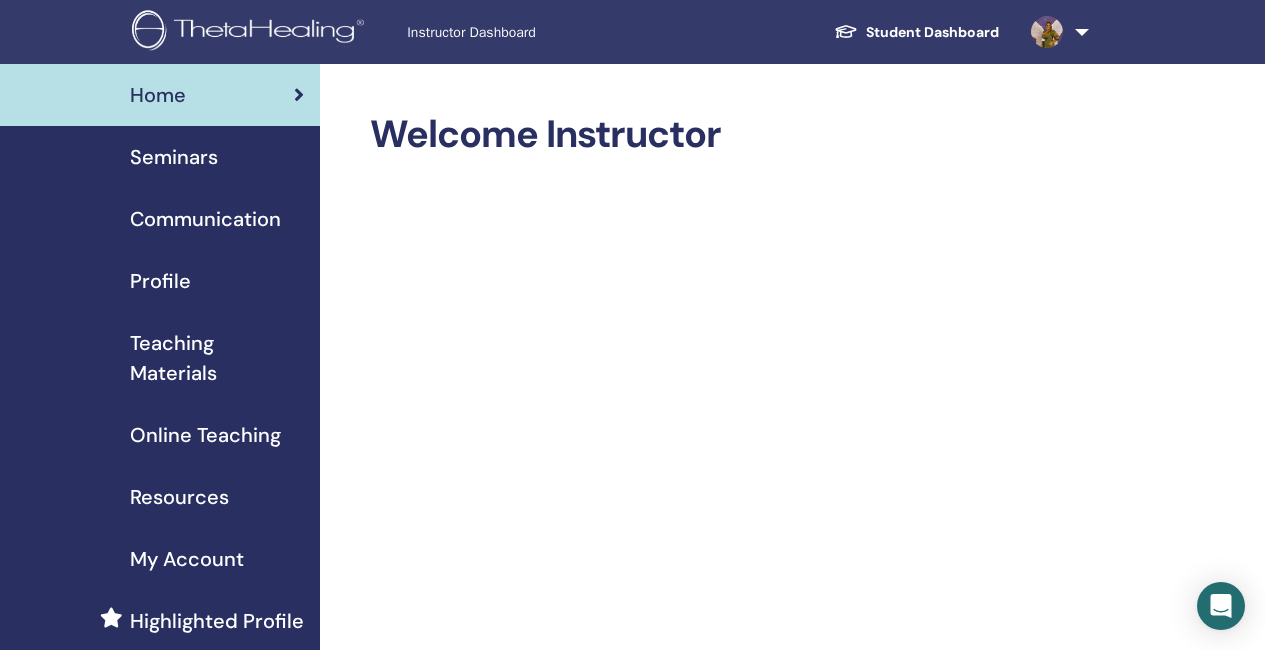 click on "Seminars" at bounding box center [174, 157] 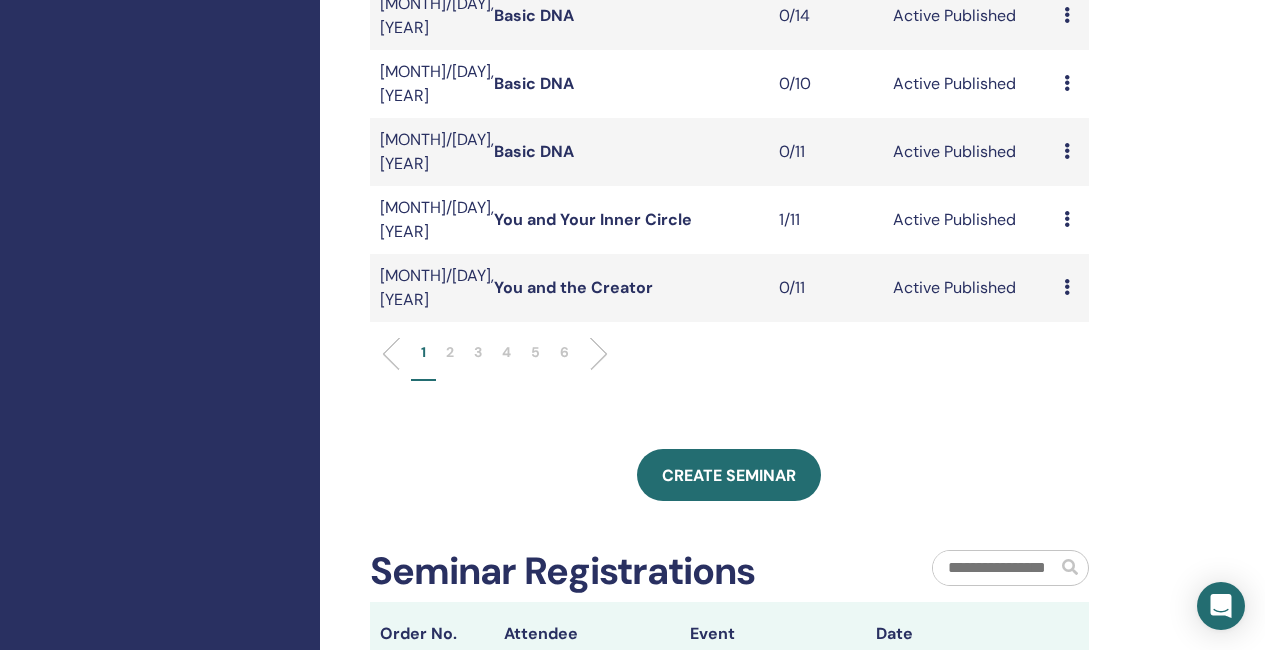 scroll, scrollTop: 900, scrollLeft: 0, axis: vertical 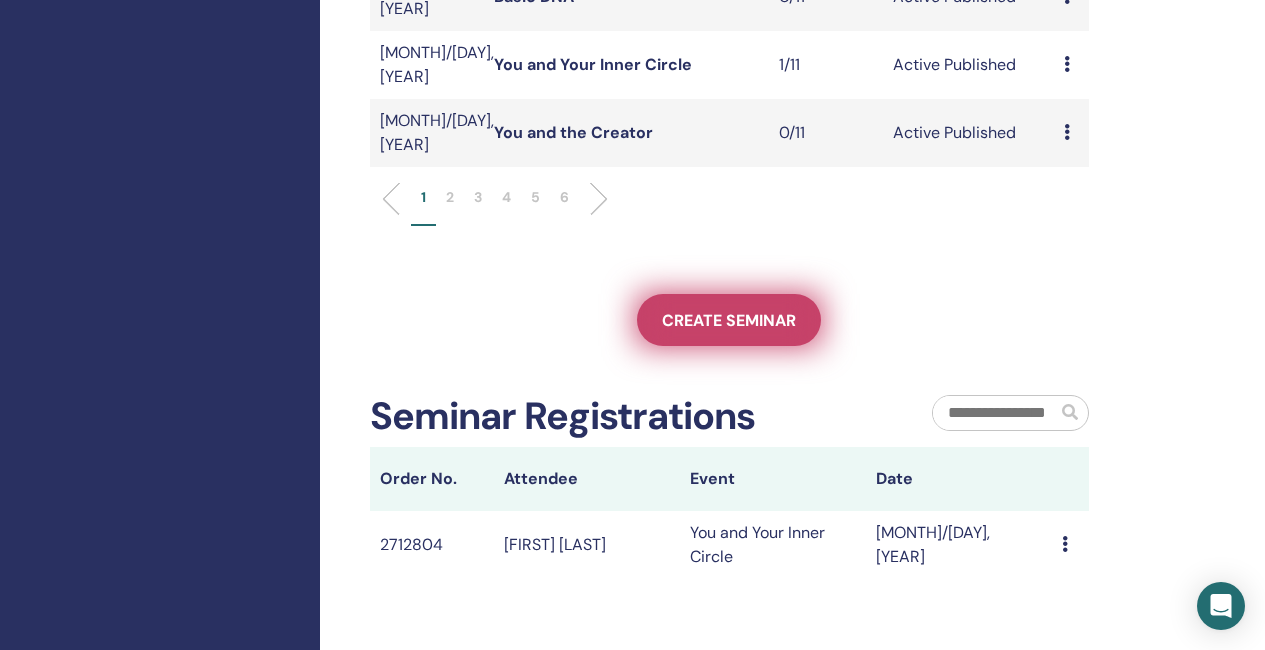 click on "Create seminar" at bounding box center [729, 320] 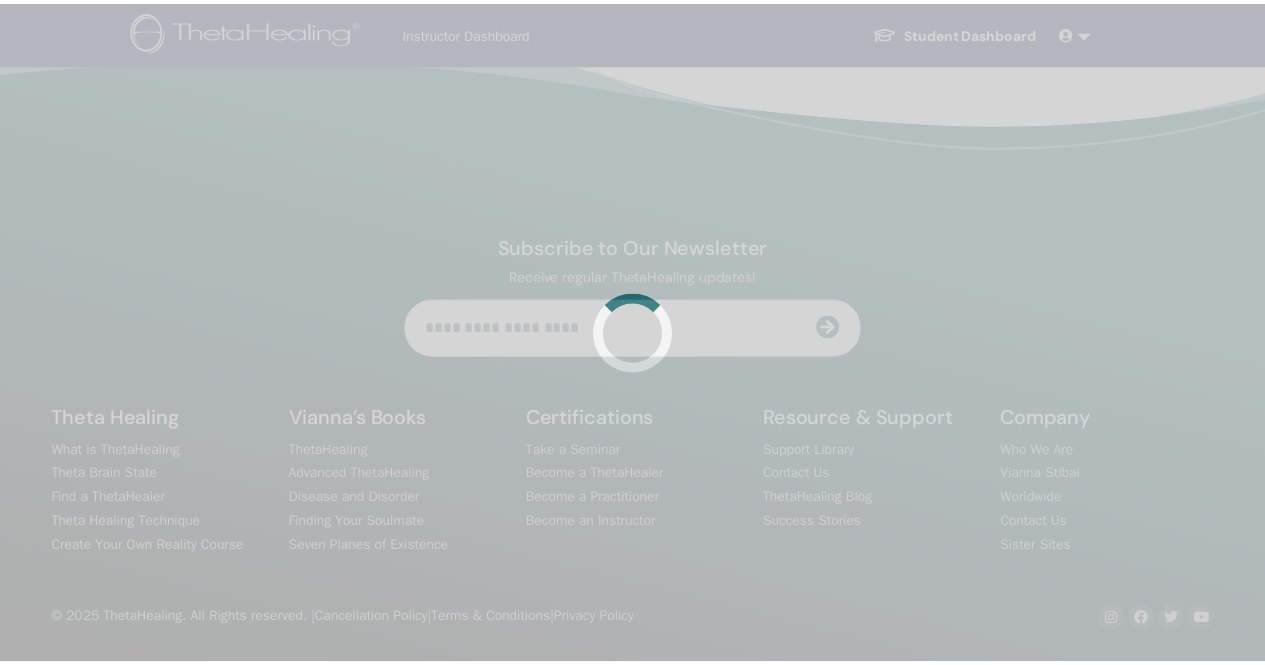 scroll, scrollTop: 0, scrollLeft: 0, axis: both 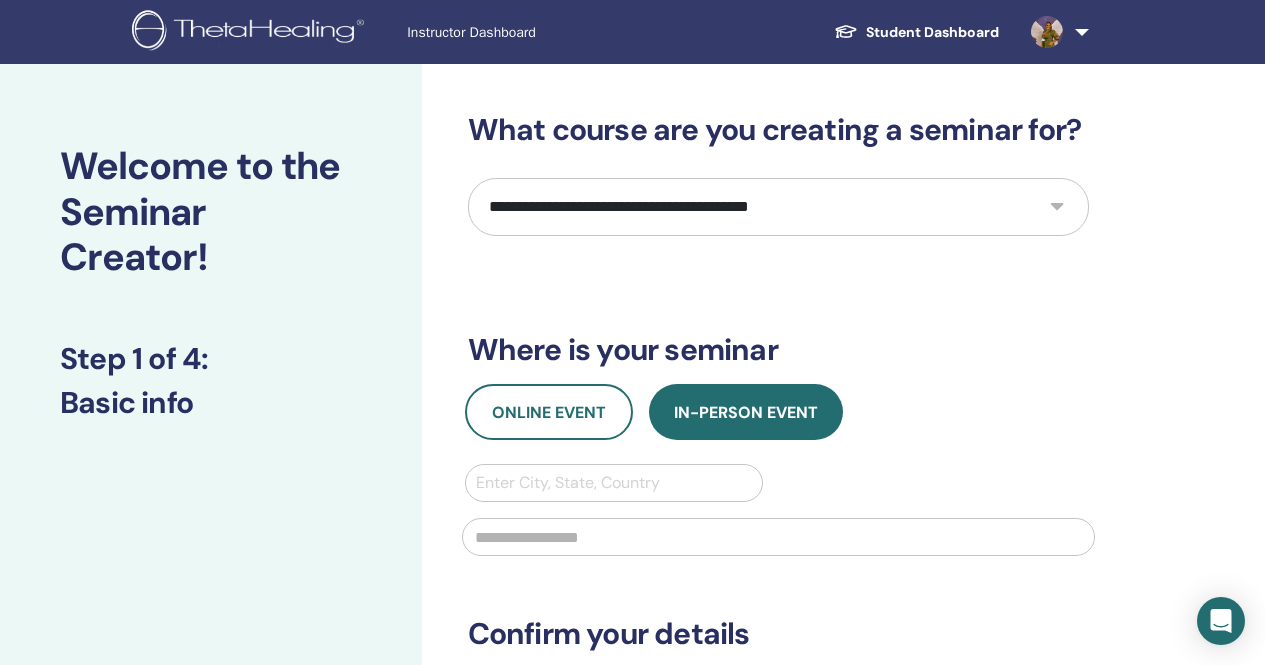 click on "**********" at bounding box center [778, 207] 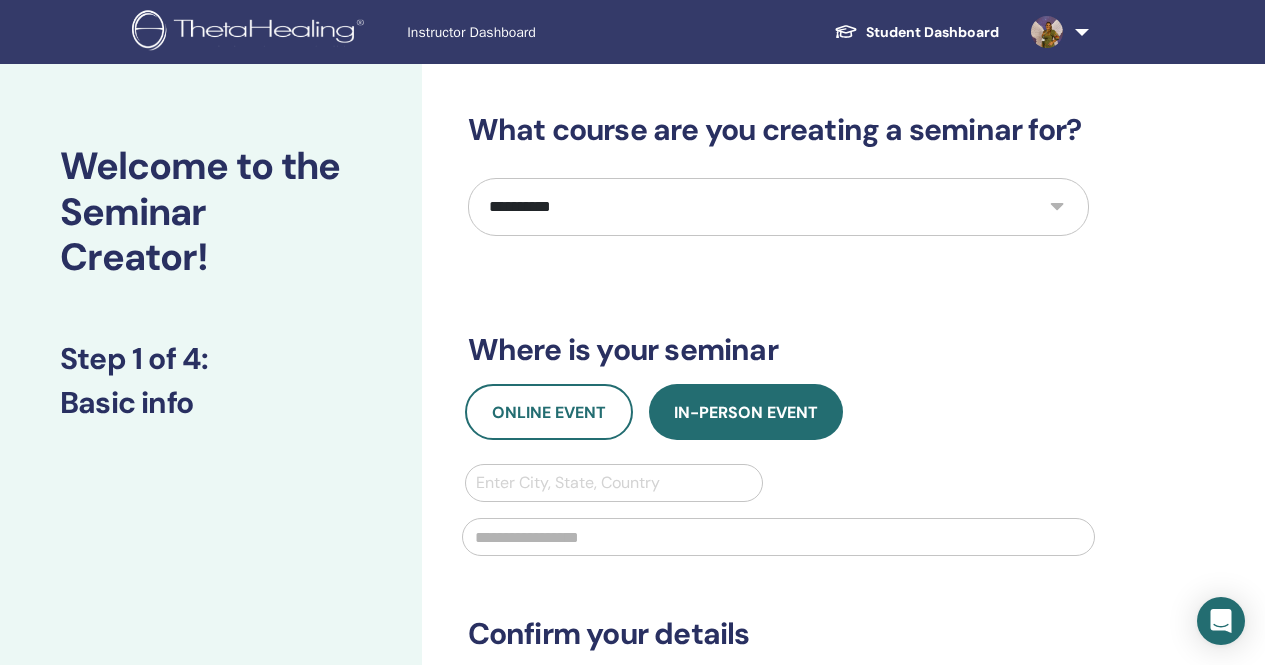 click on "**********" at bounding box center [778, 207] 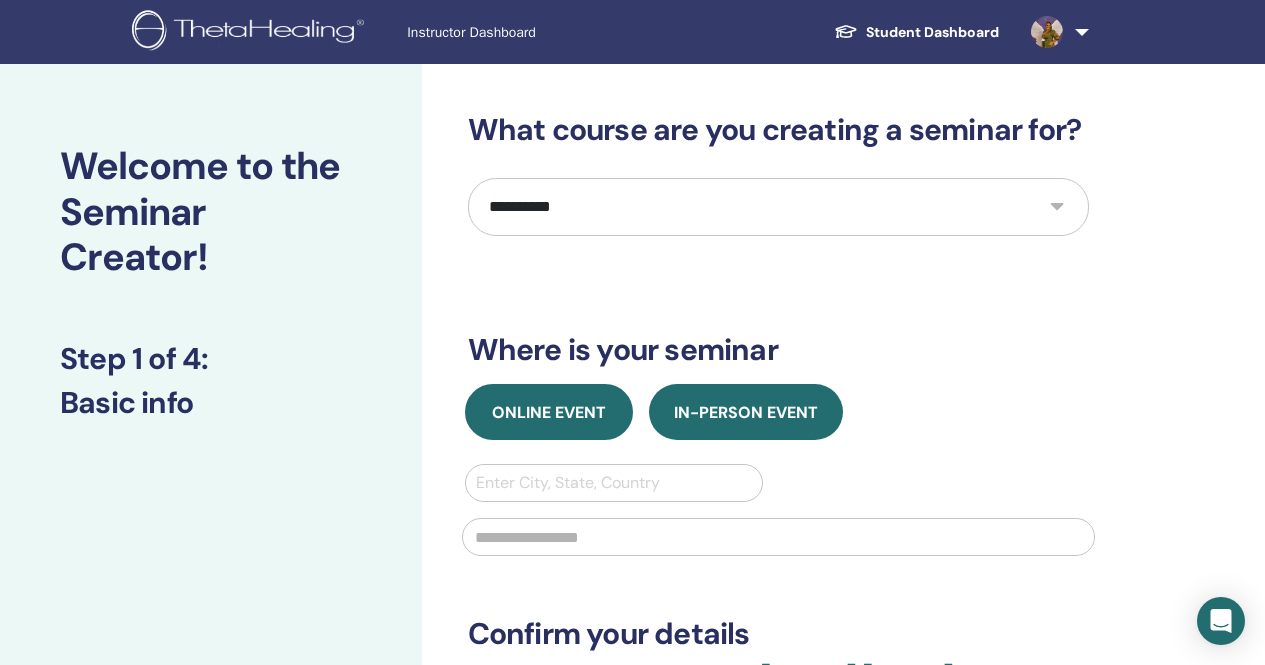 click on "Online Event" at bounding box center [549, 412] 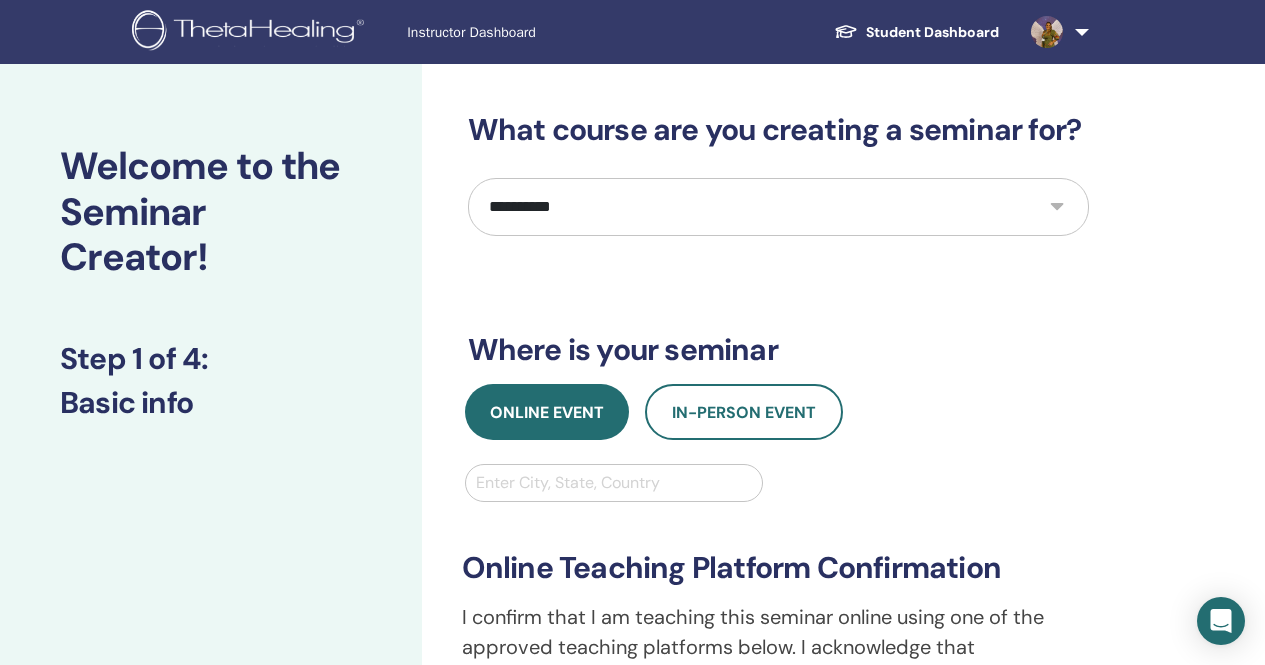 click at bounding box center (614, 483) 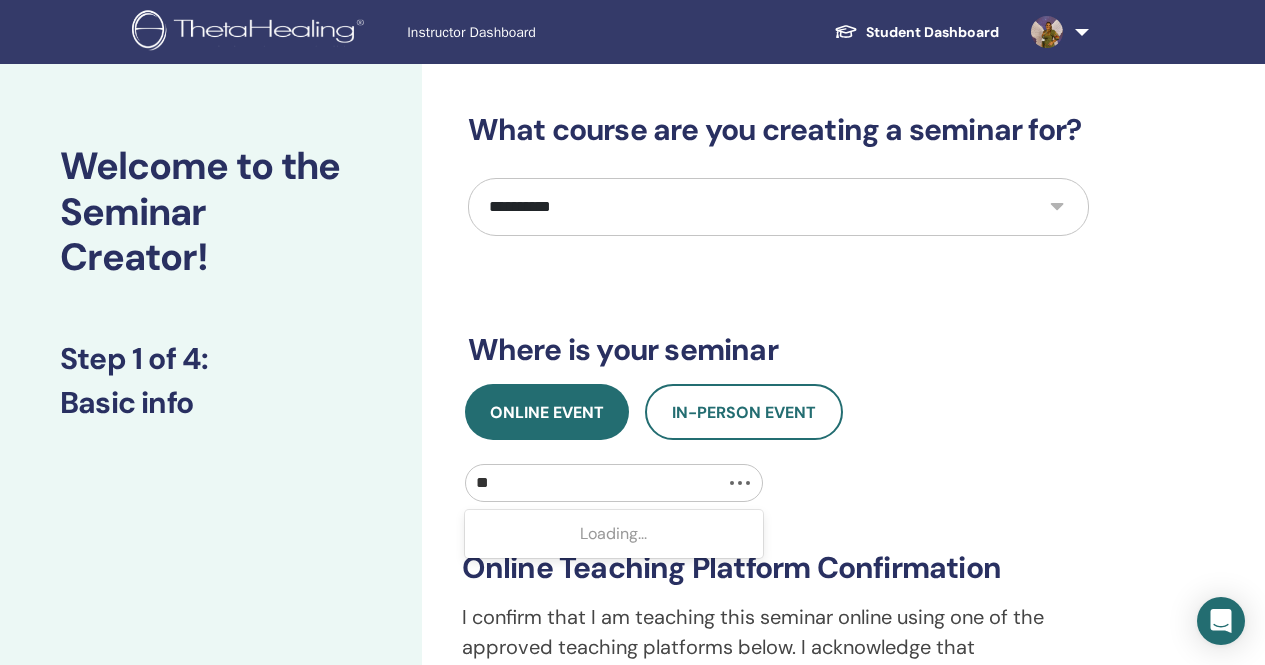type on "*" 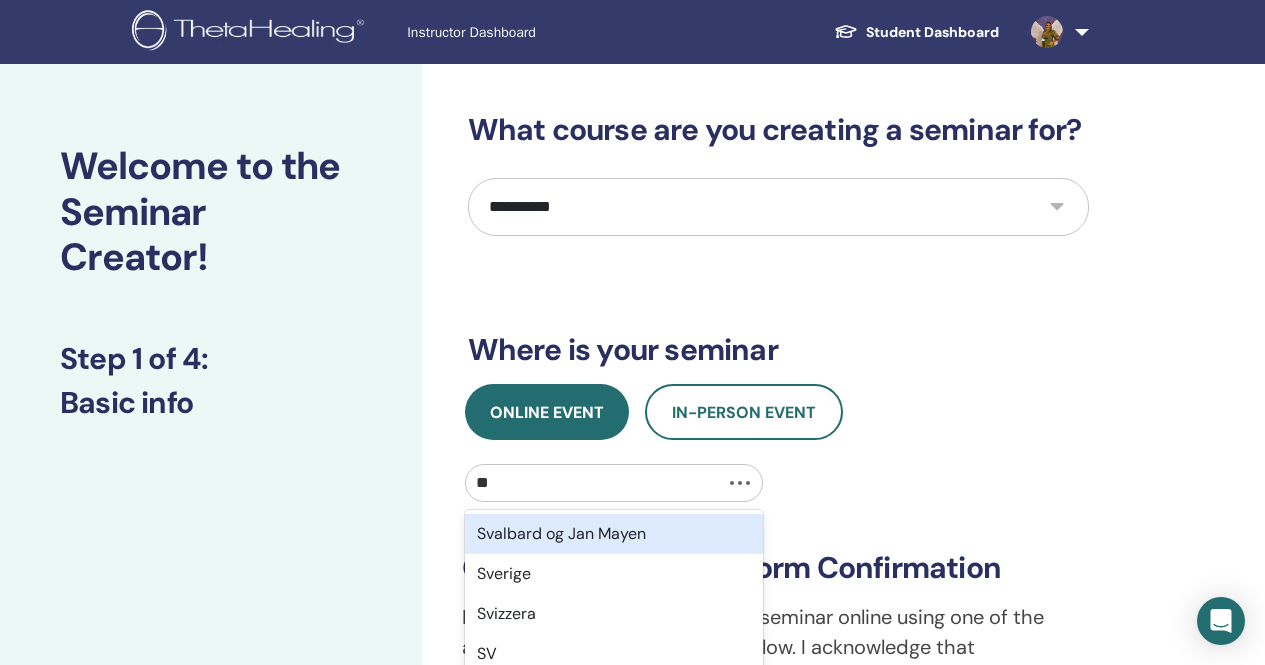 type on "***" 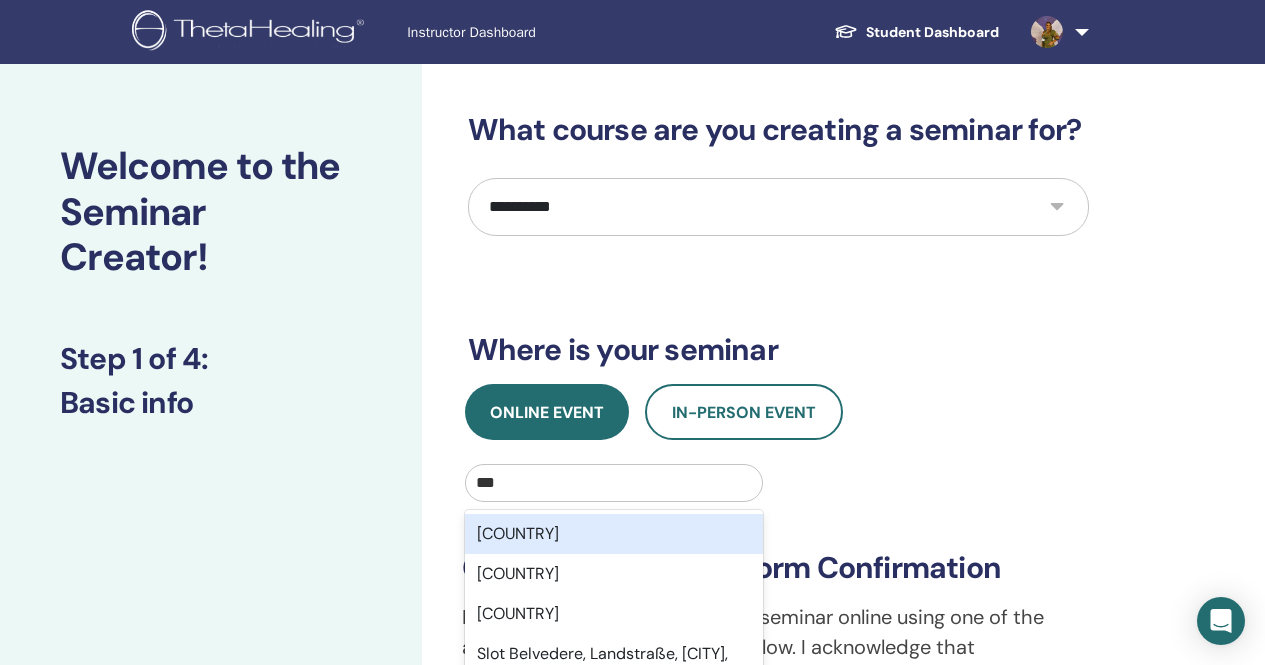 click on "[COUNTRY]" at bounding box center [614, 534] 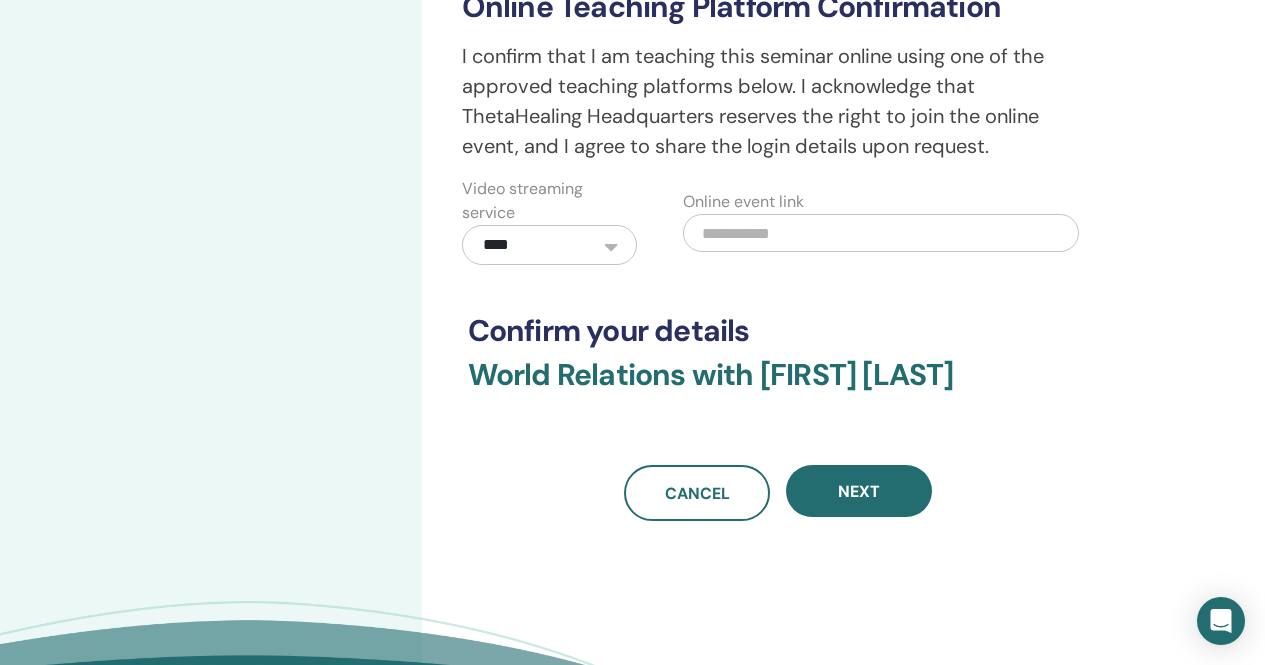 scroll, scrollTop: 600, scrollLeft: 0, axis: vertical 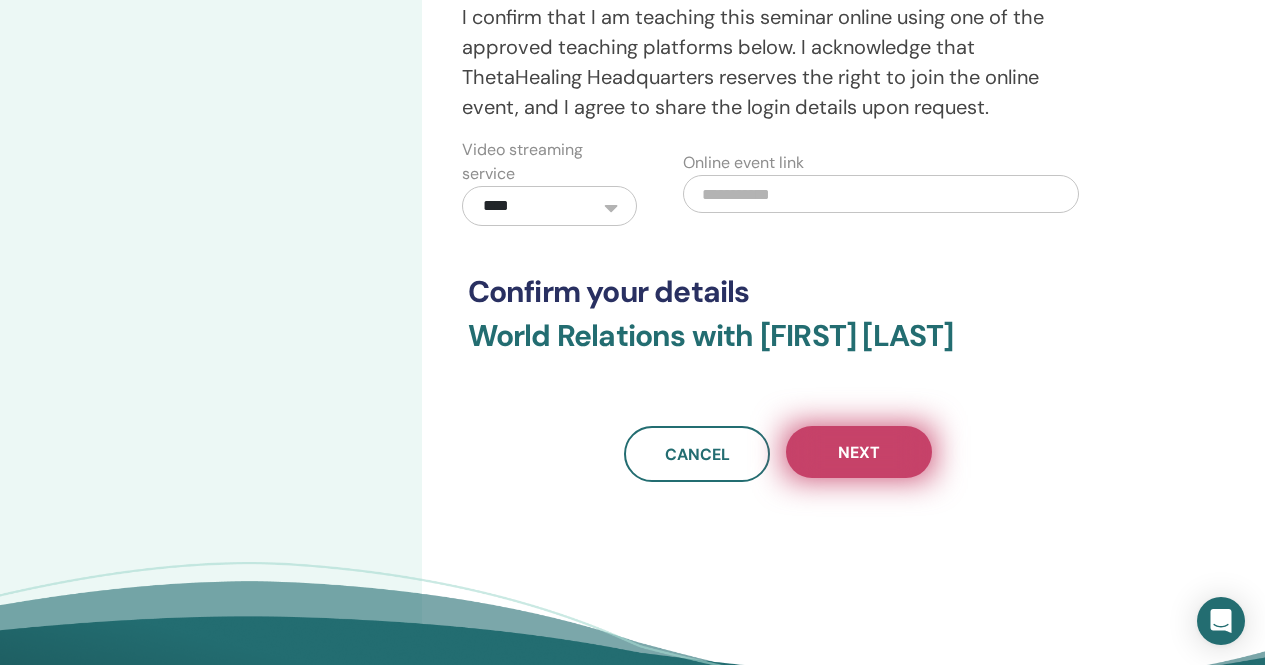 click on "Next" at bounding box center (859, 452) 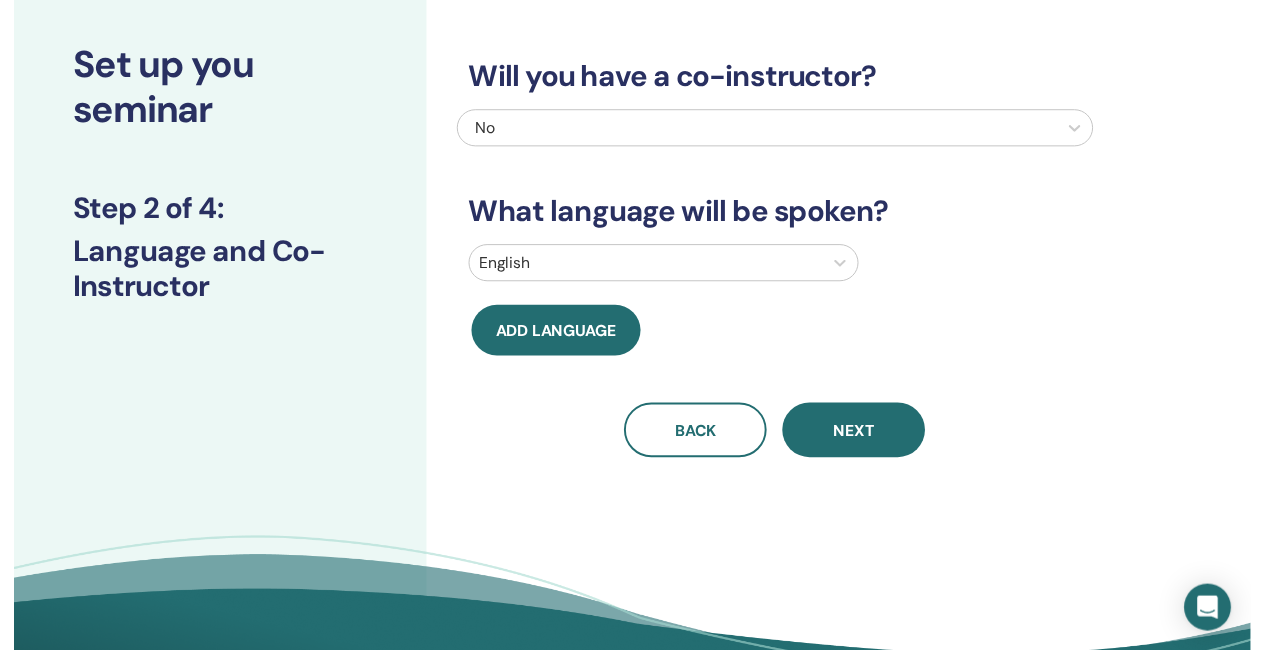 scroll, scrollTop: 0, scrollLeft: 0, axis: both 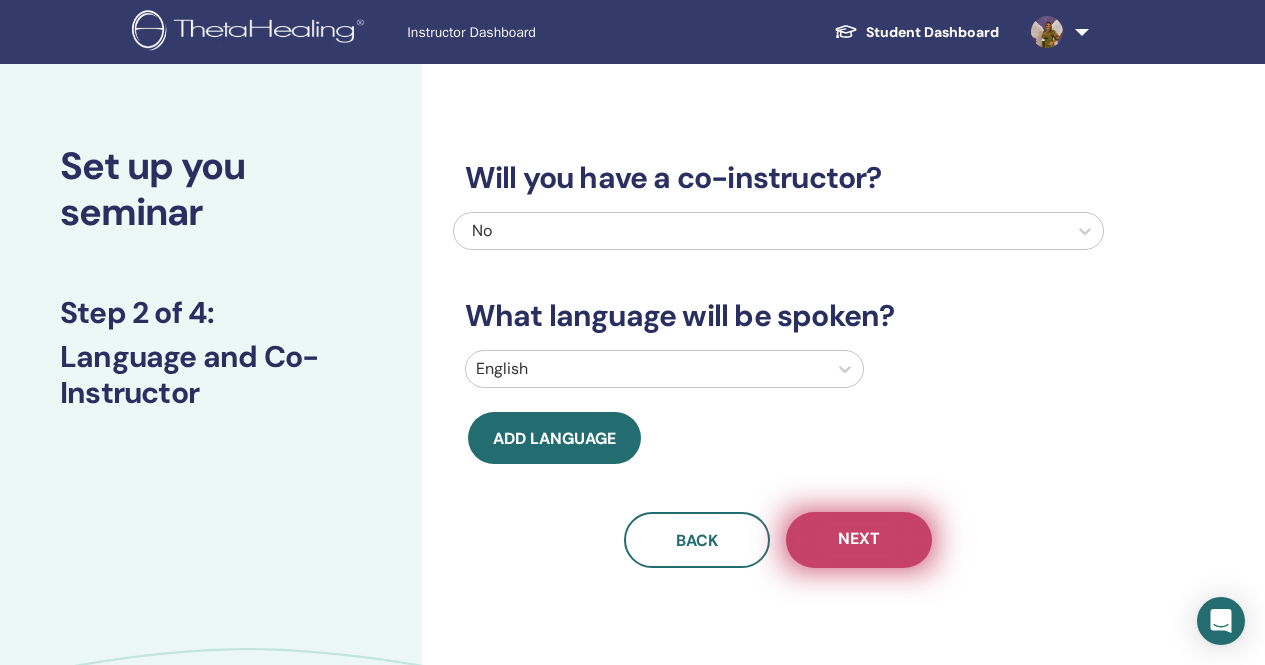 click on "Next" at bounding box center [859, 540] 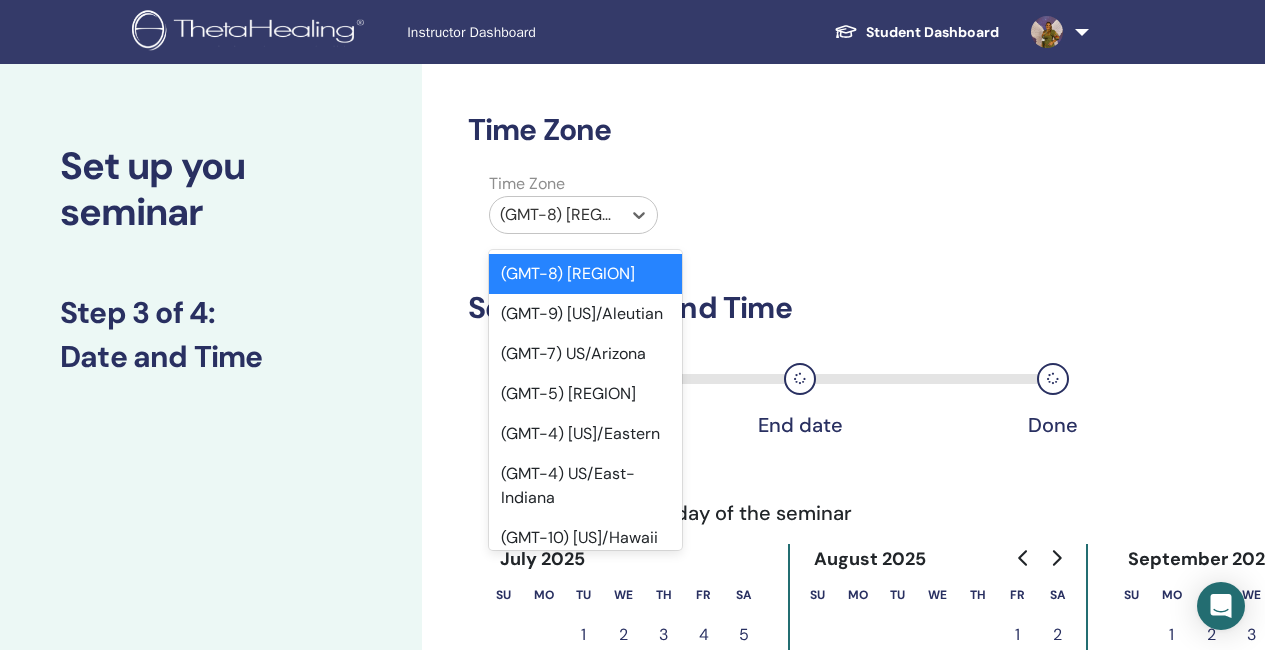 click on "(GMT-8) [REGION]" at bounding box center [555, 215] 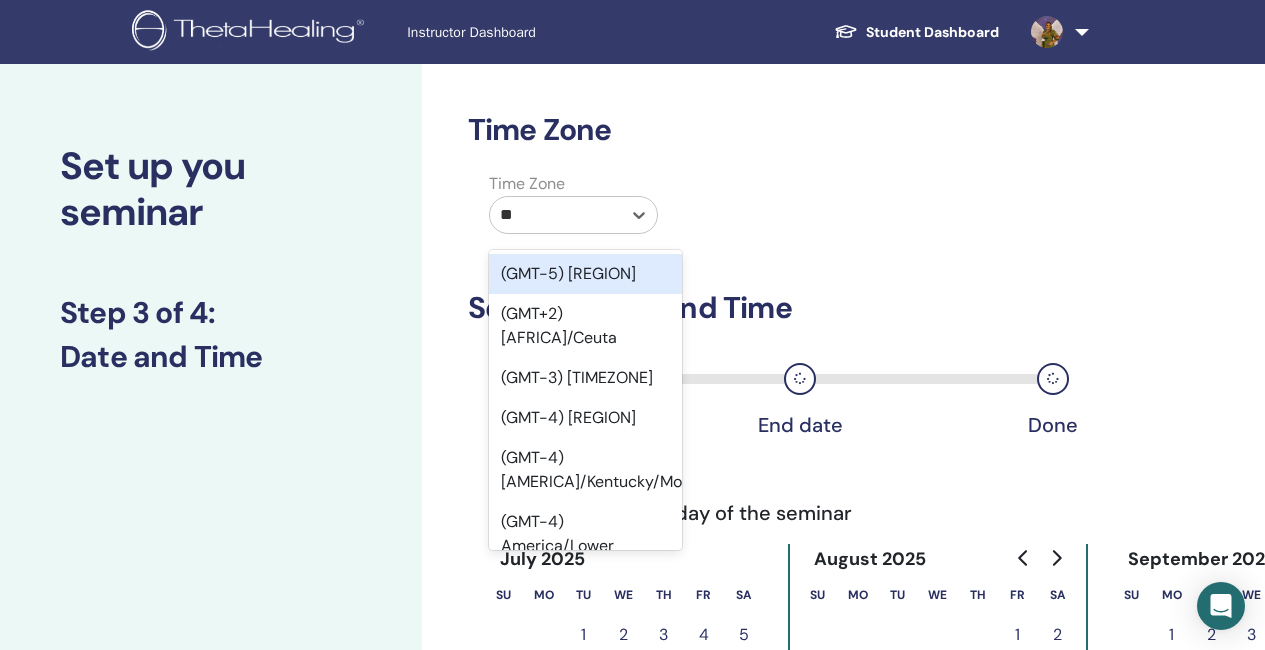 type on "*" 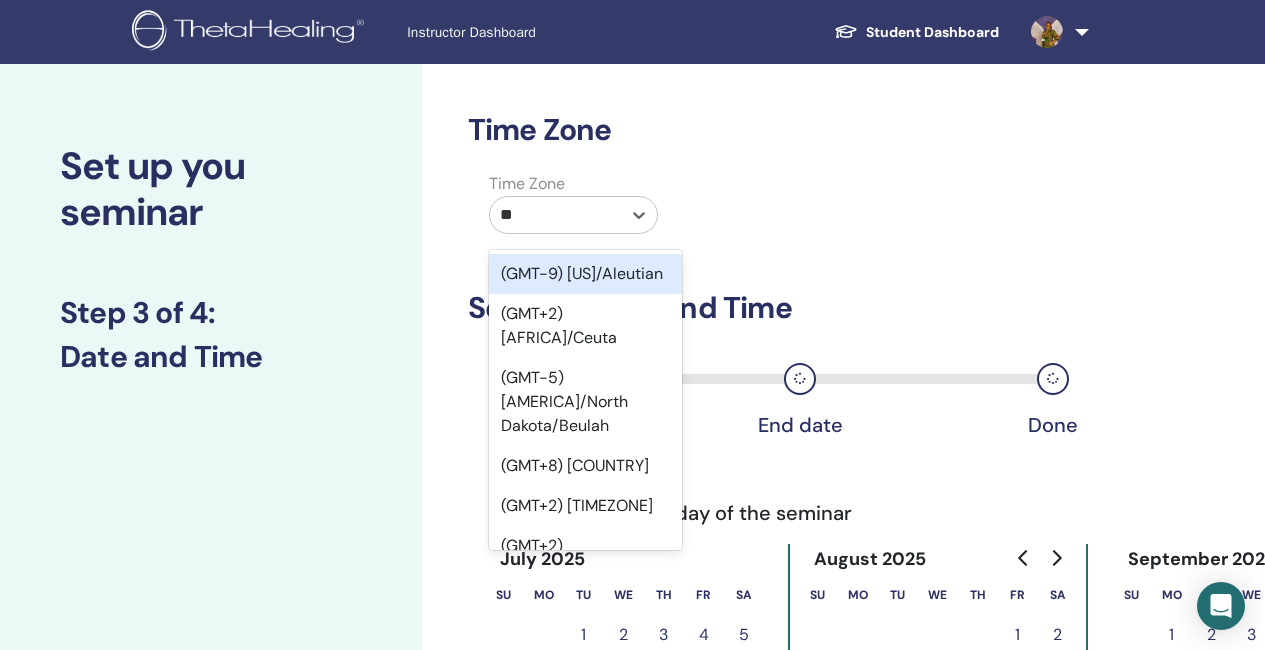 type on "*" 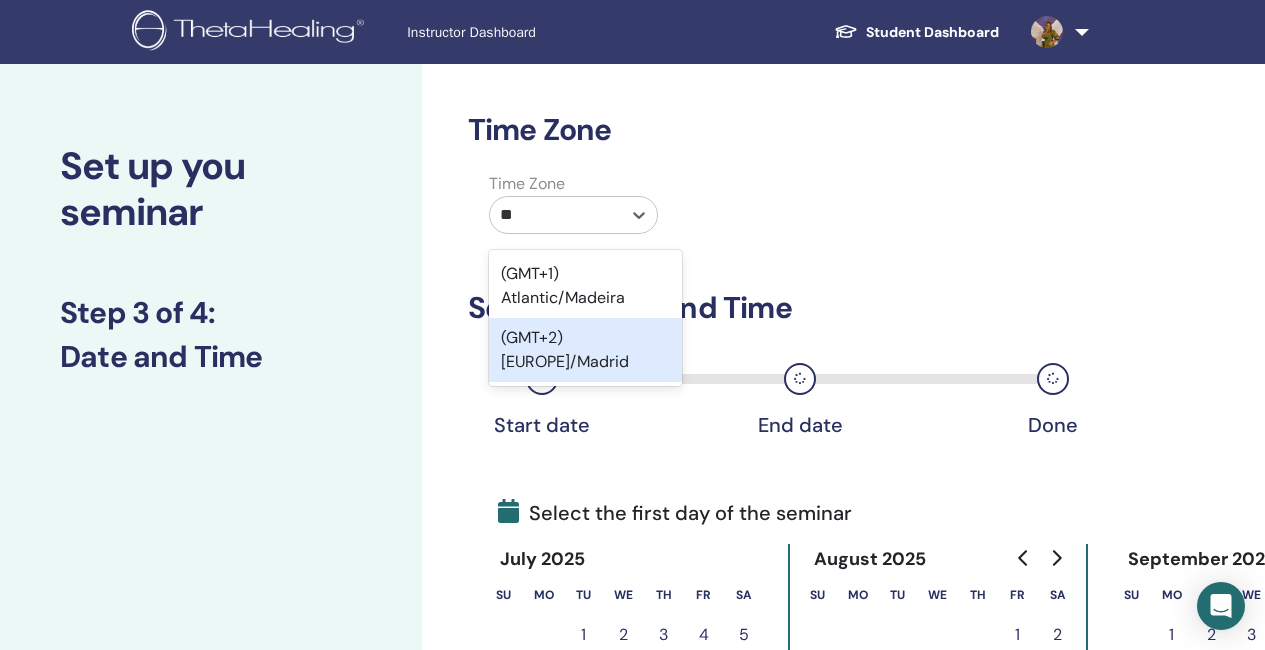 type on "*" 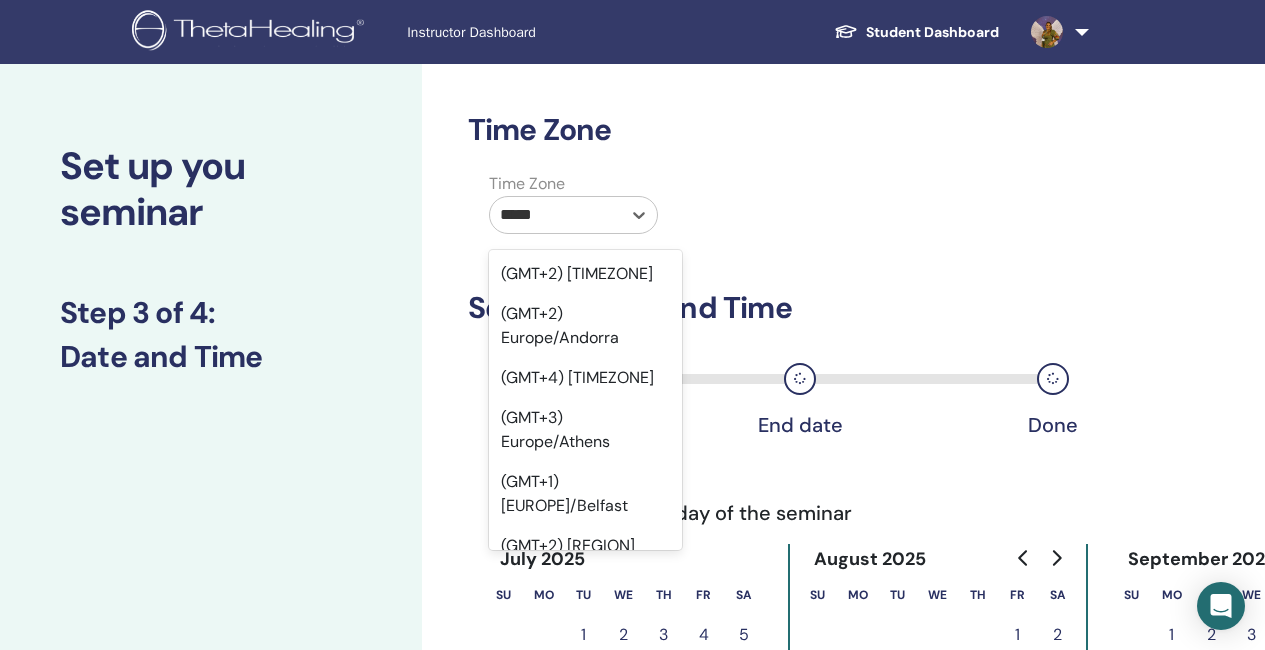 type on "******" 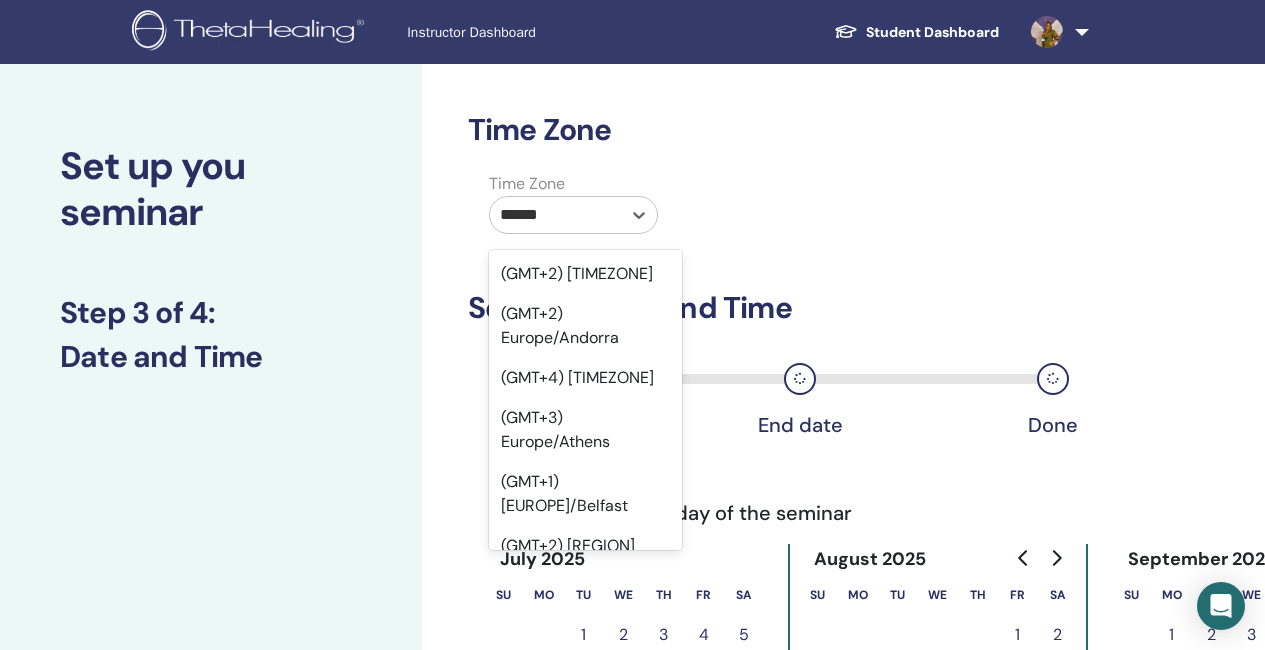 scroll, scrollTop: 7, scrollLeft: 0, axis: vertical 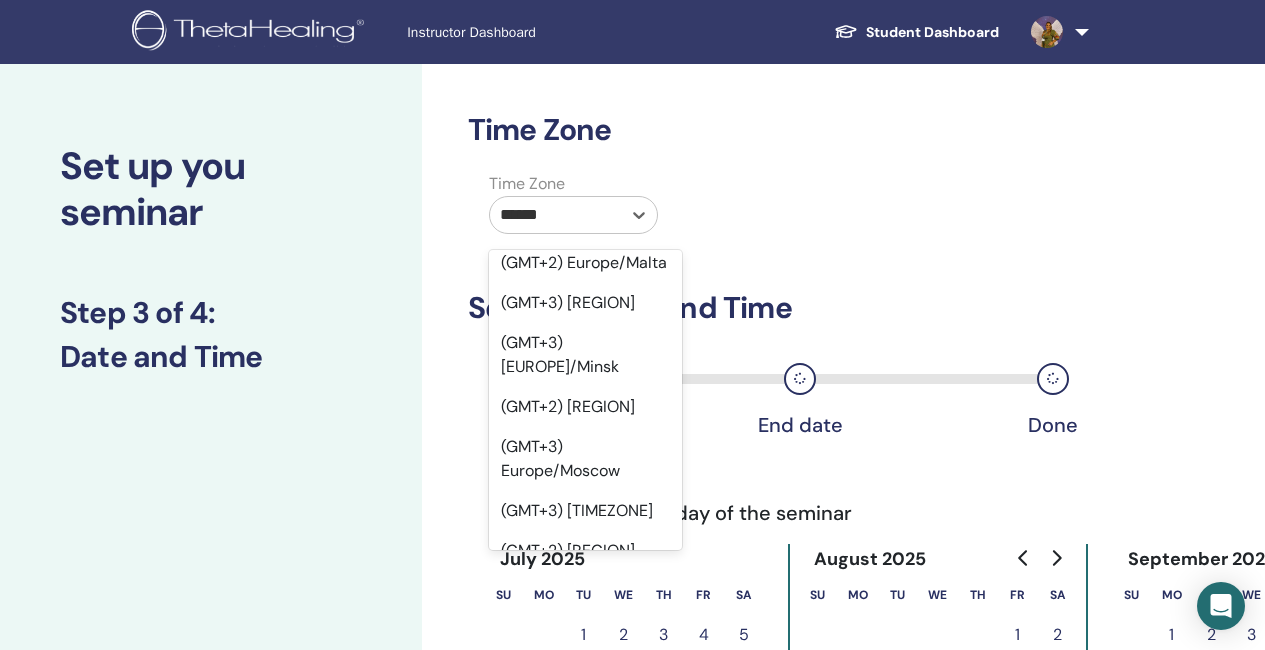 click on "(GMT+2) [EUROPE]/Ljubljana" at bounding box center [585, 43] 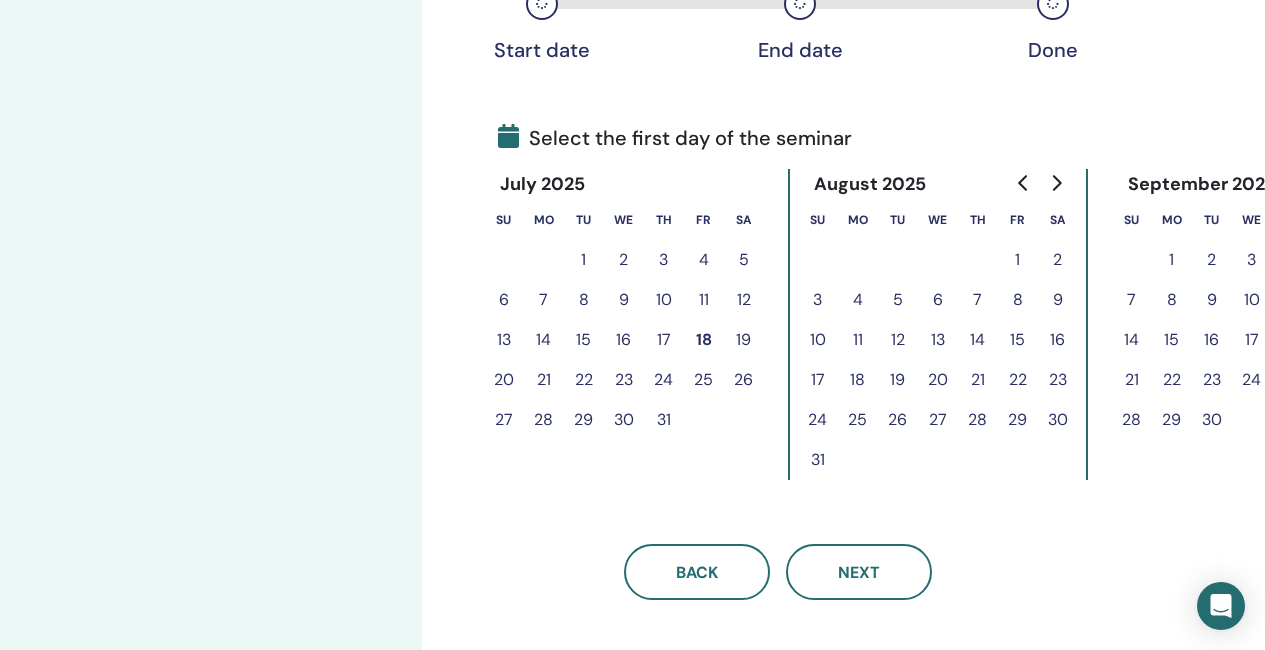 scroll, scrollTop: 400, scrollLeft: 0, axis: vertical 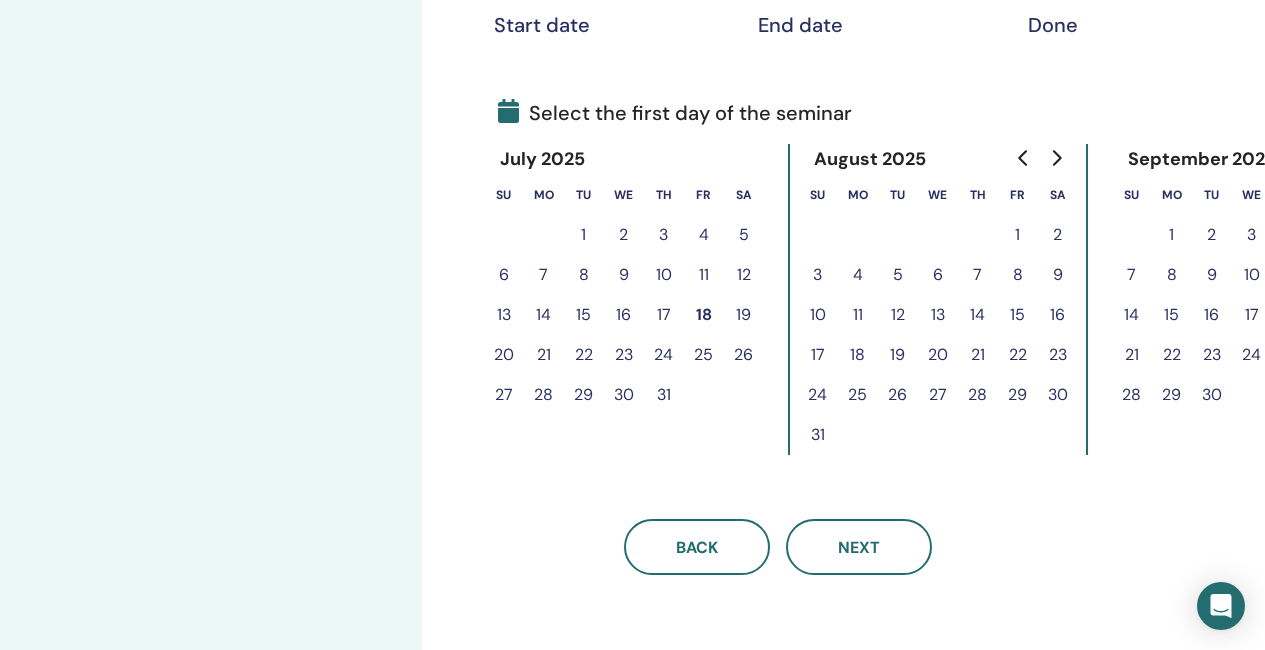 click on "23" at bounding box center (624, 355) 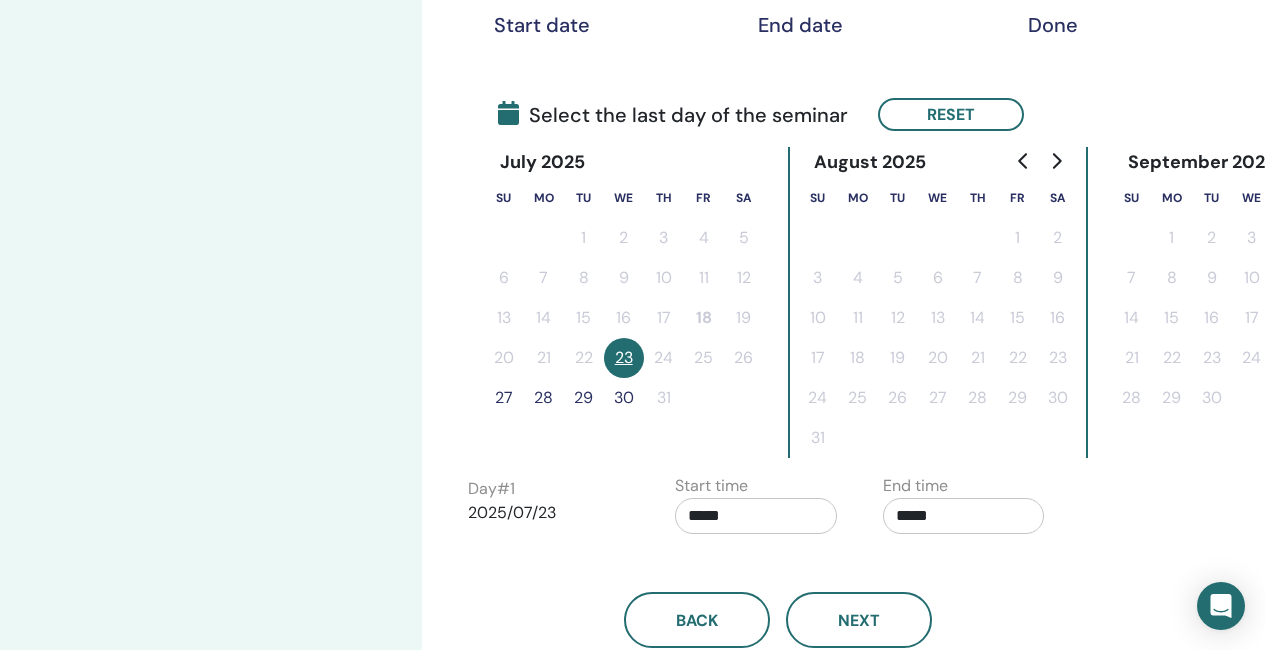 click on "27" at bounding box center [504, 398] 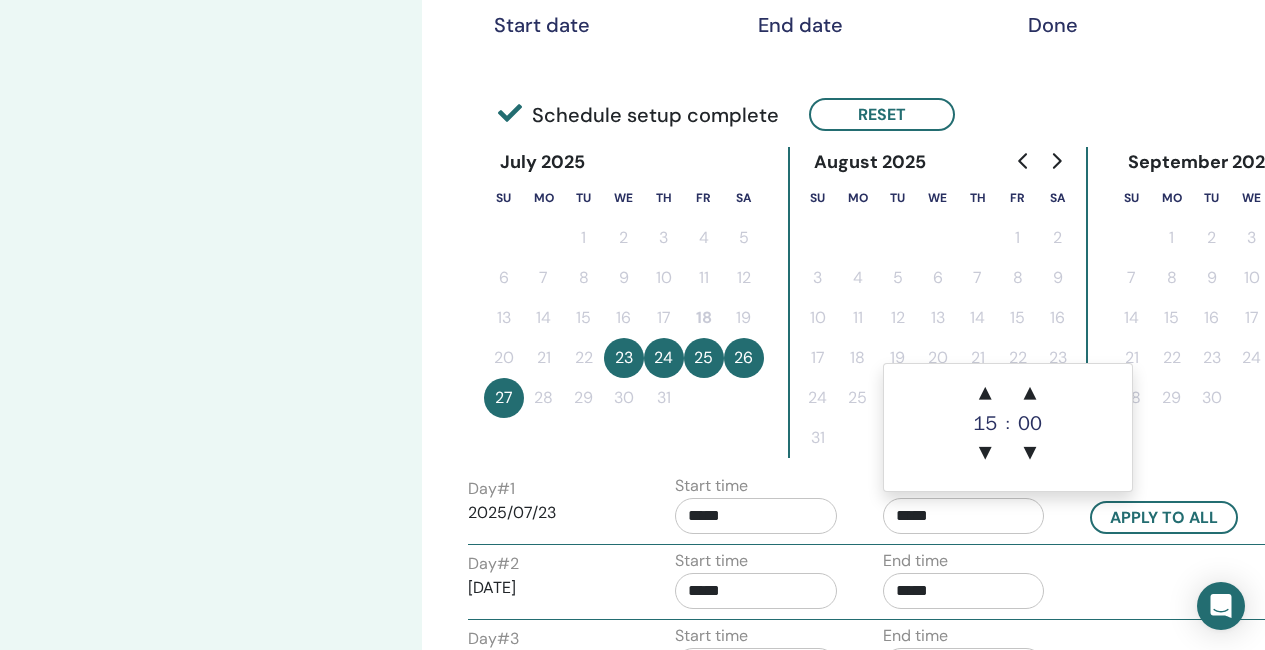 click on "*****" at bounding box center [964, 516] 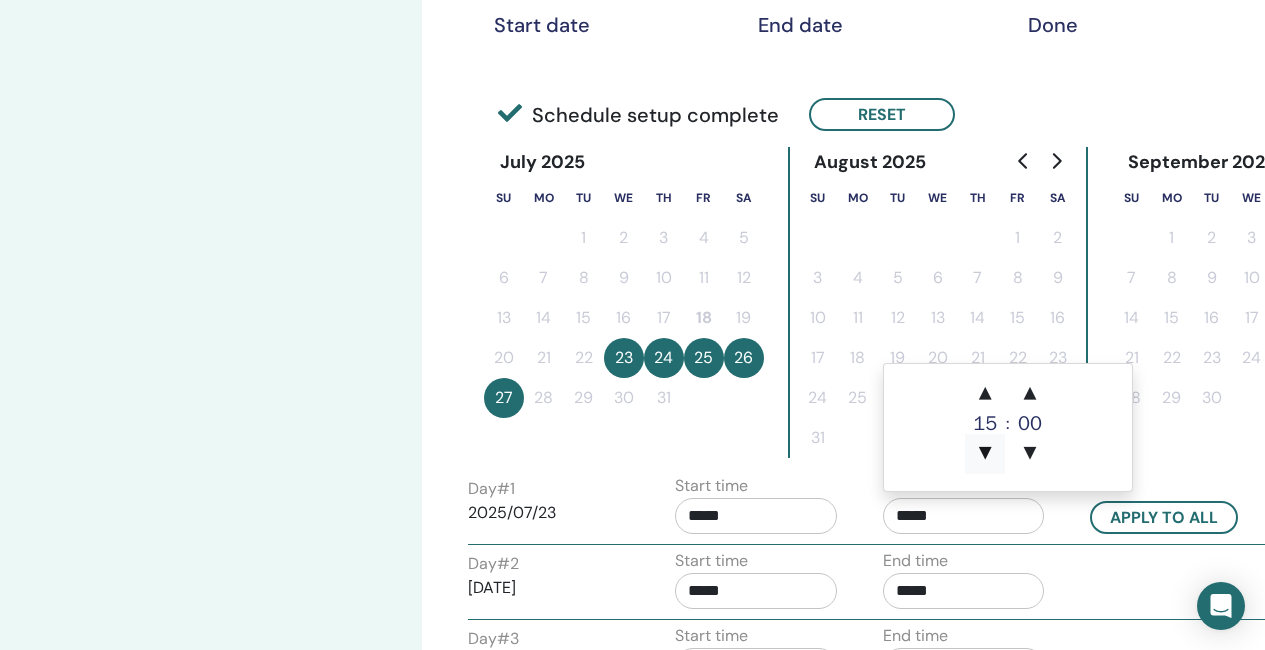 click on "▼" at bounding box center (985, 454) 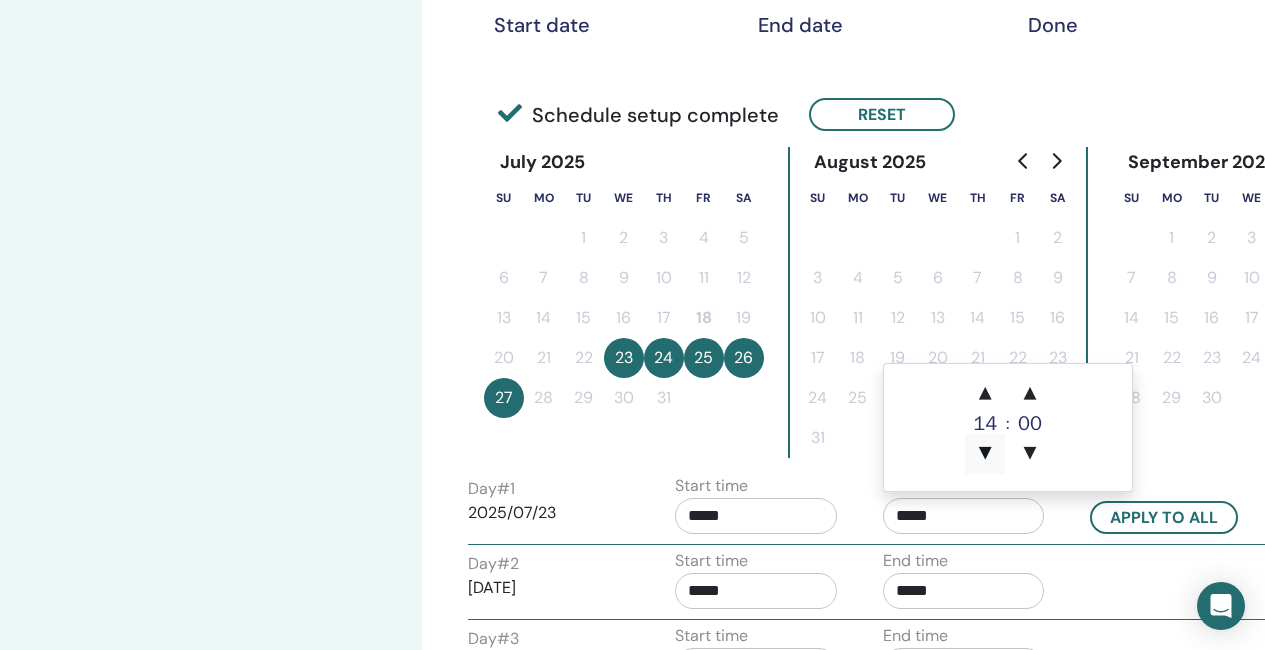 click on "▼" at bounding box center (985, 454) 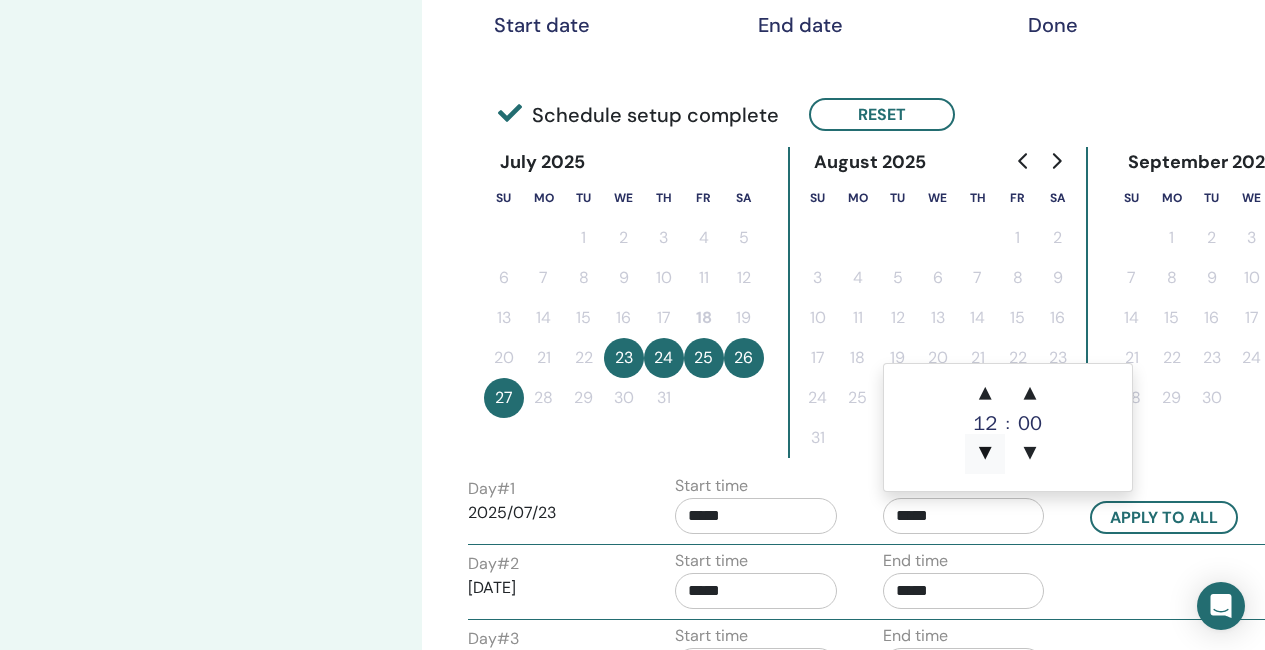 click on "▼" at bounding box center [985, 454] 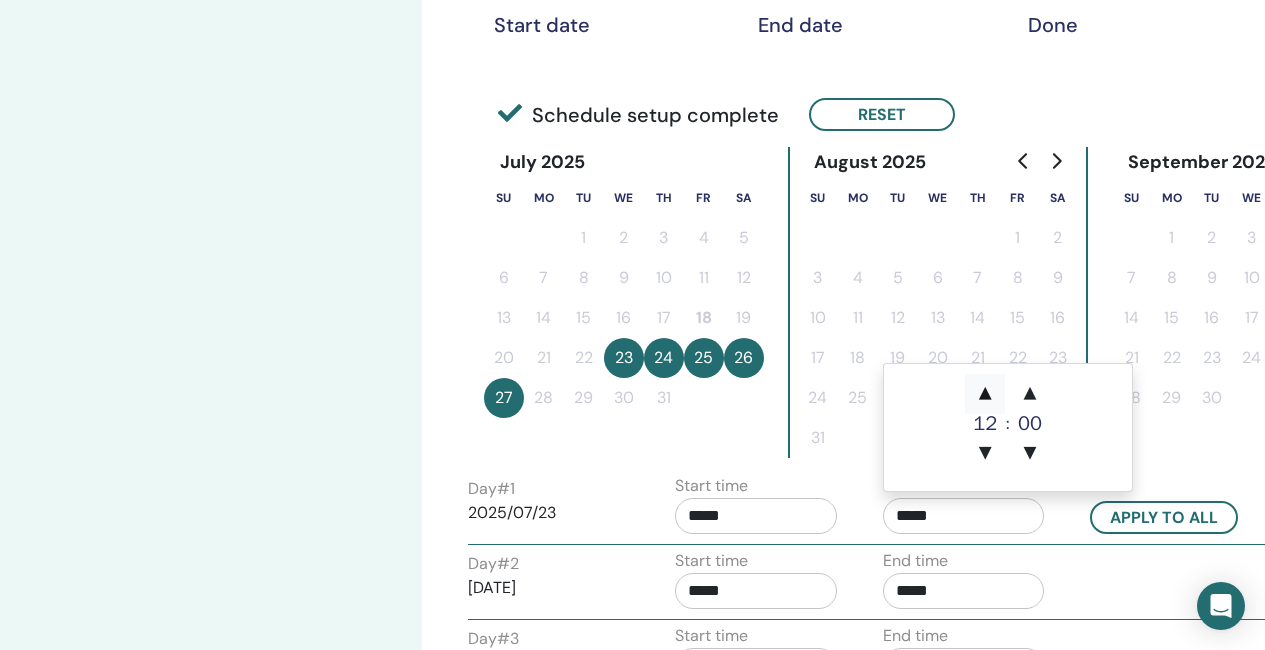 click on "▲" at bounding box center [985, 394] 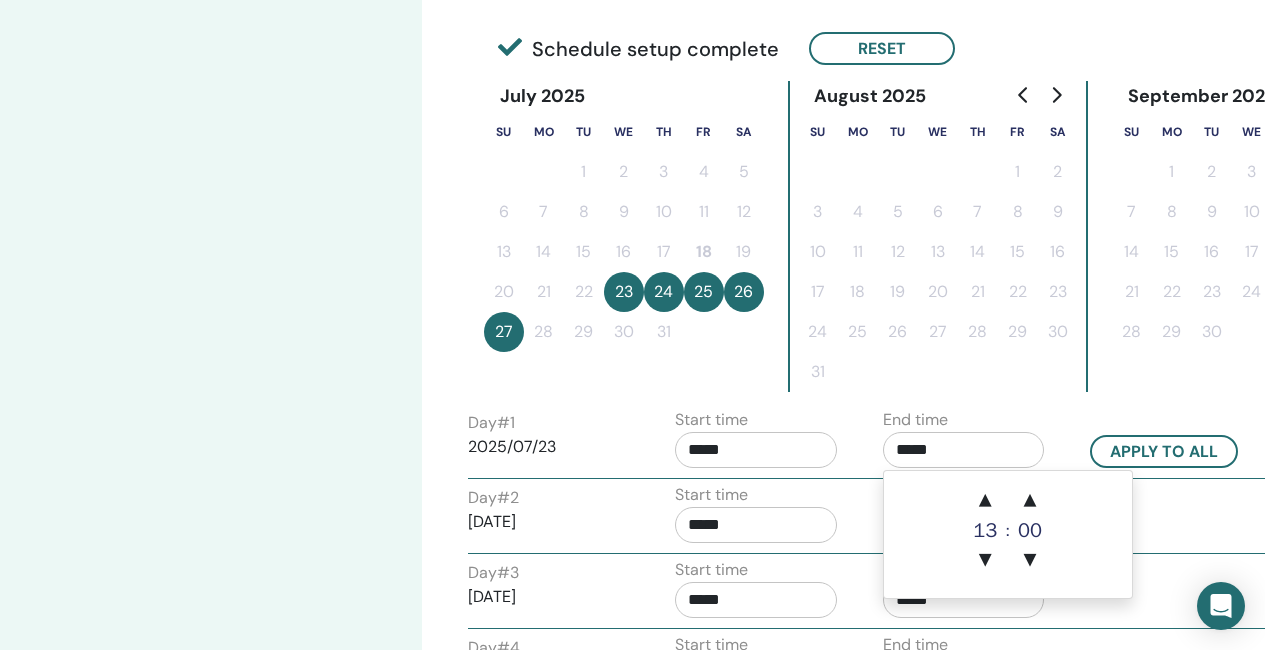 scroll, scrollTop: 500, scrollLeft: 0, axis: vertical 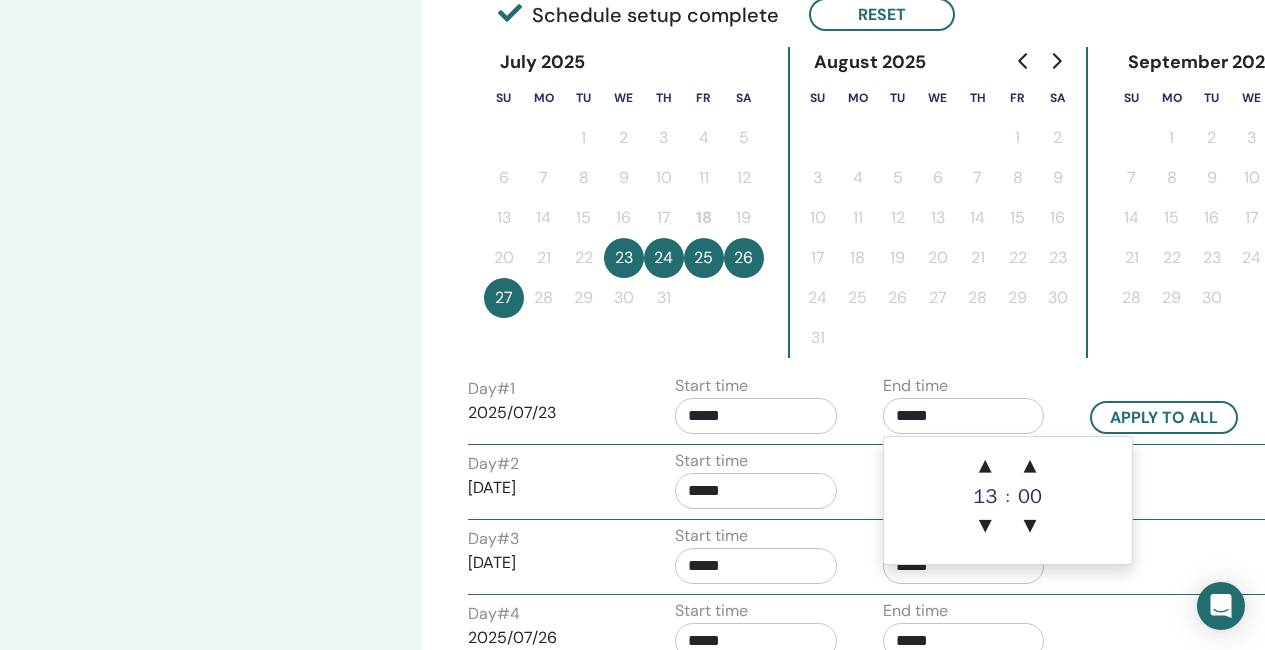 click on "*****" at bounding box center [756, 491] 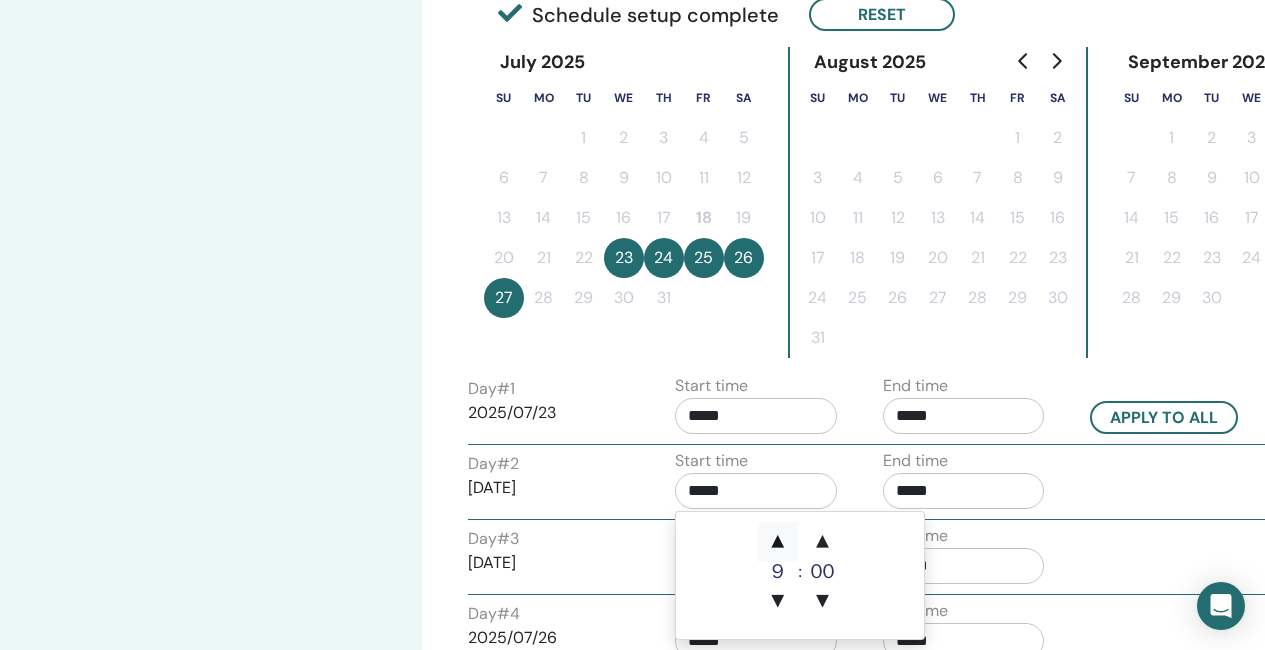 click on "▲" at bounding box center [778, 542] 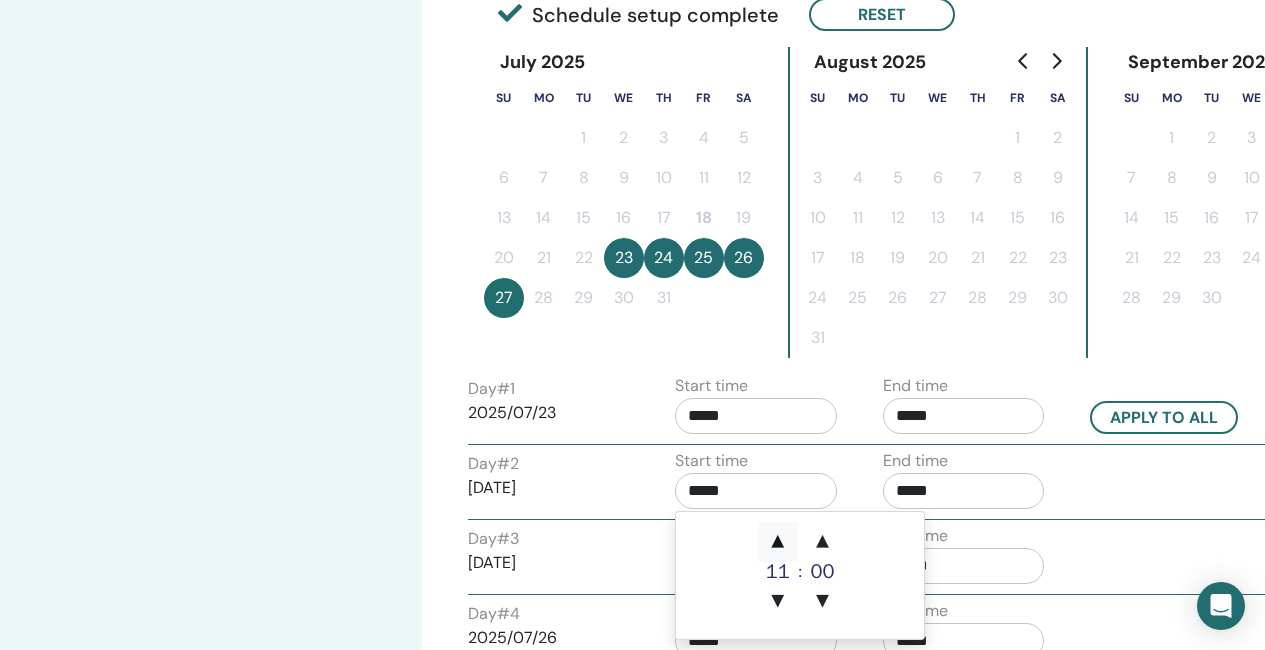 click on "▲" at bounding box center (778, 542) 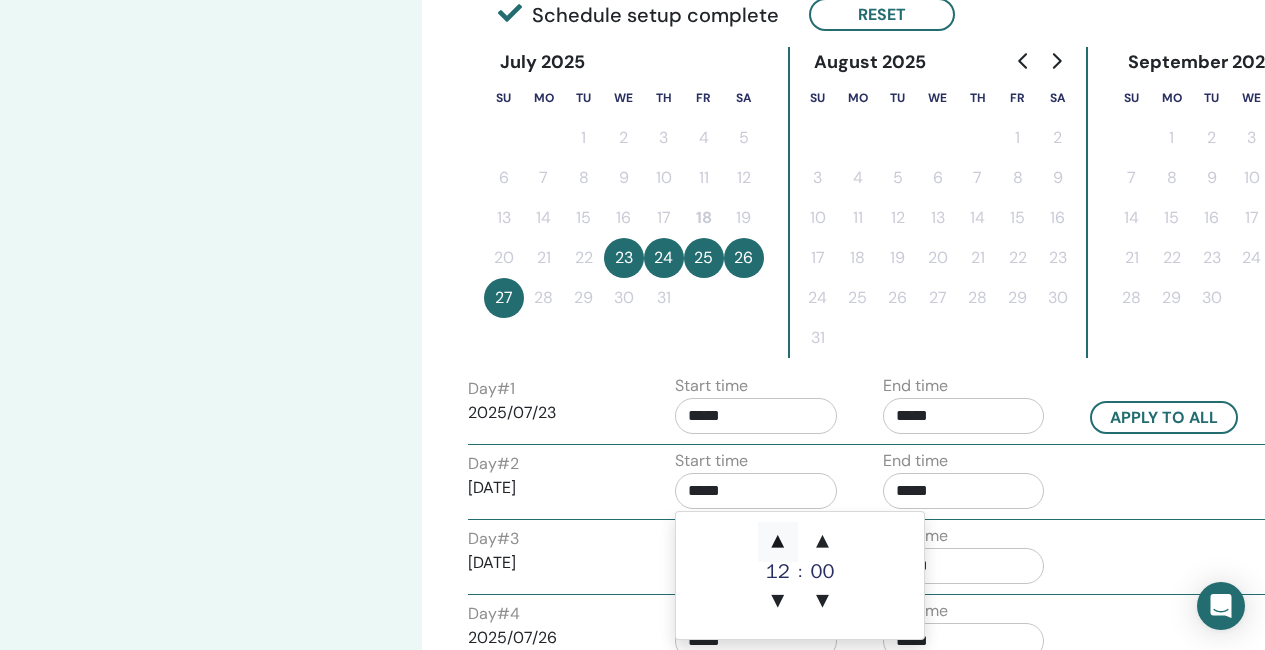 click on "▲" at bounding box center (778, 542) 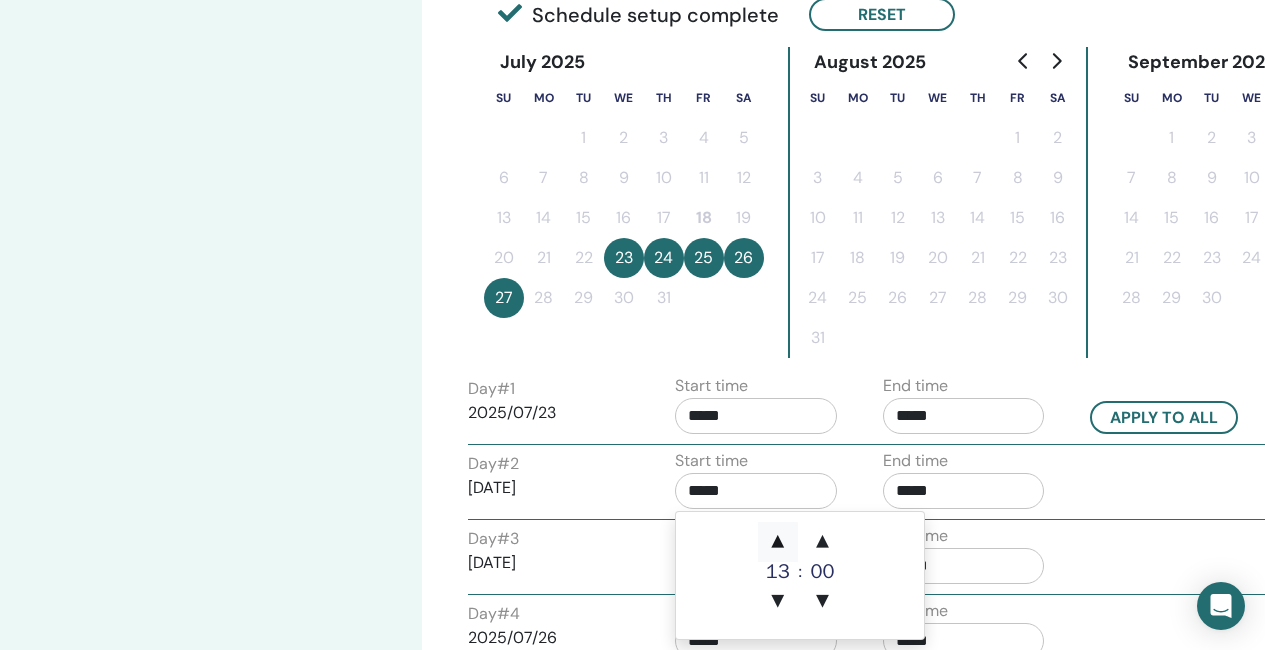 click on "▲" at bounding box center (778, 542) 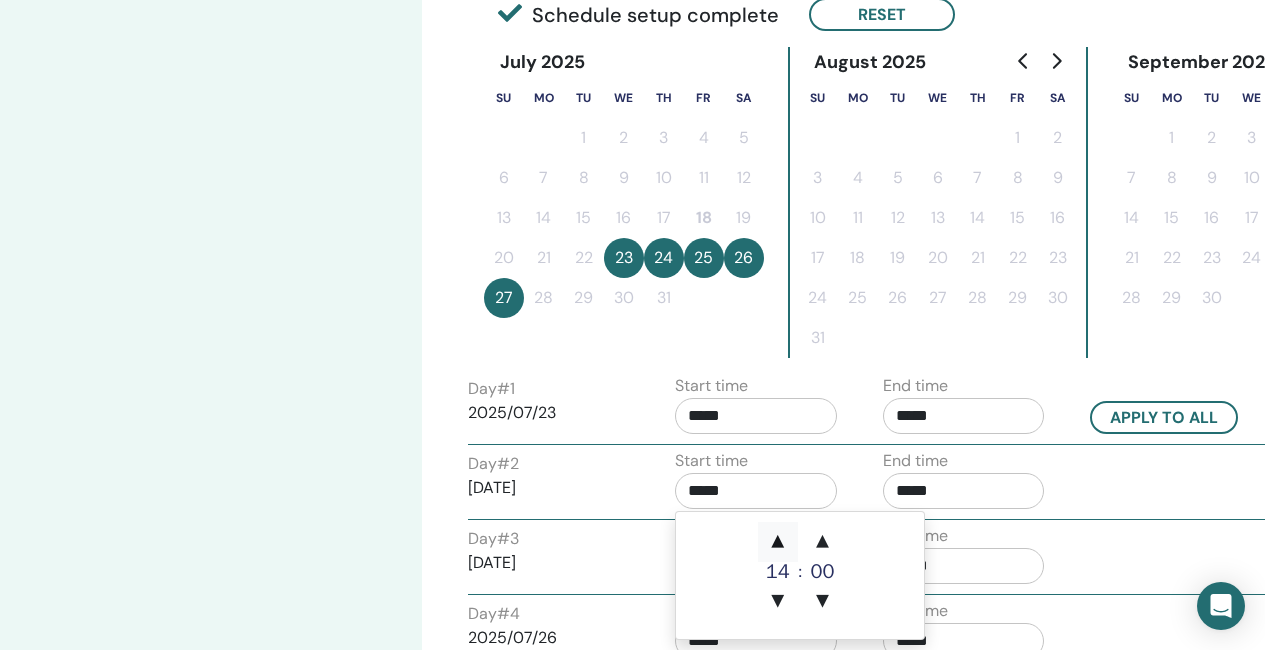 click on "▲" at bounding box center (778, 542) 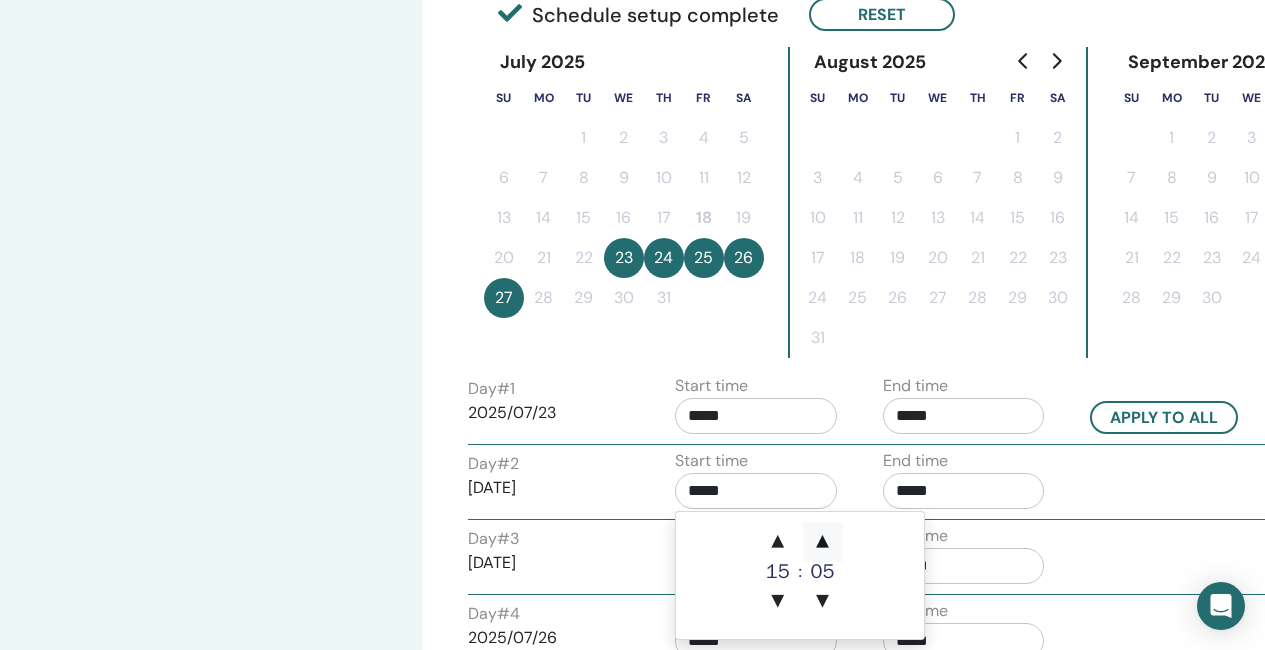 click on "▲" at bounding box center (823, 542) 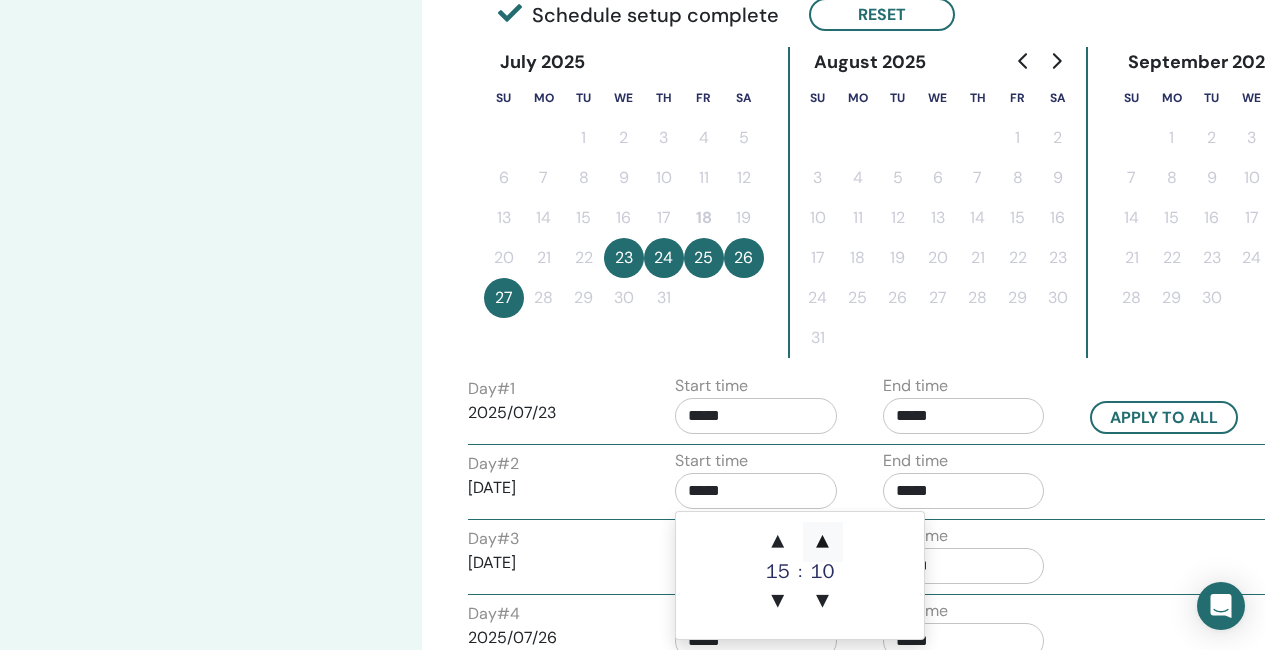 click on "▲" at bounding box center (823, 542) 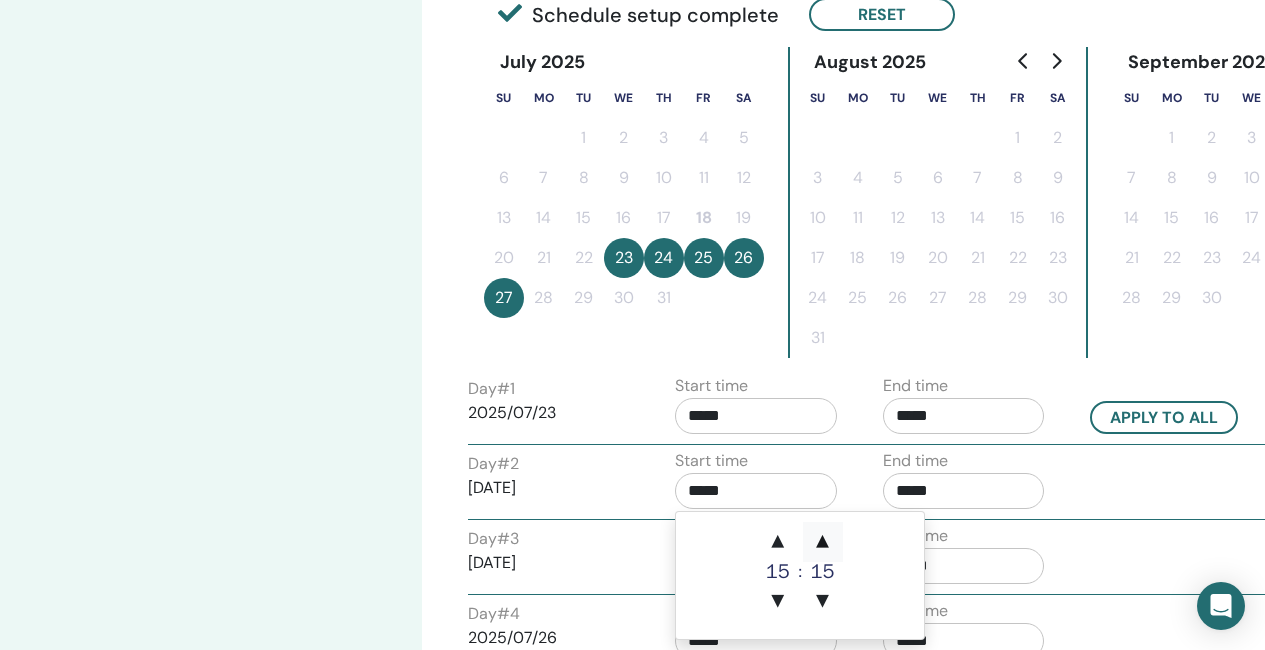 click on "▲" at bounding box center [823, 542] 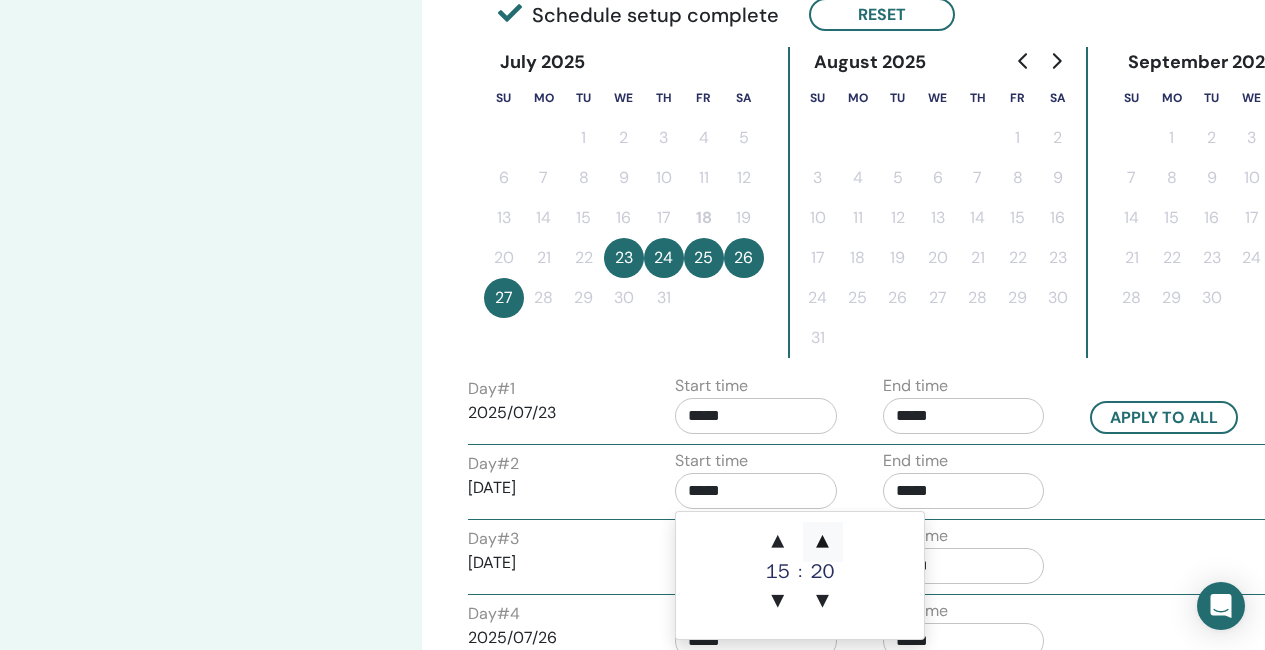 click on "▲" at bounding box center [823, 542] 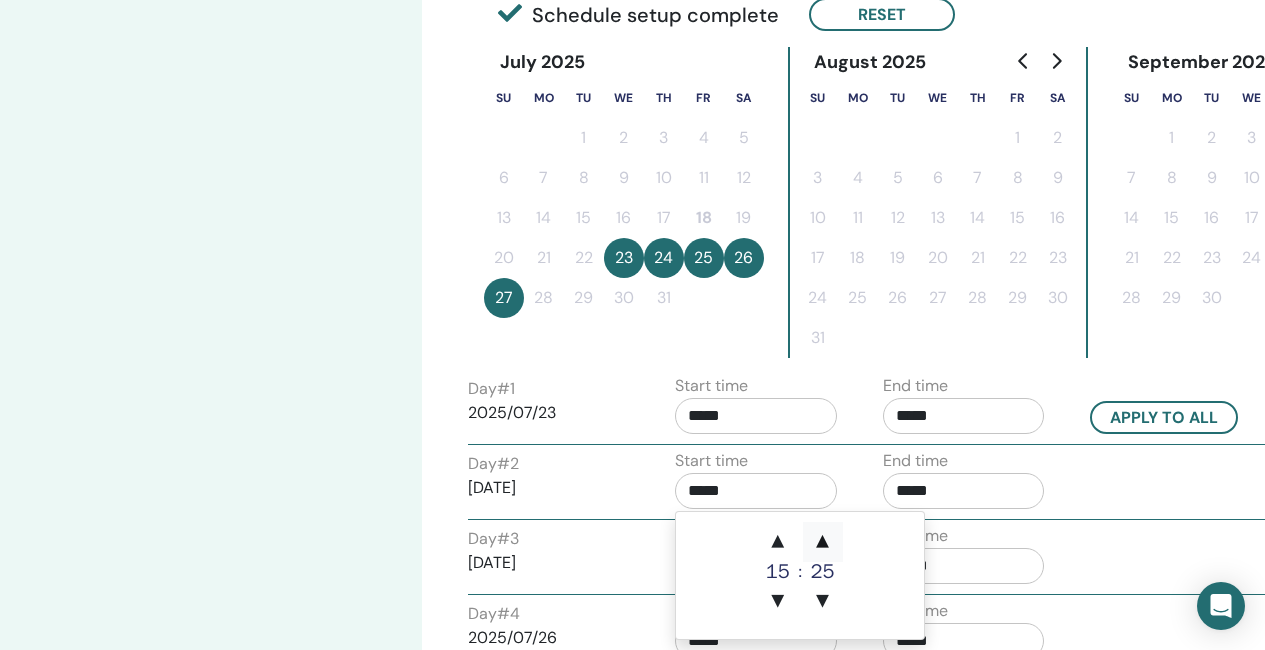 click on "▲" at bounding box center [823, 542] 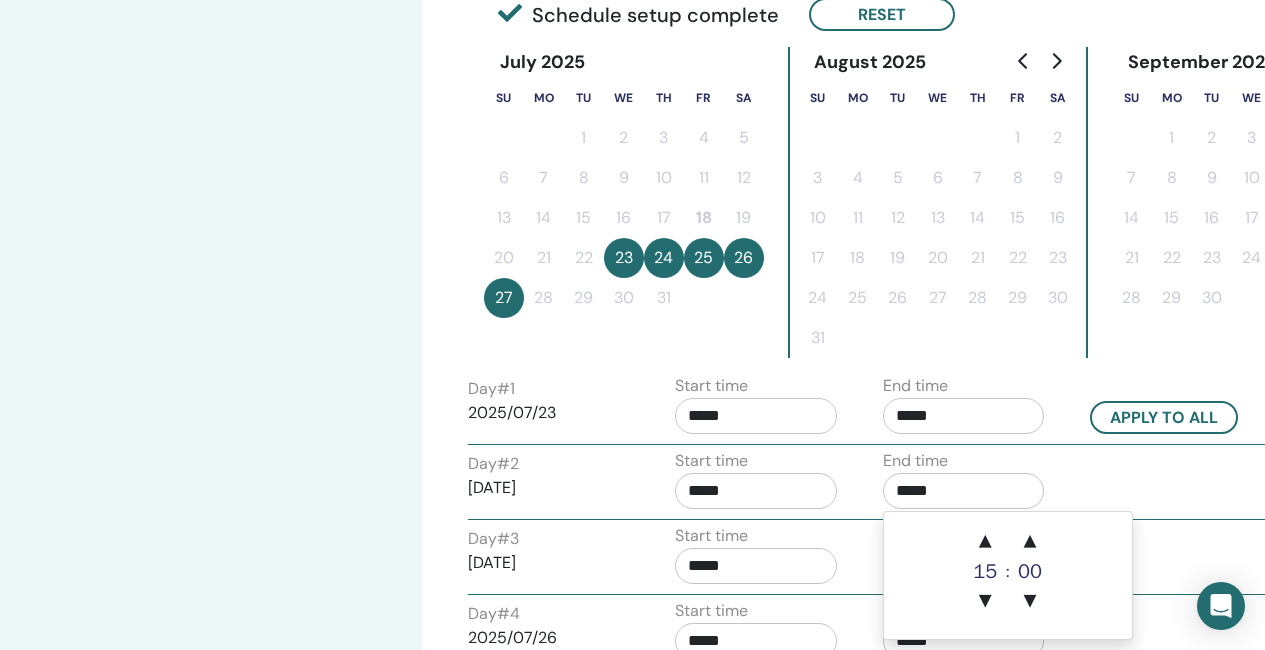 click on "*****" at bounding box center (964, 491) 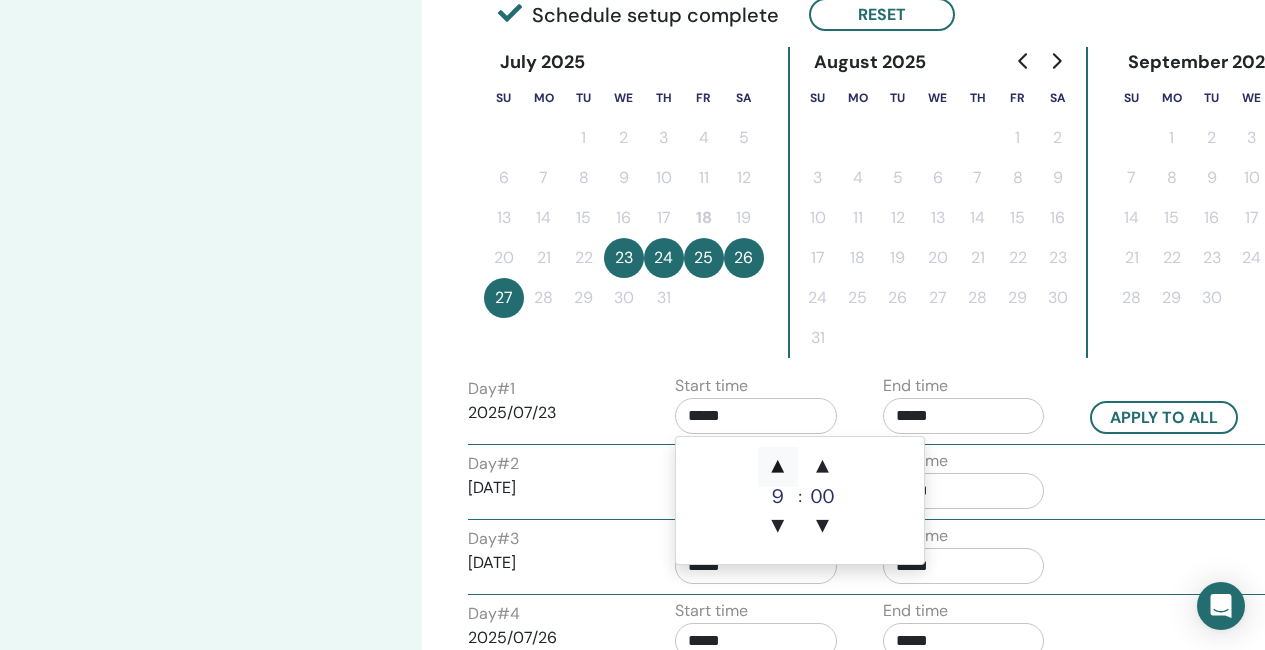click on "▲" at bounding box center (778, 467) 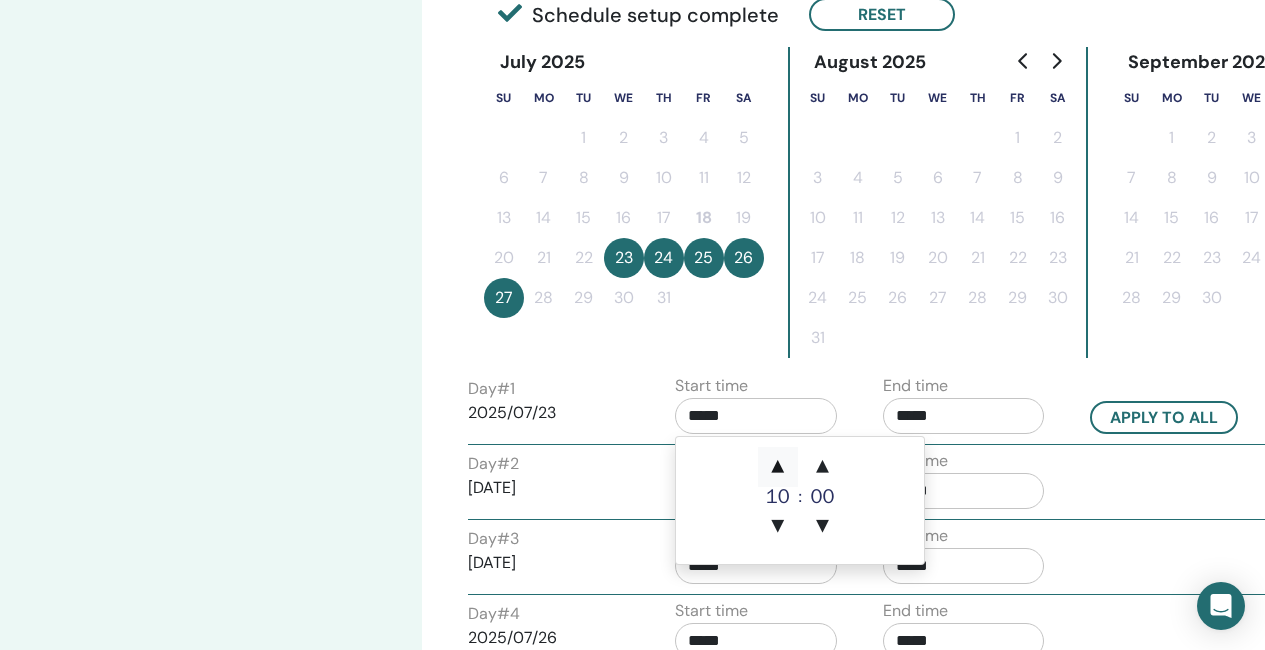 click on "▲" at bounding box center (778, 467) 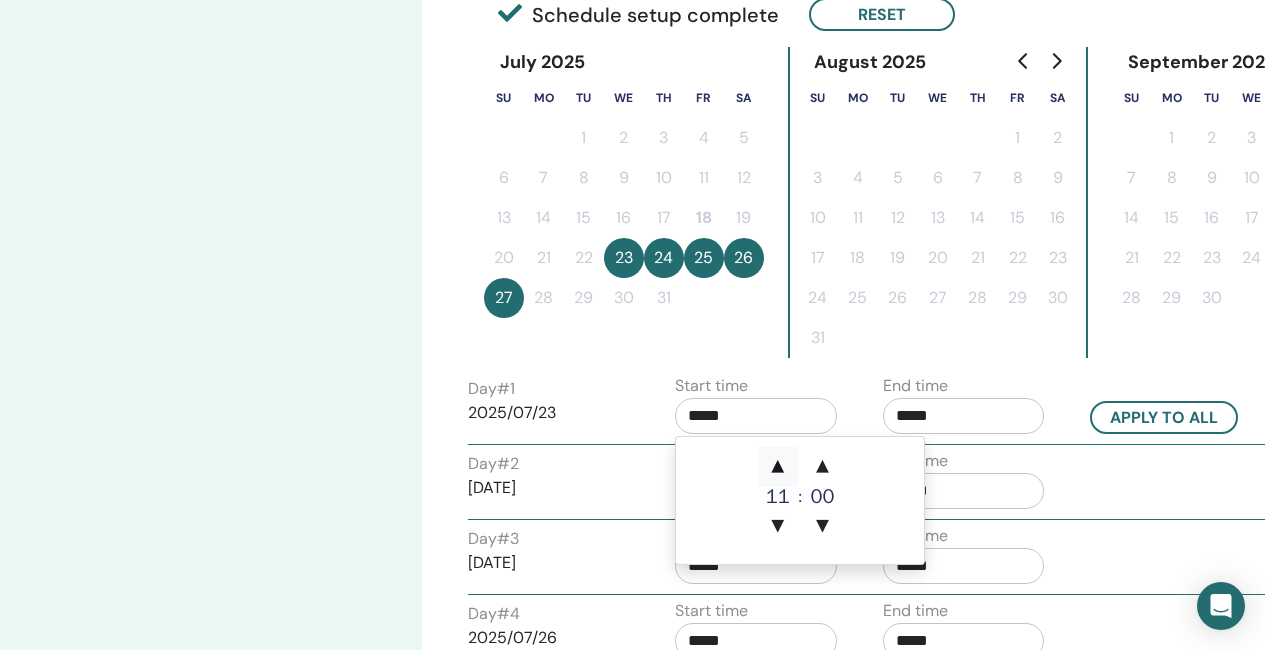 click on "▲" at bounding box center [778, 467] 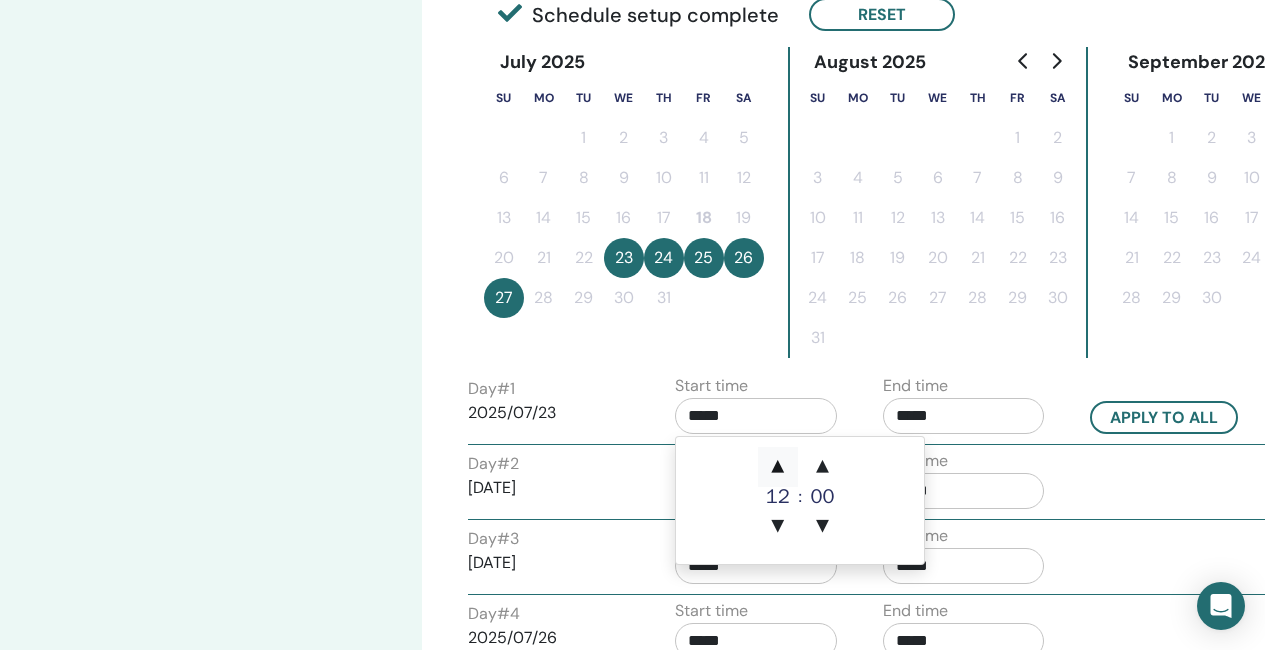 click on "▲" at bounding box center (778, 467) 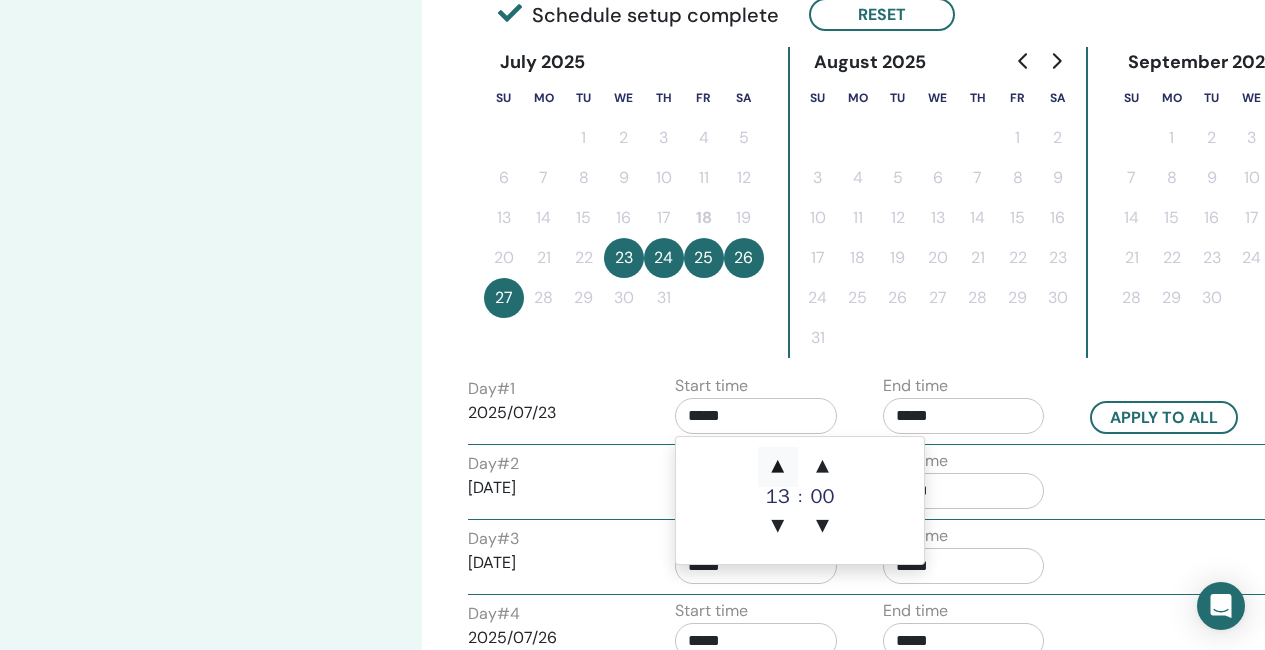 click on "▲" at bounding box center [778, 467] 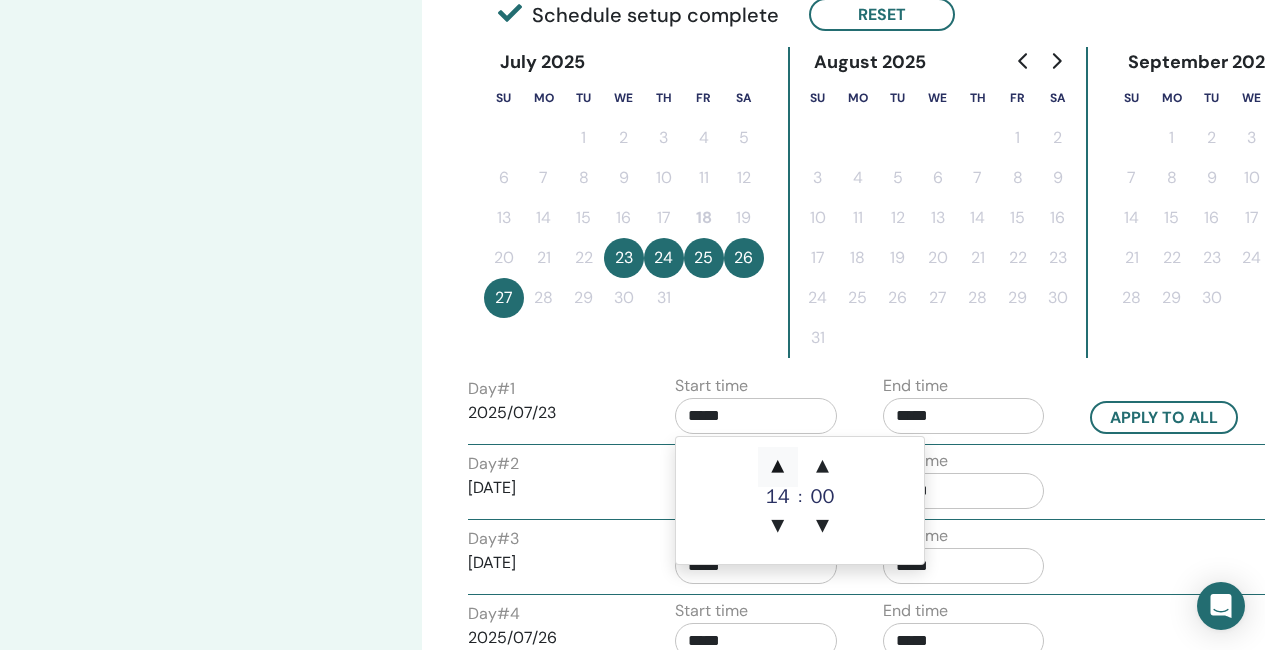click on "▲" at bounding box center [778, 467] 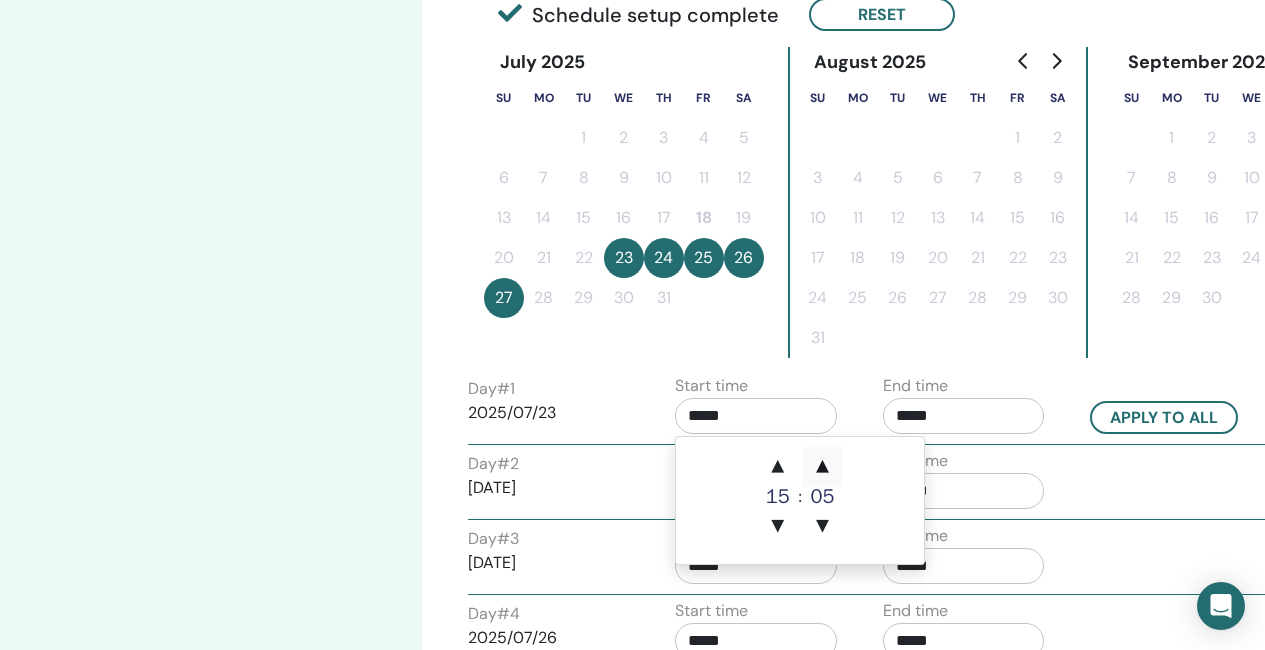 click on "▲" at bounding box center [823, 467] 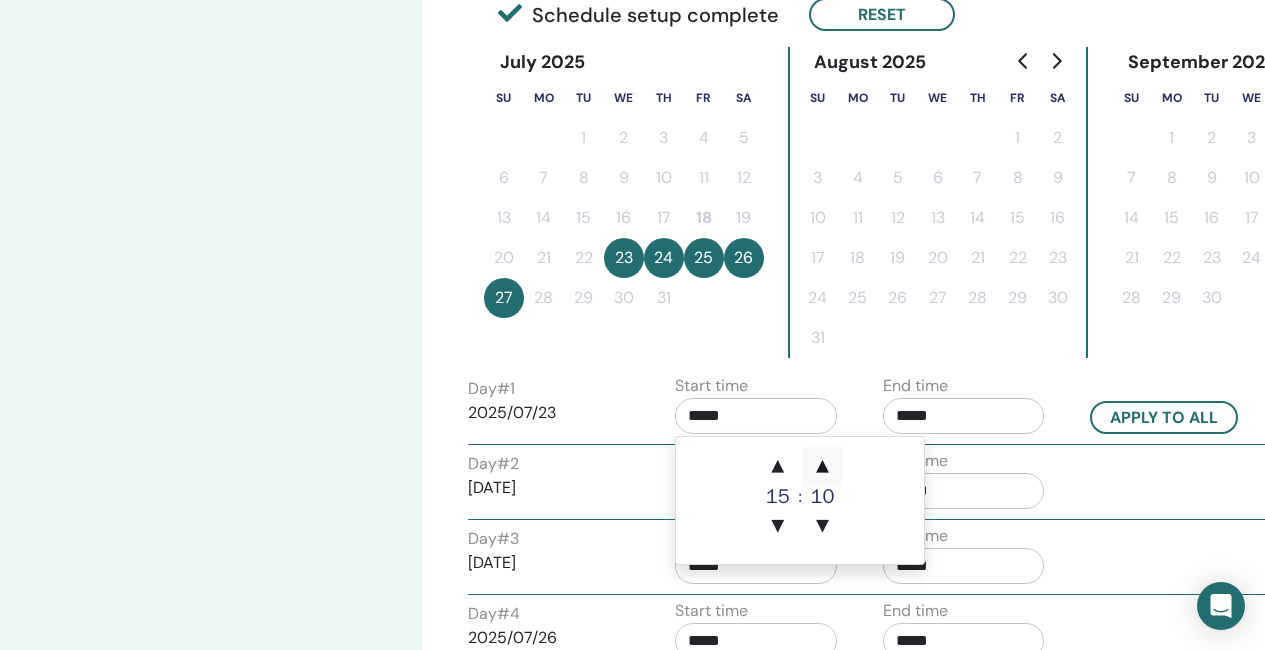 click on "▲" at bounding box center (823, 467) 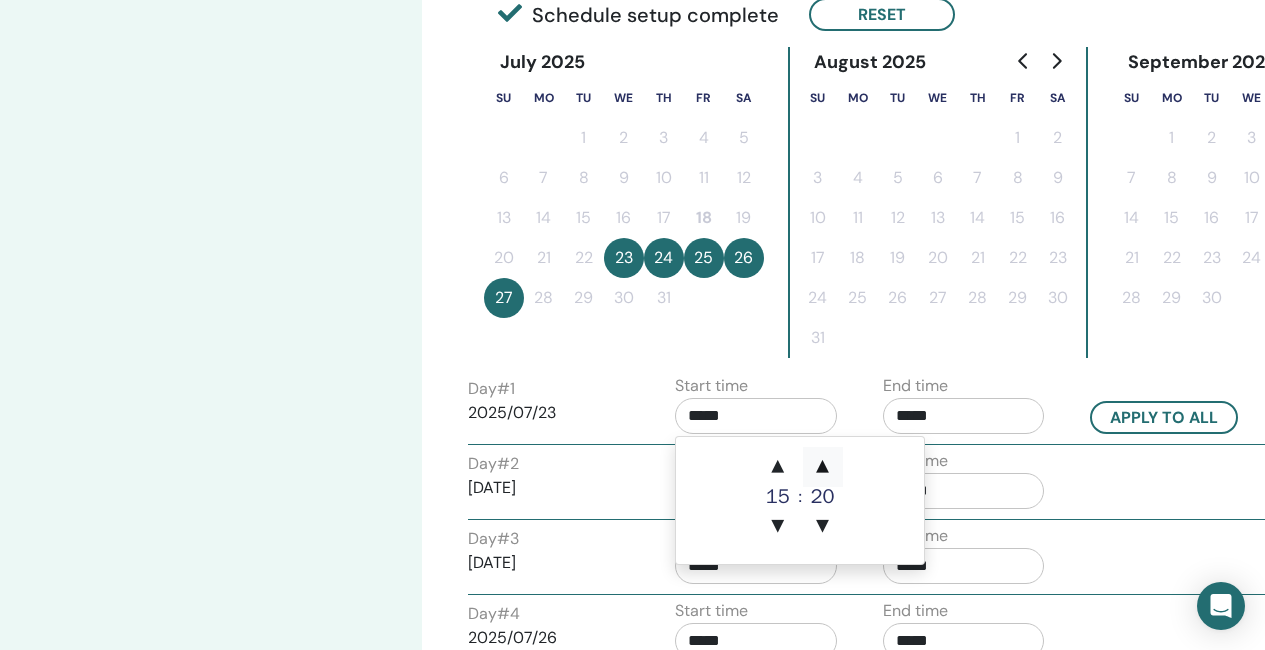 click on "▲" at bounding box center [823, 467] 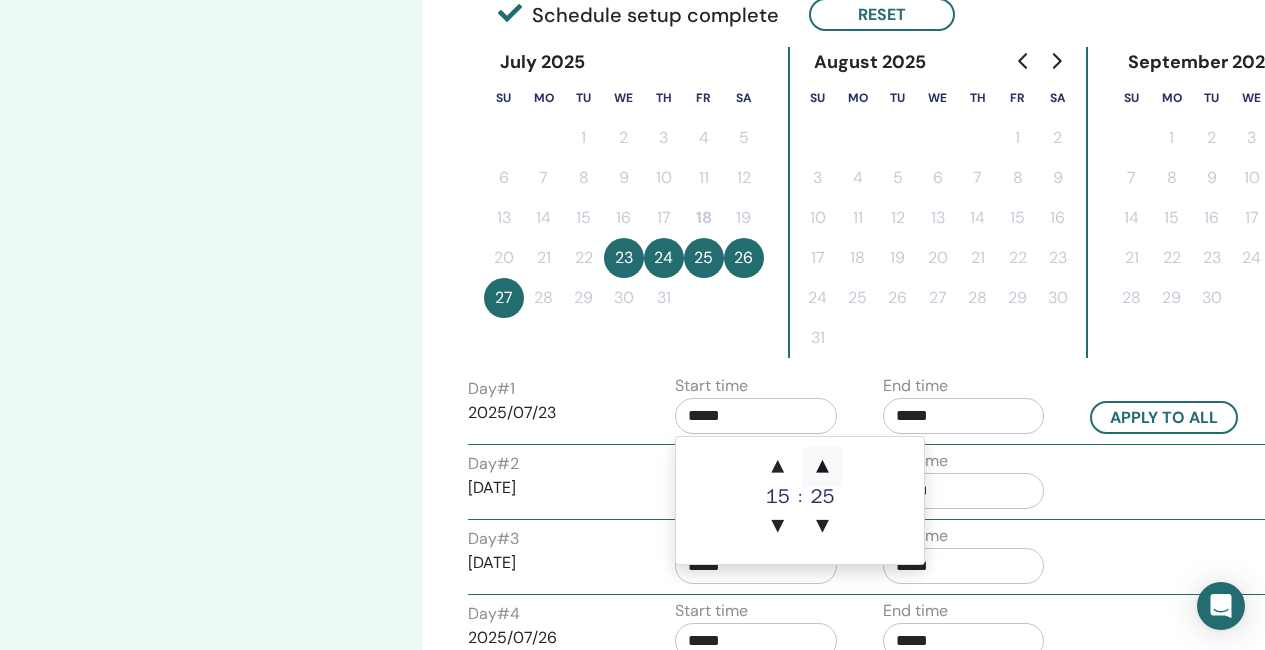 click on "▲" at bounding box center [823, 467] 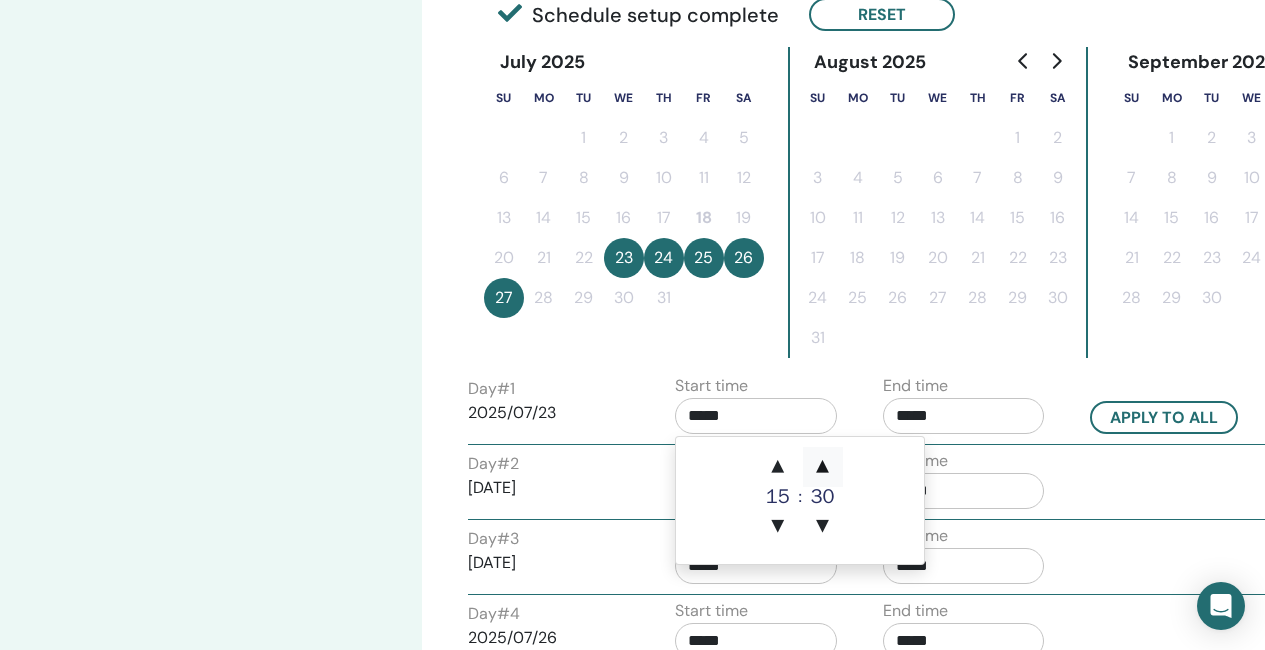 click on "▲" at bounding box center [823, 467] 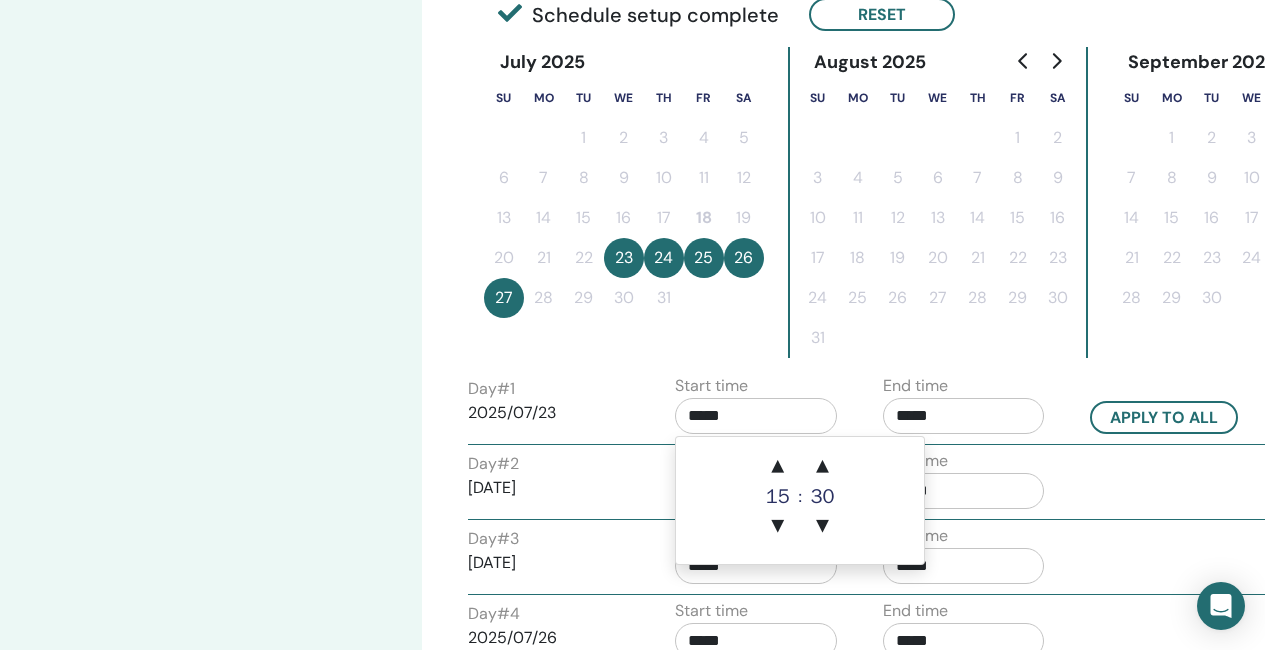 click on "*****" at bounding box center [964, 416] 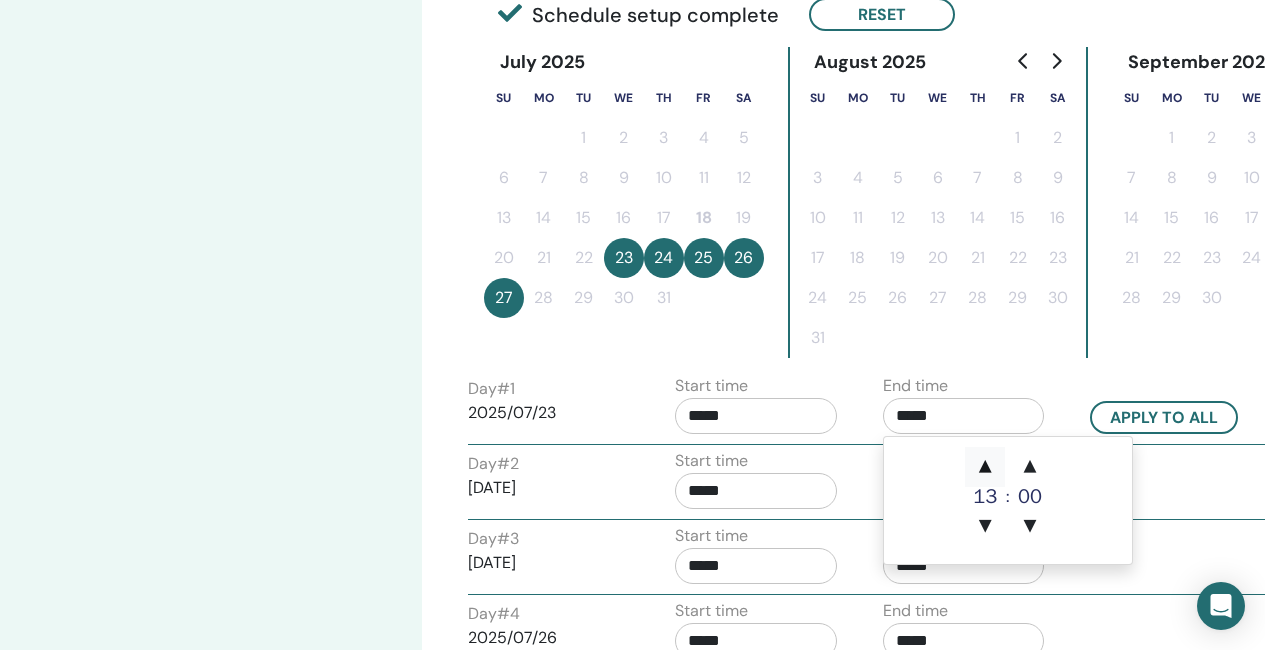 click on "▲" at bounding box center [985, 467] 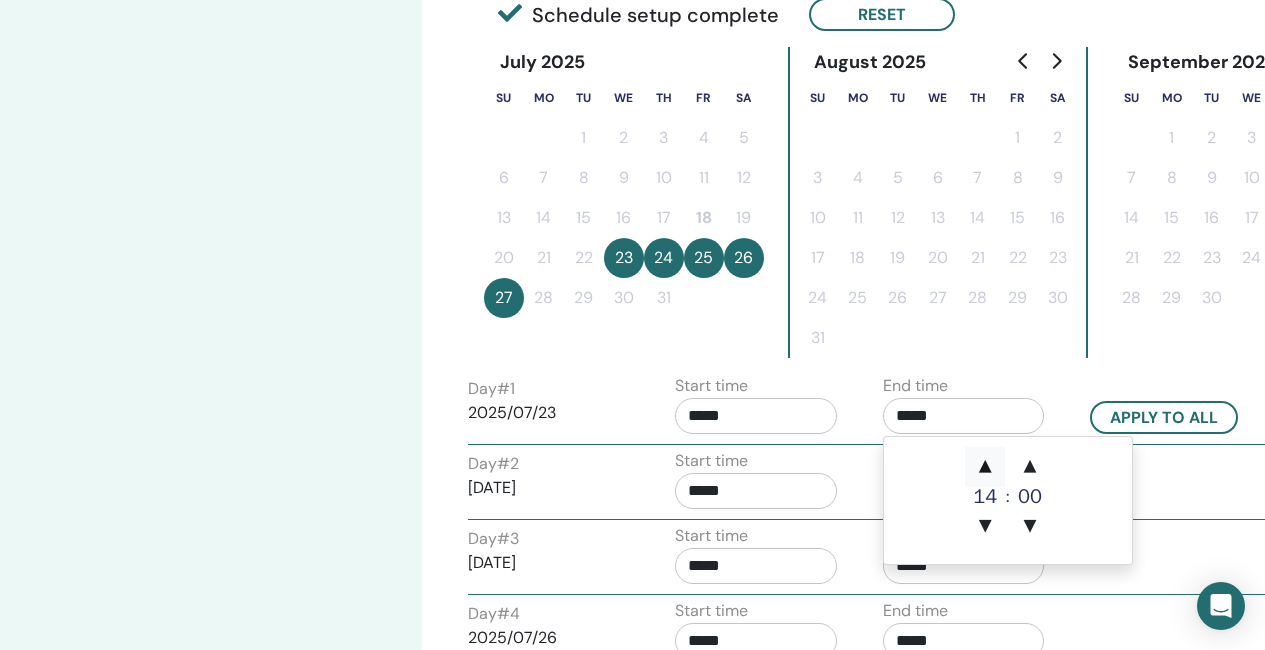 click on "▲" at bounding box center [985, 467] 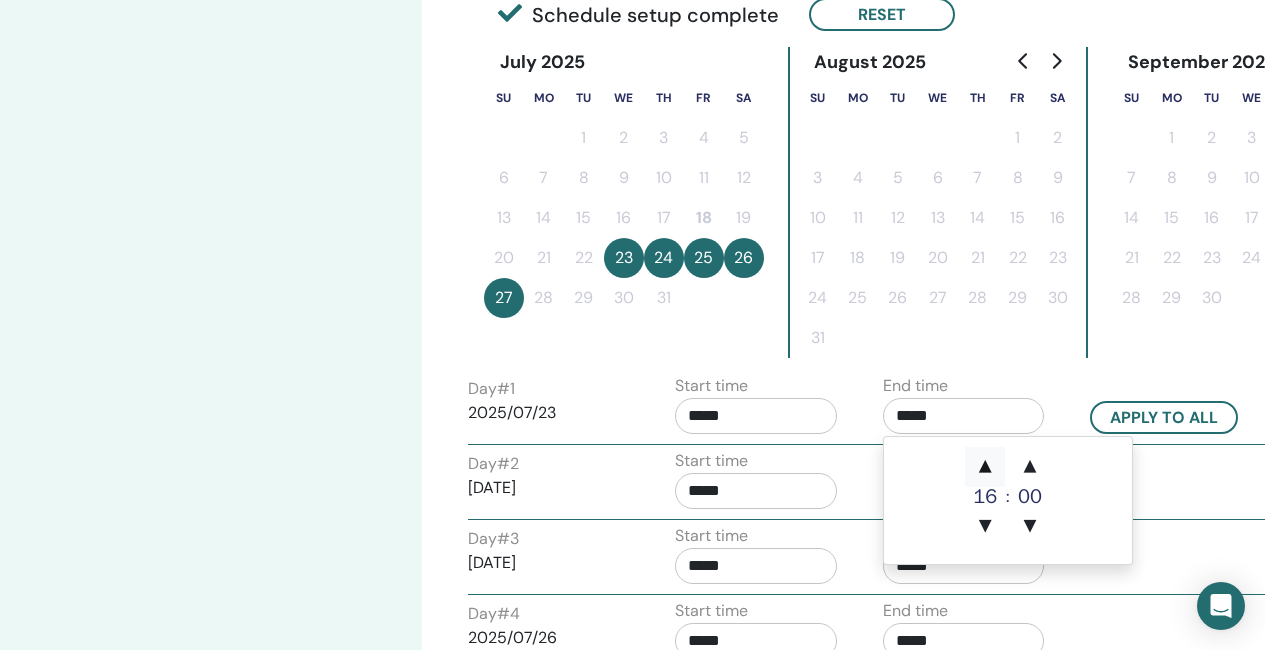 click on "▲" at bounding box center (985, 467) 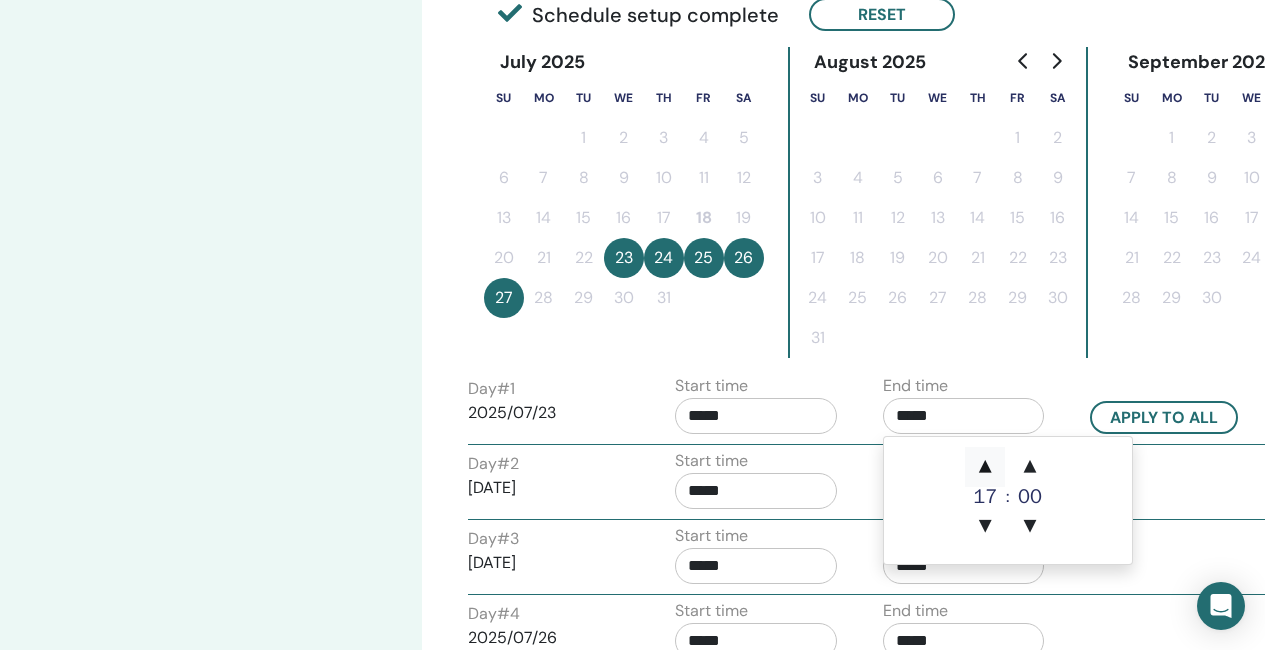 click on "▲" at bounding box center [985, 467] 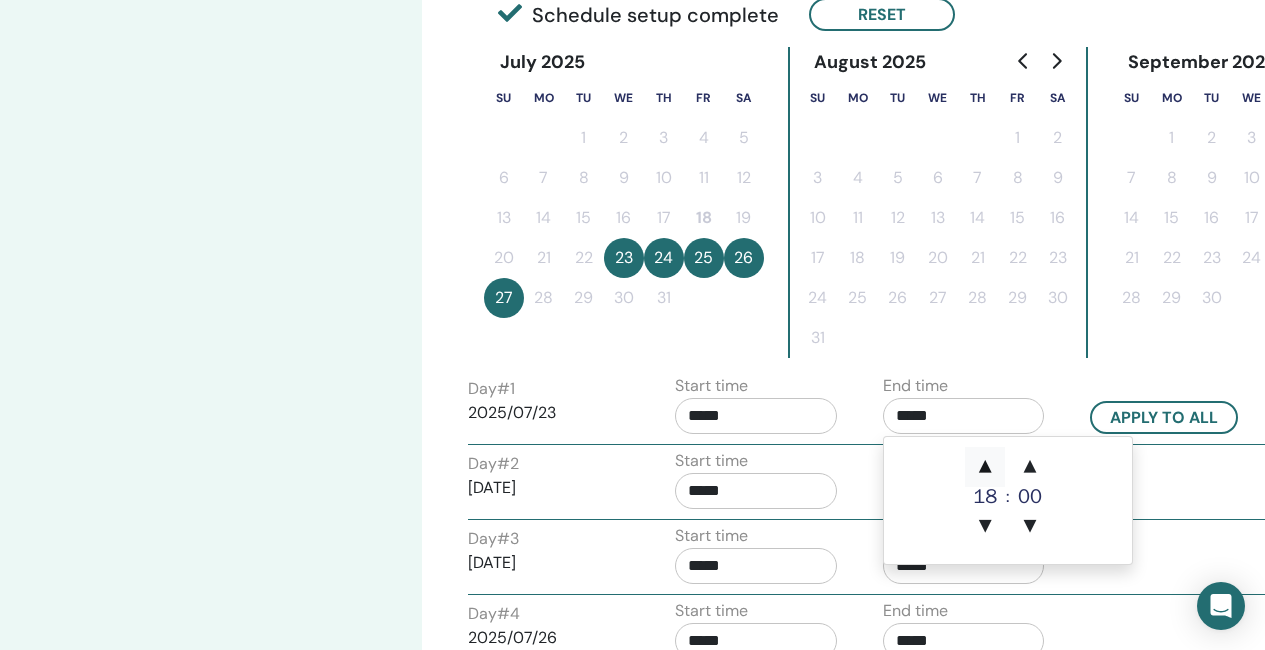 click on "▲" at bounding box center (985, 467) 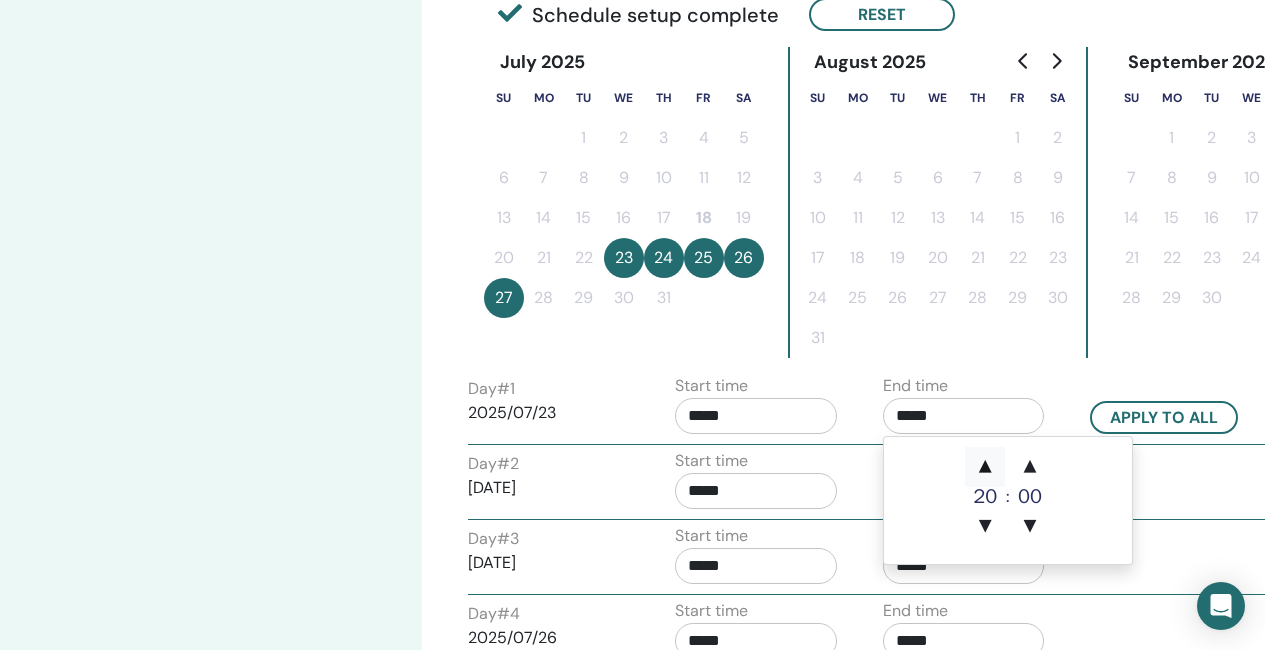 click on "▲" at bounding box center [985, 467] 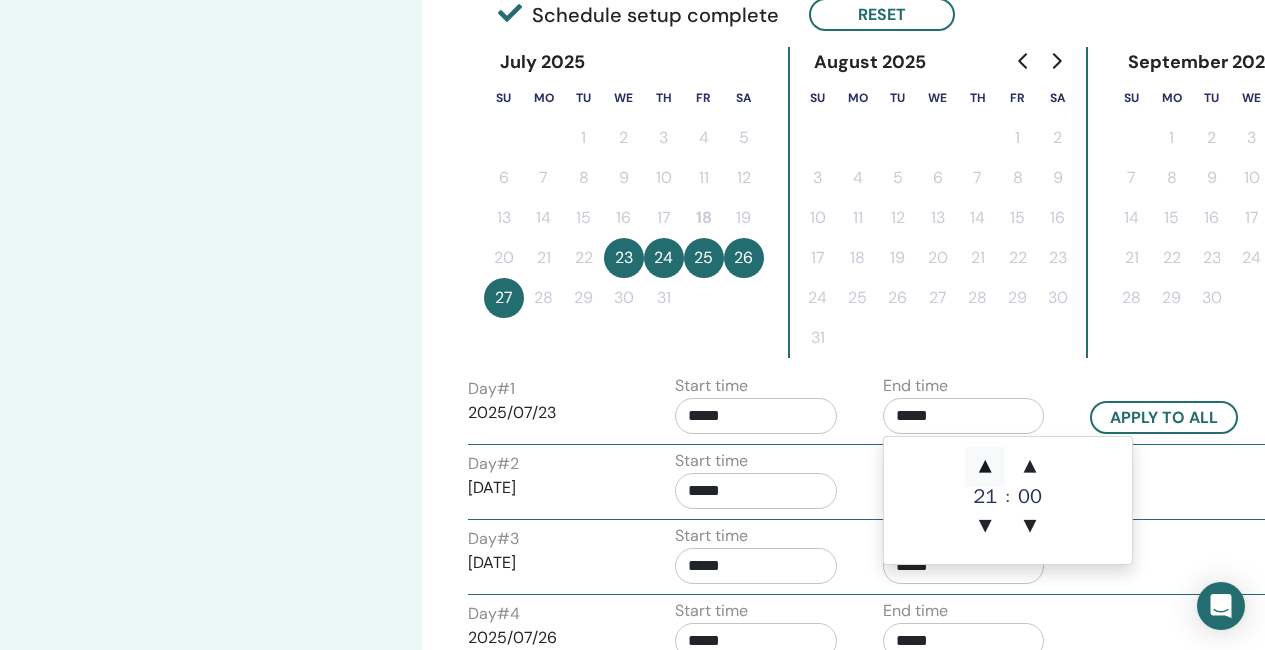 click on "▲" at bounding box center [985, 467] 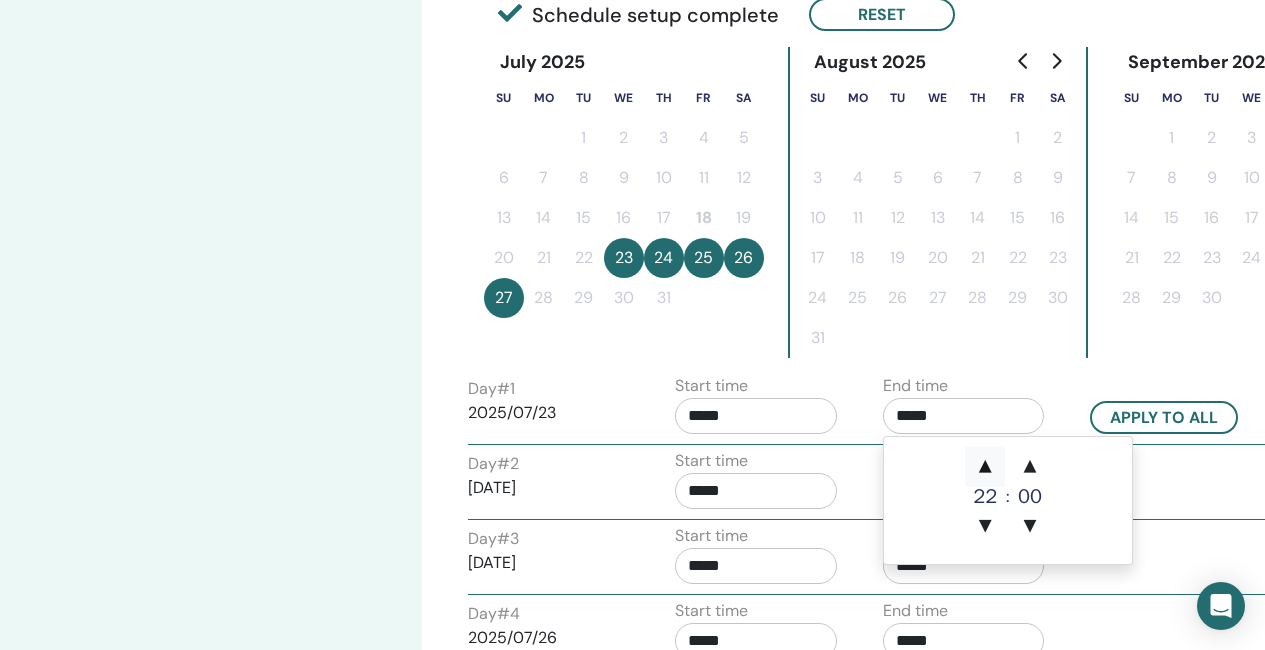 click on "▲" at bounding box center [985, 467] 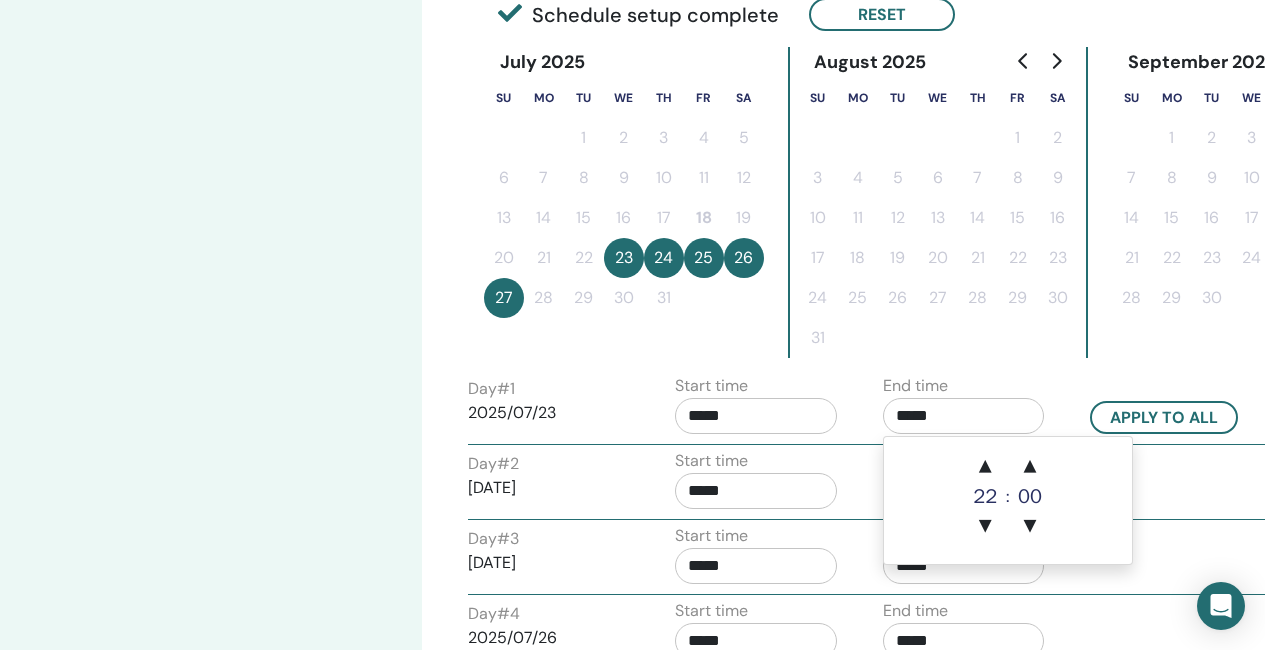 click on "*****" at bounding box center (756, 416) 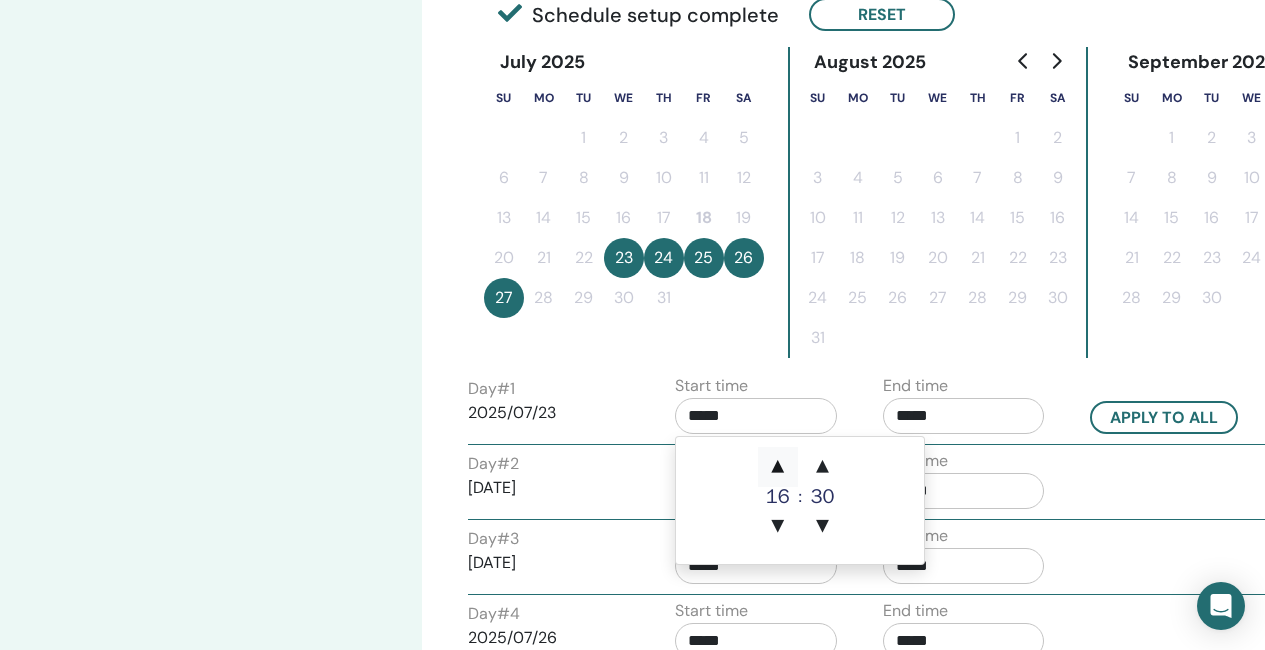 click on "▲" at bounding box center [778, 467] 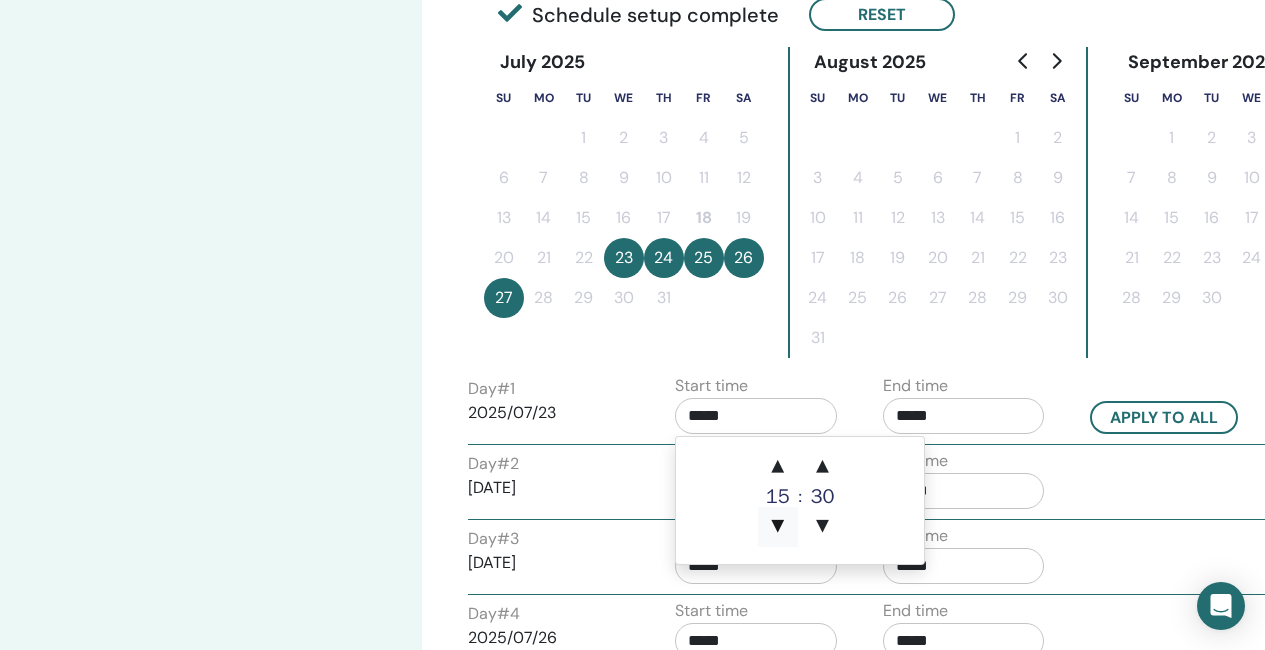 click on "▼" at bounding box center (778, 527) 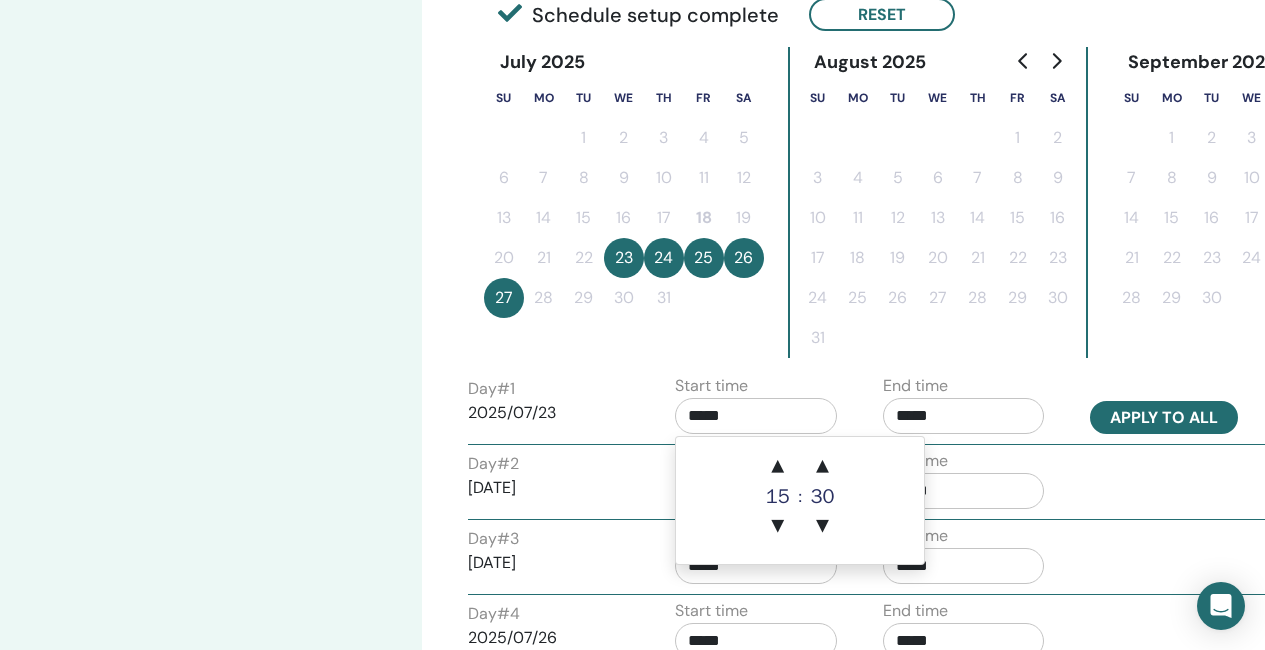 click on "Apply to all" at bounding box center [1164, 417] 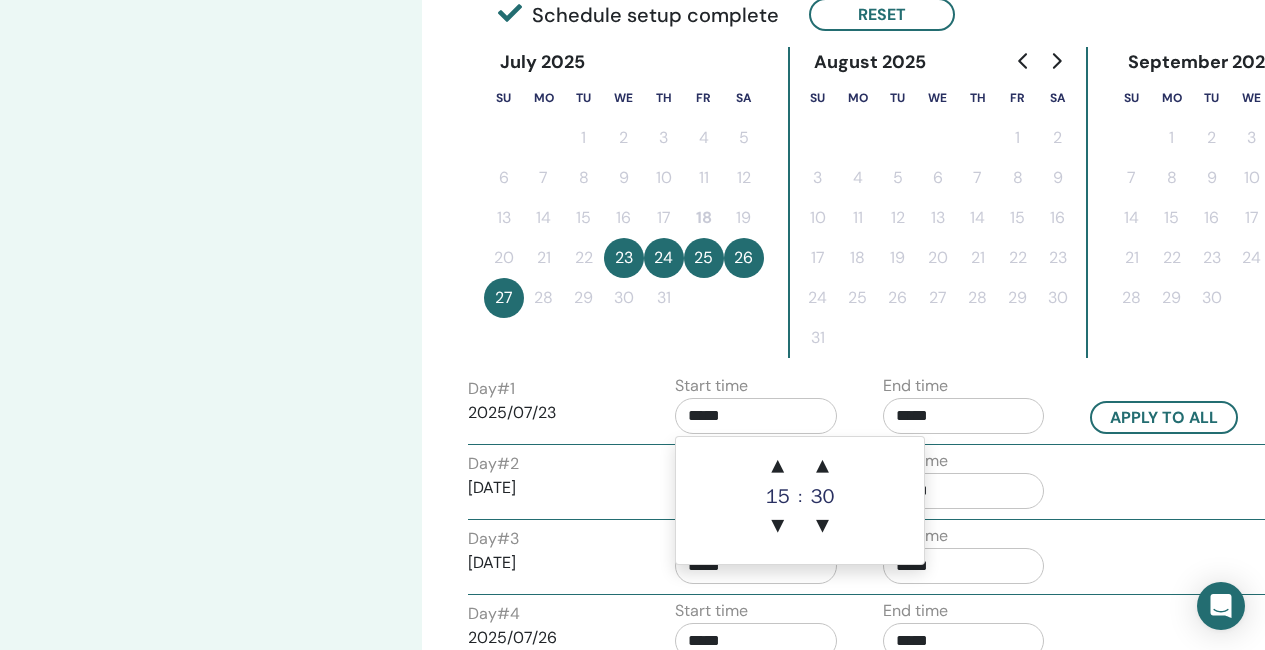 click on "*****" at bounding box center (756, 416) 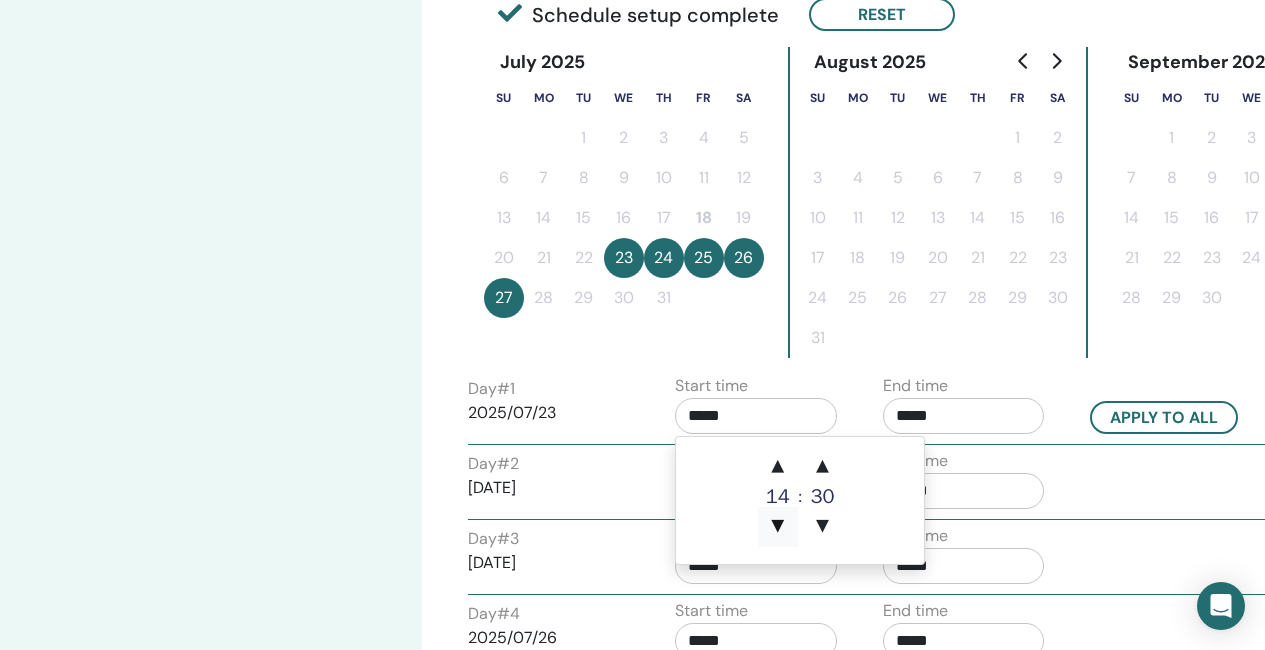 click on "▼" at bounding box center (778, 527) 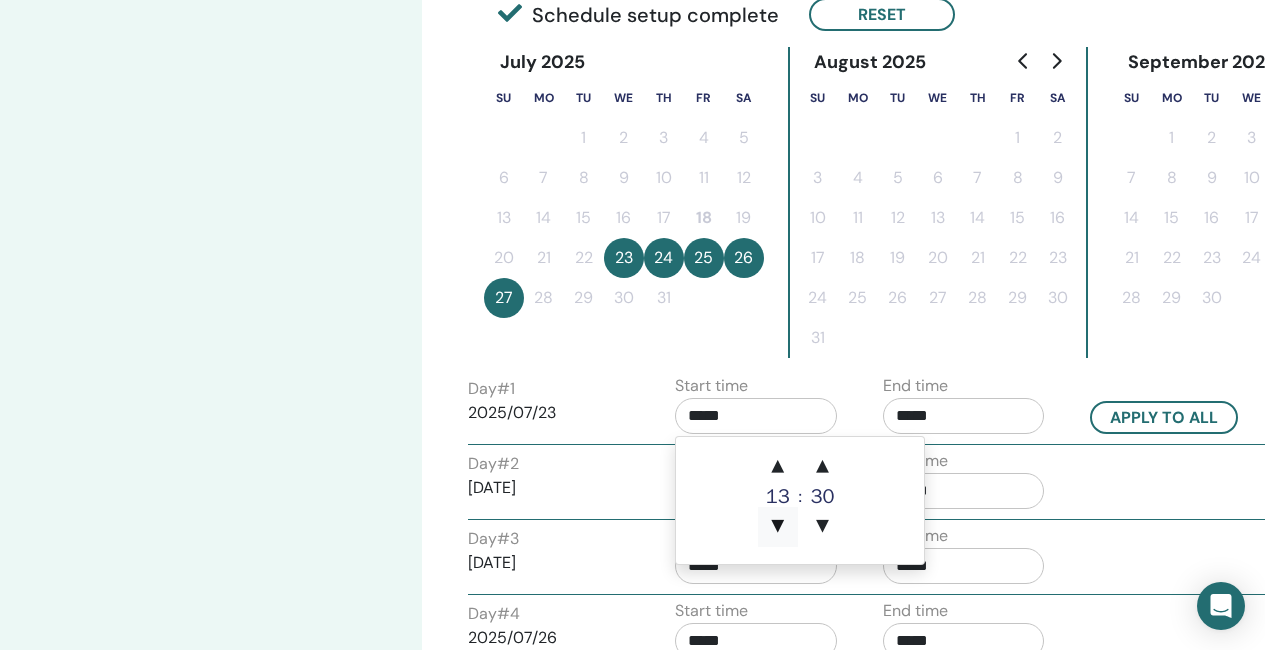 click on "▼" at bounding box center [778, 527] 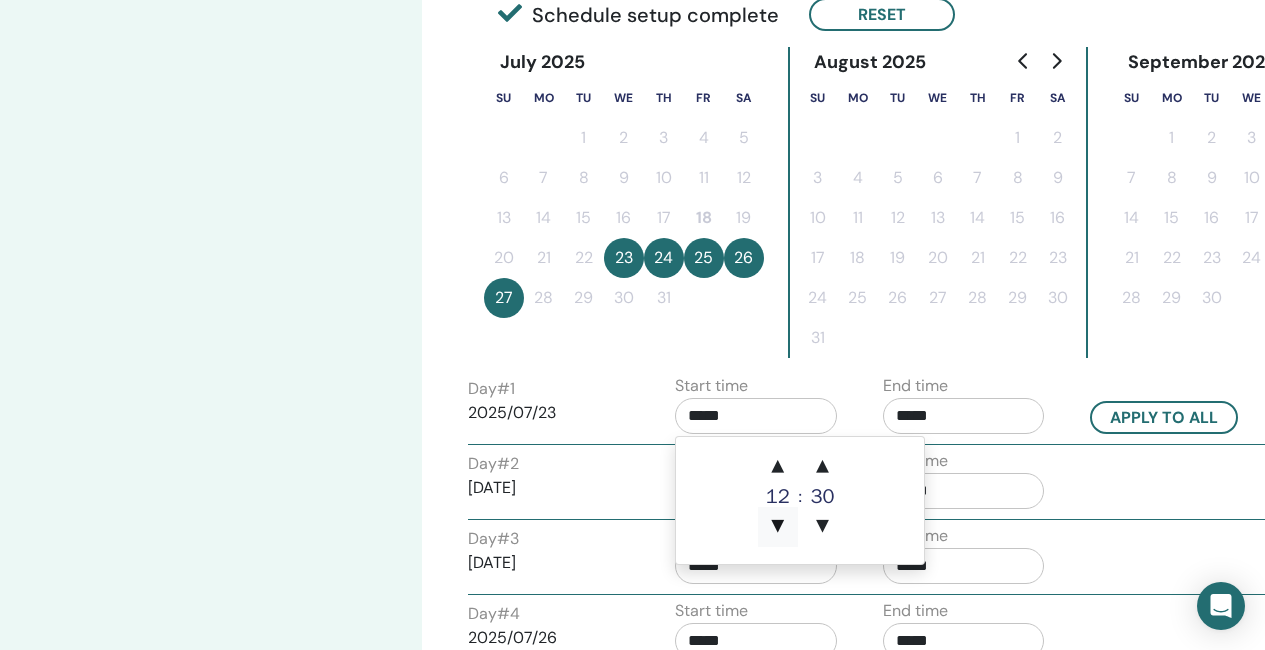 click on "▼" at bounding box center [778, 527] 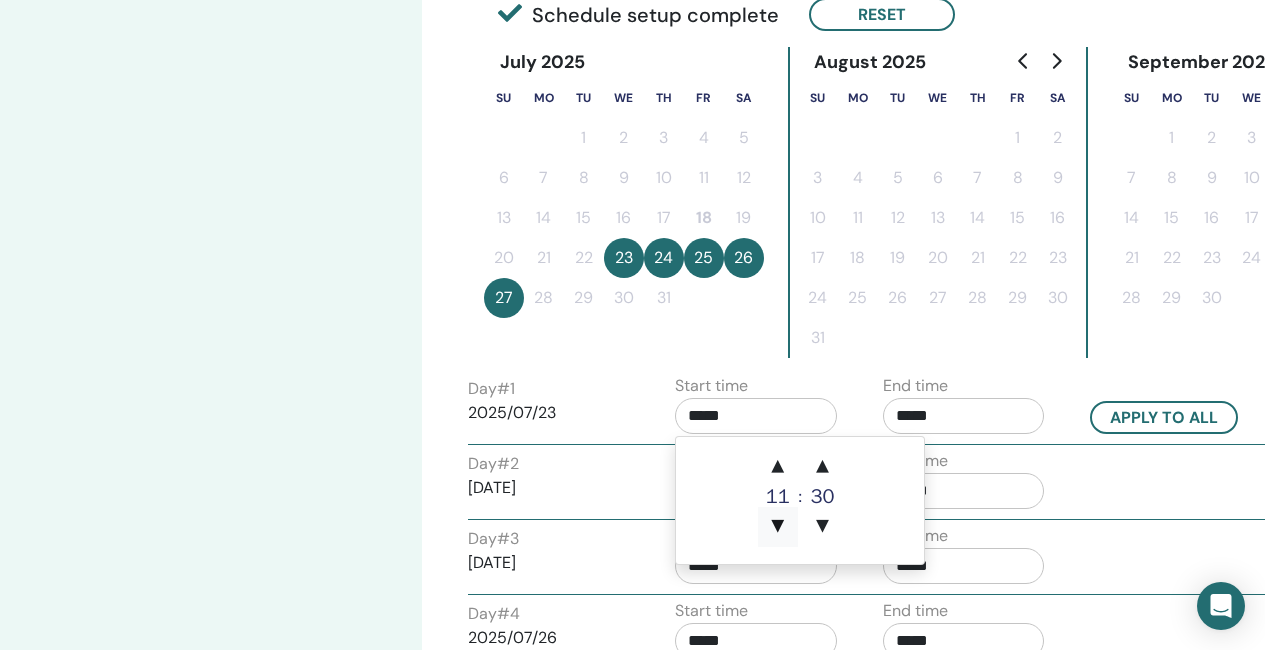 click on "▼" at bounding box center [778, 527] 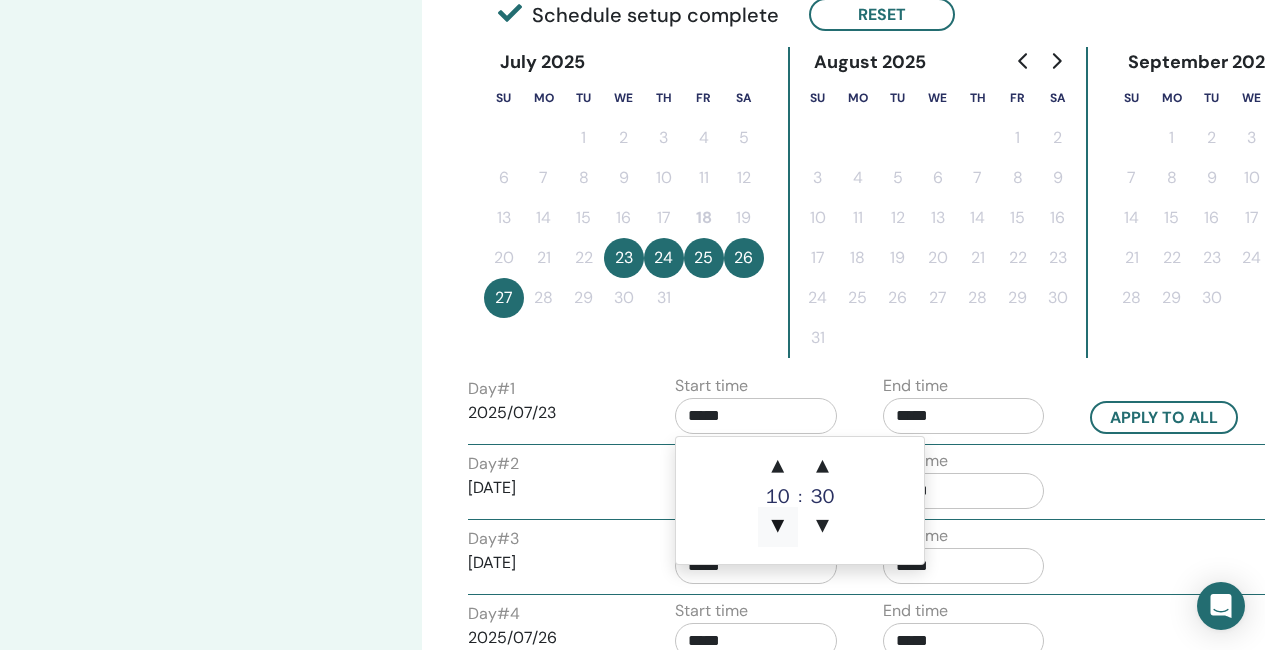click on "▼" at bounding box center [778, 527] 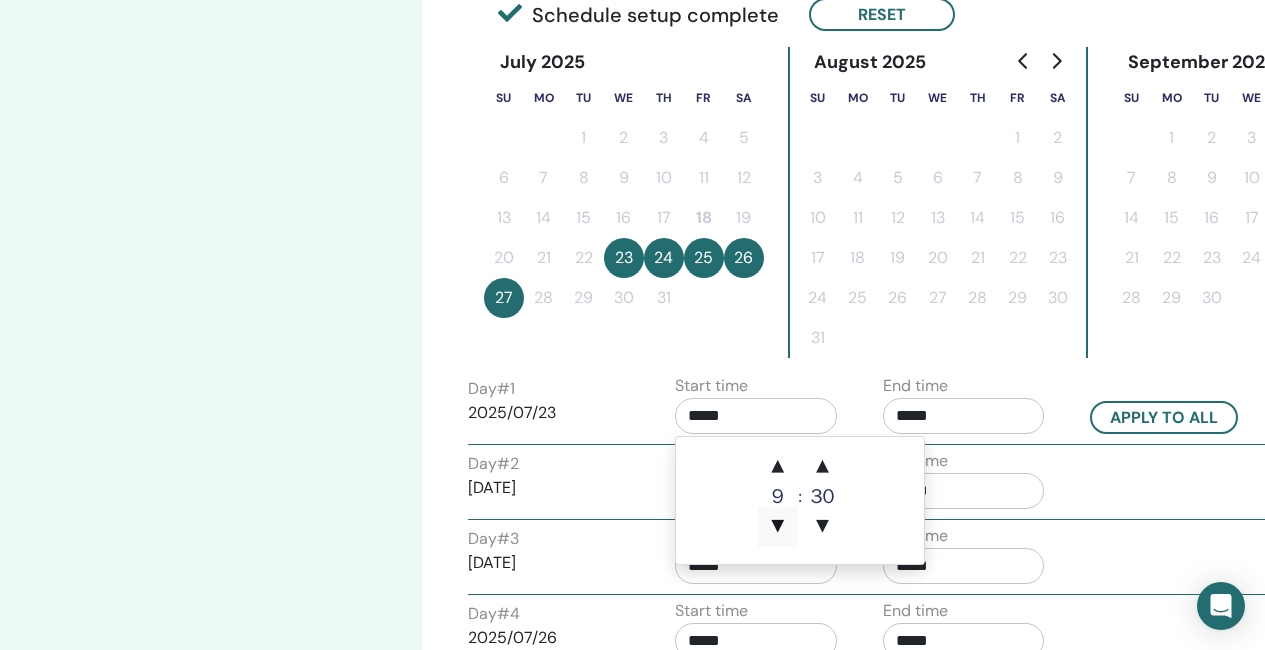 click on "▼" at bounding box center [778, 527] 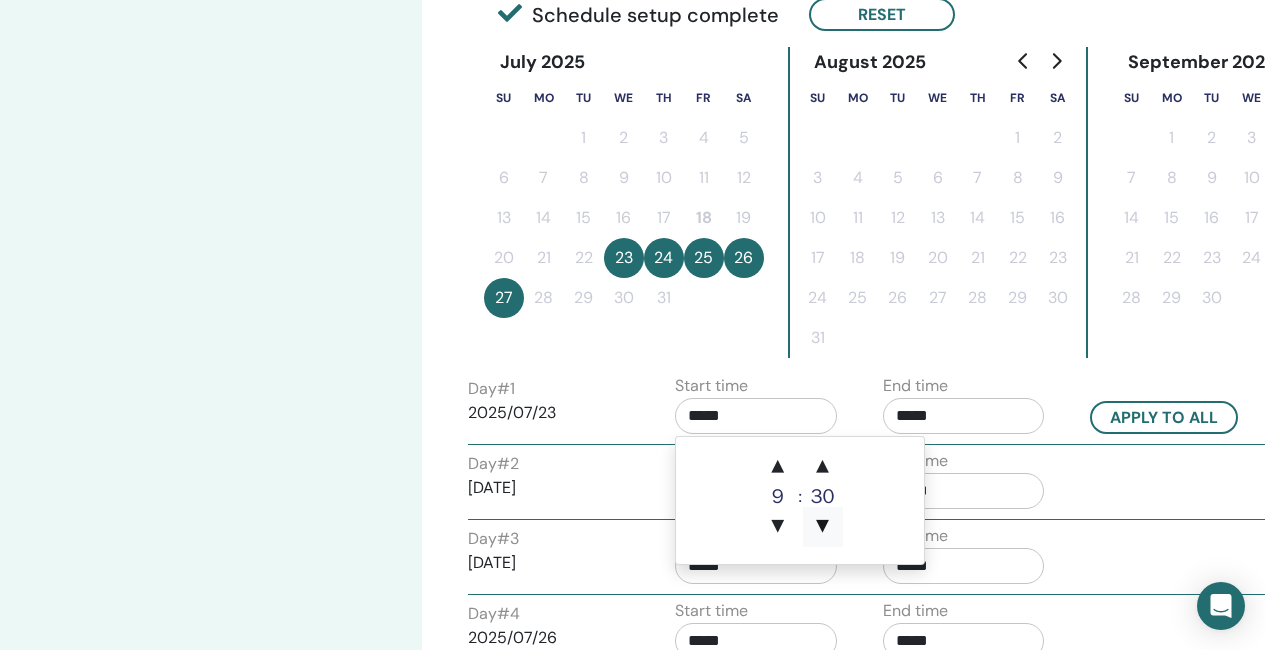 click on "▼" at bounding box center (823, 527) 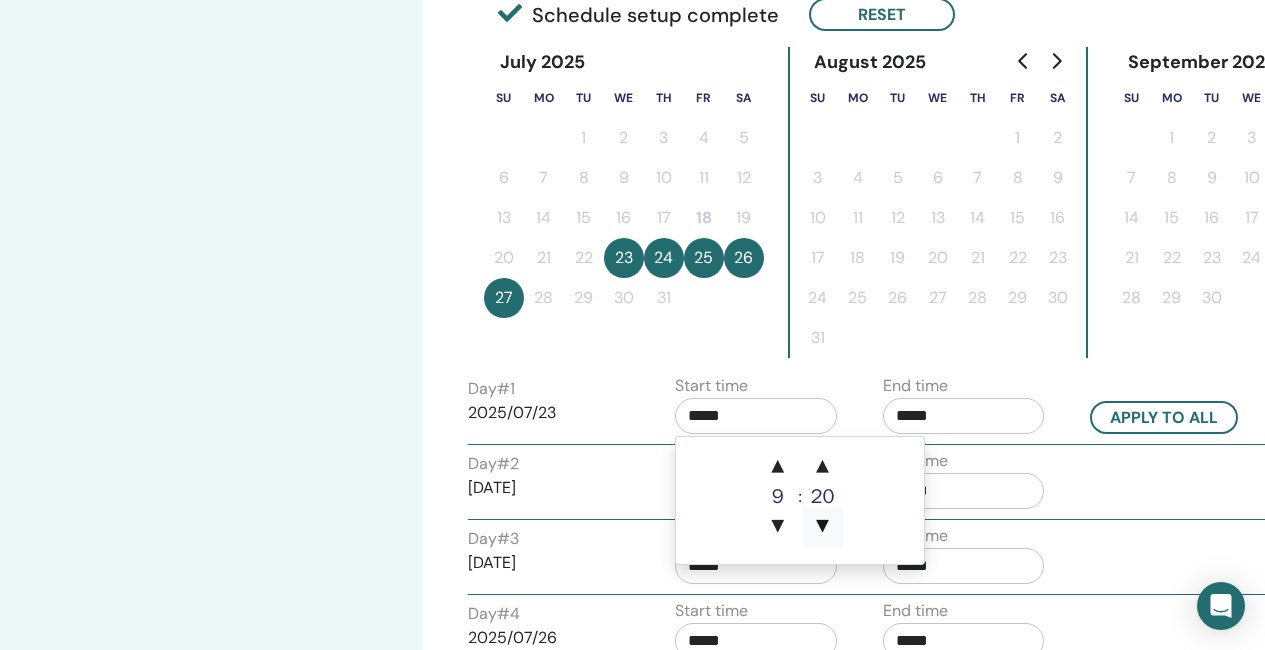 click on "▼" at bounding box center (823, 527) 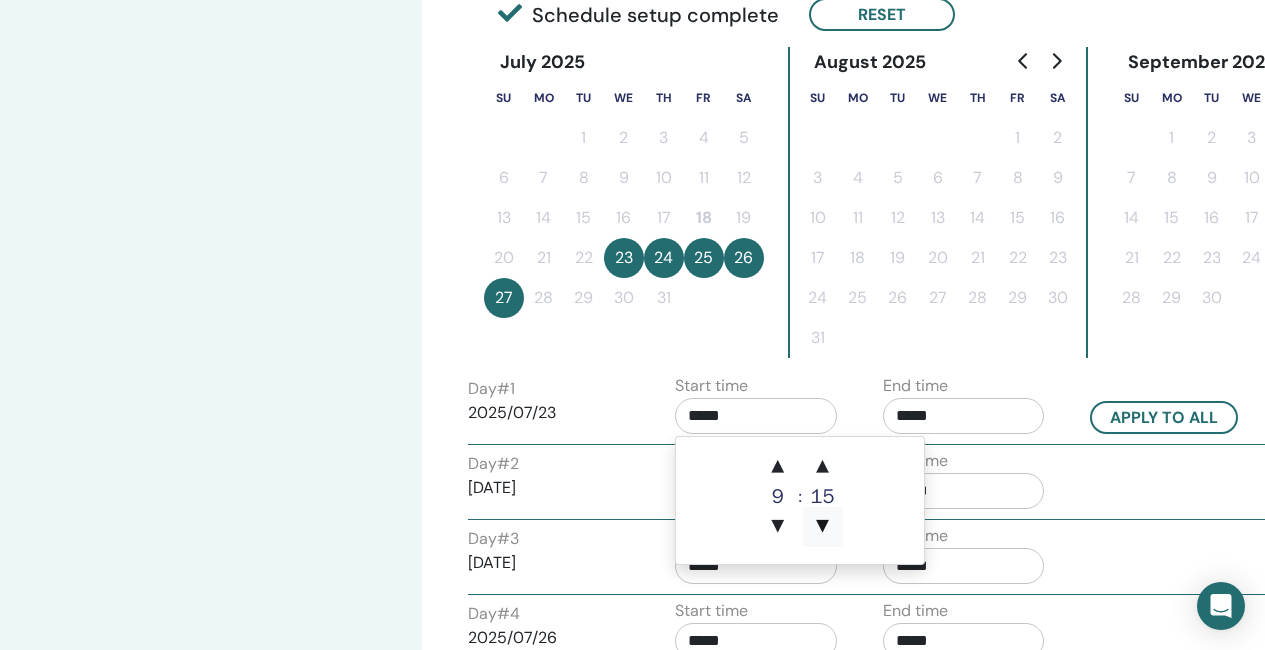 click on "▼" at bounding box center [823, 527] 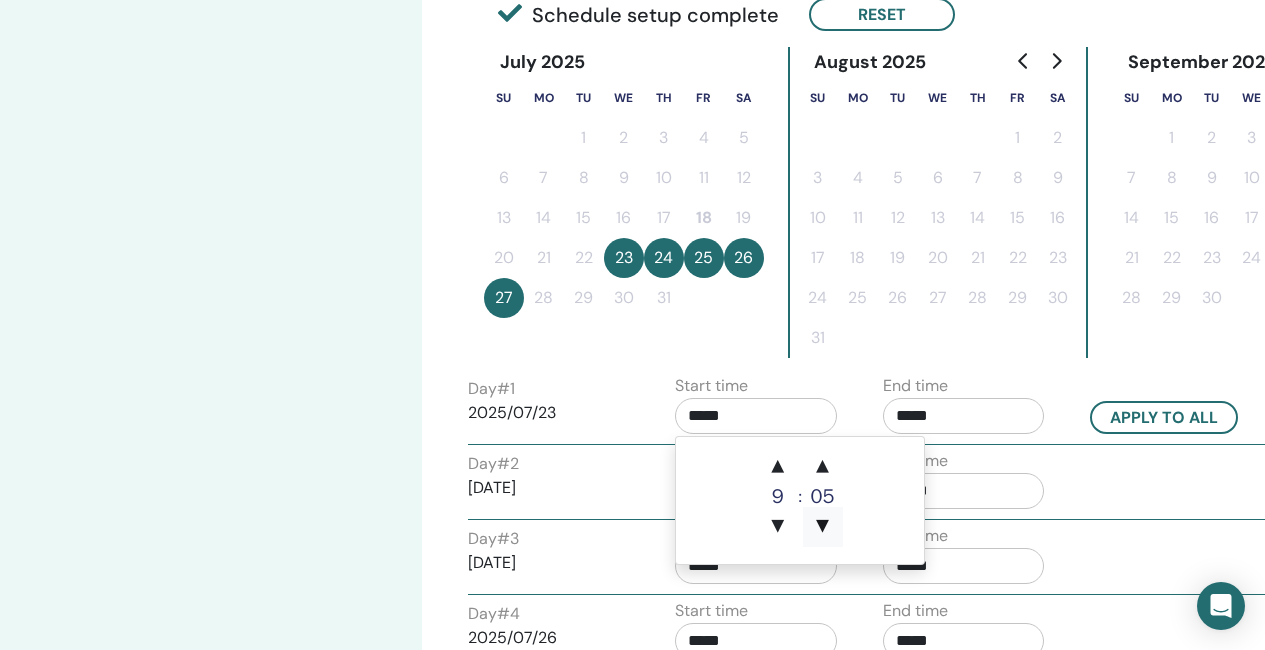click on "▼" at bounding box center (823, 527) 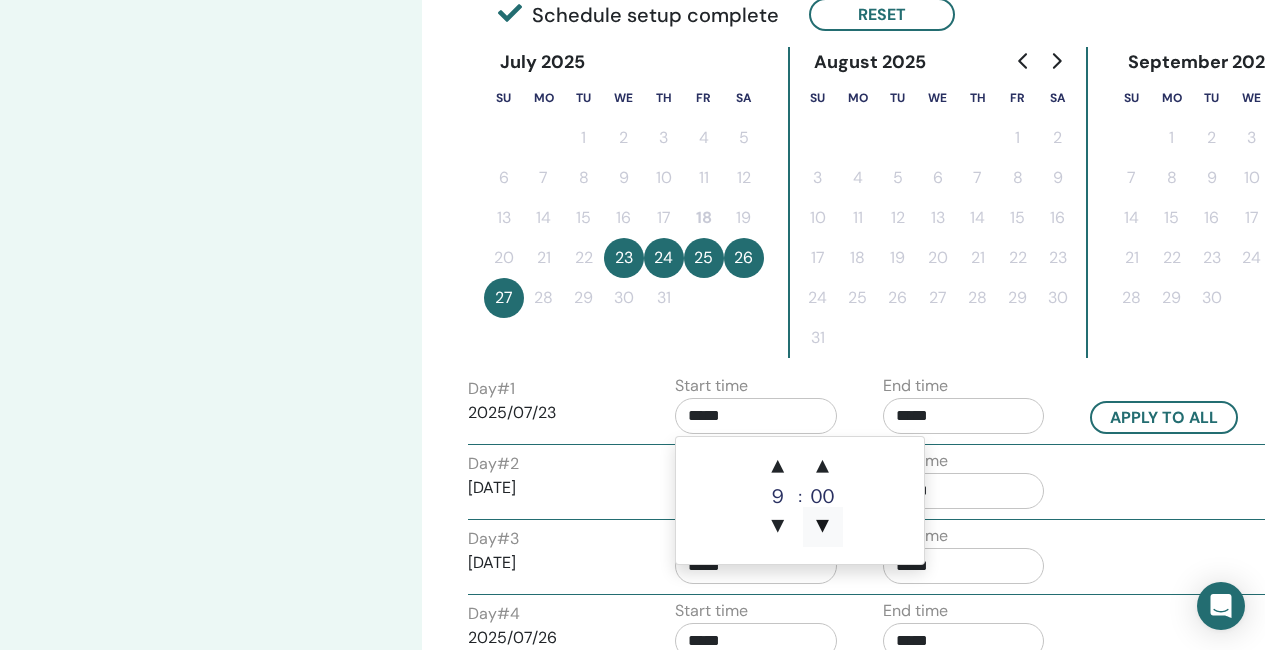 click on "▼" at bounding box center (823, 527) 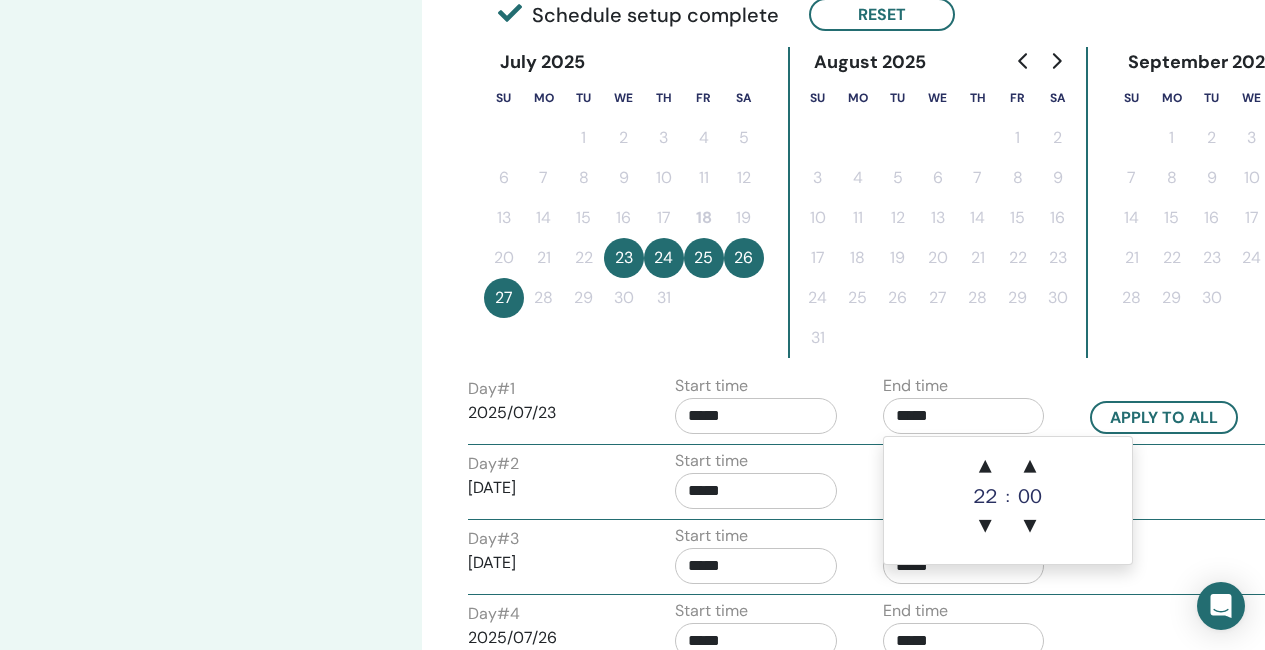 click on "*****" at bounding box center (964, 416) 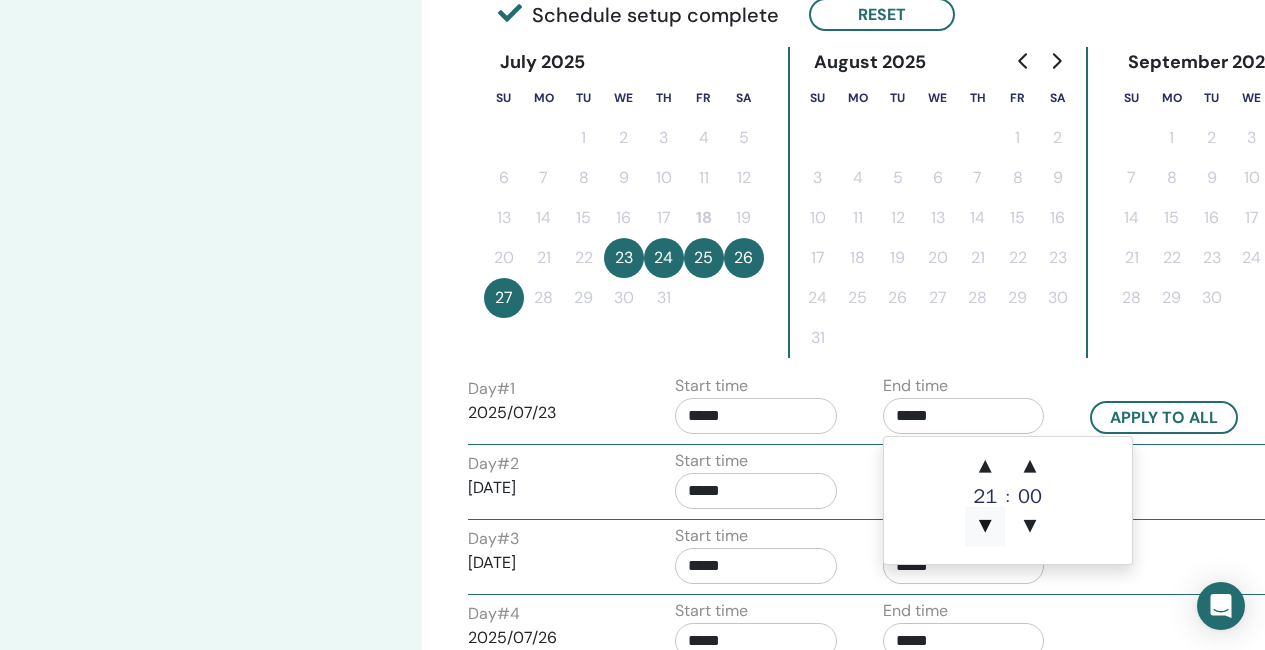 click on "▼" at bounding box center [985, 527] 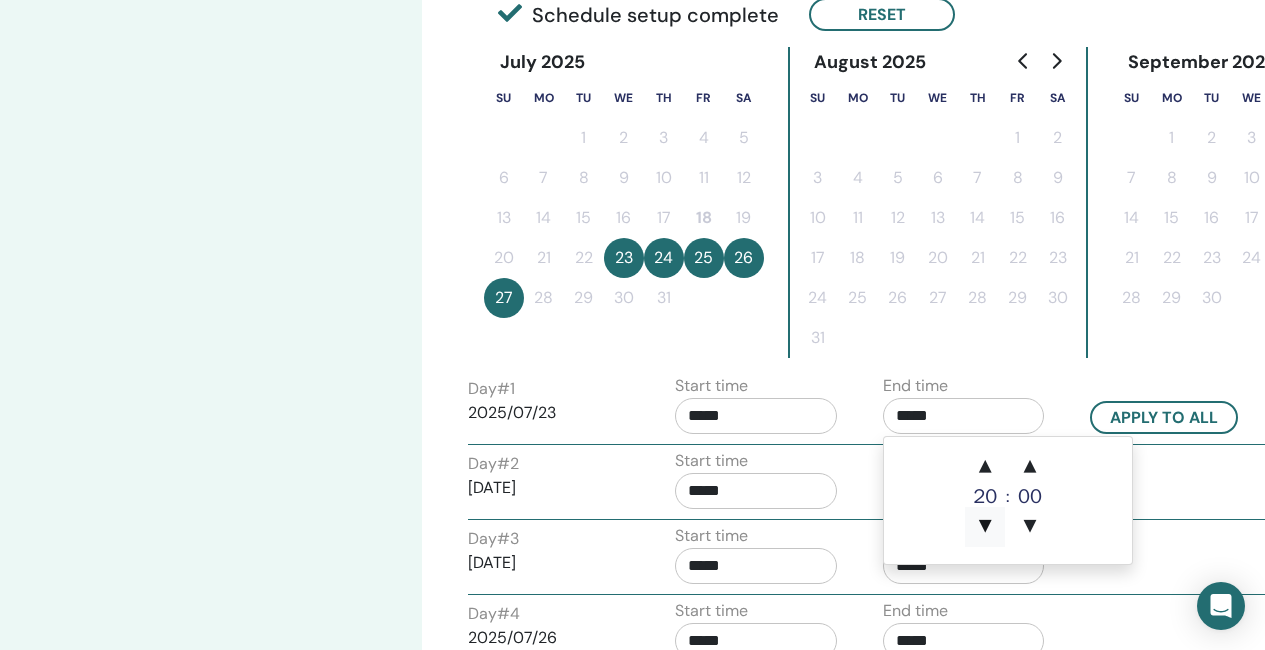 click on "▼" at bounding box center [985, 527] 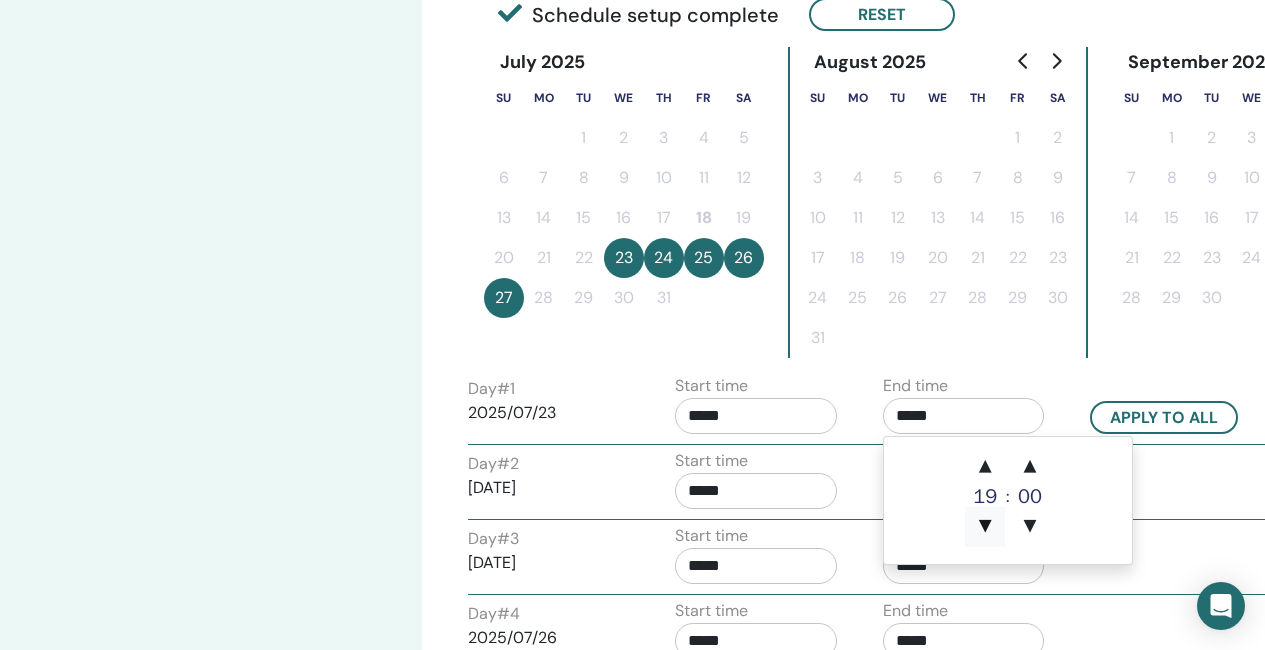 click on "▼" at bounding box center (985, 527) 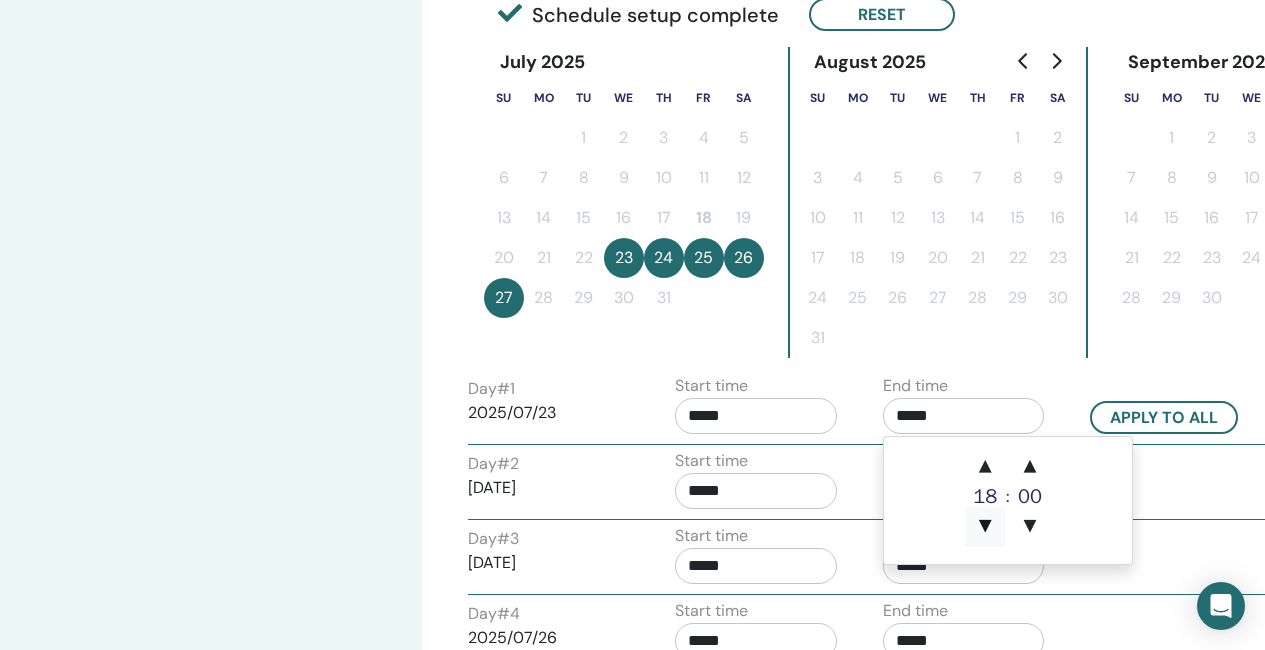 click on "▼" at bounding box center [985, 527] 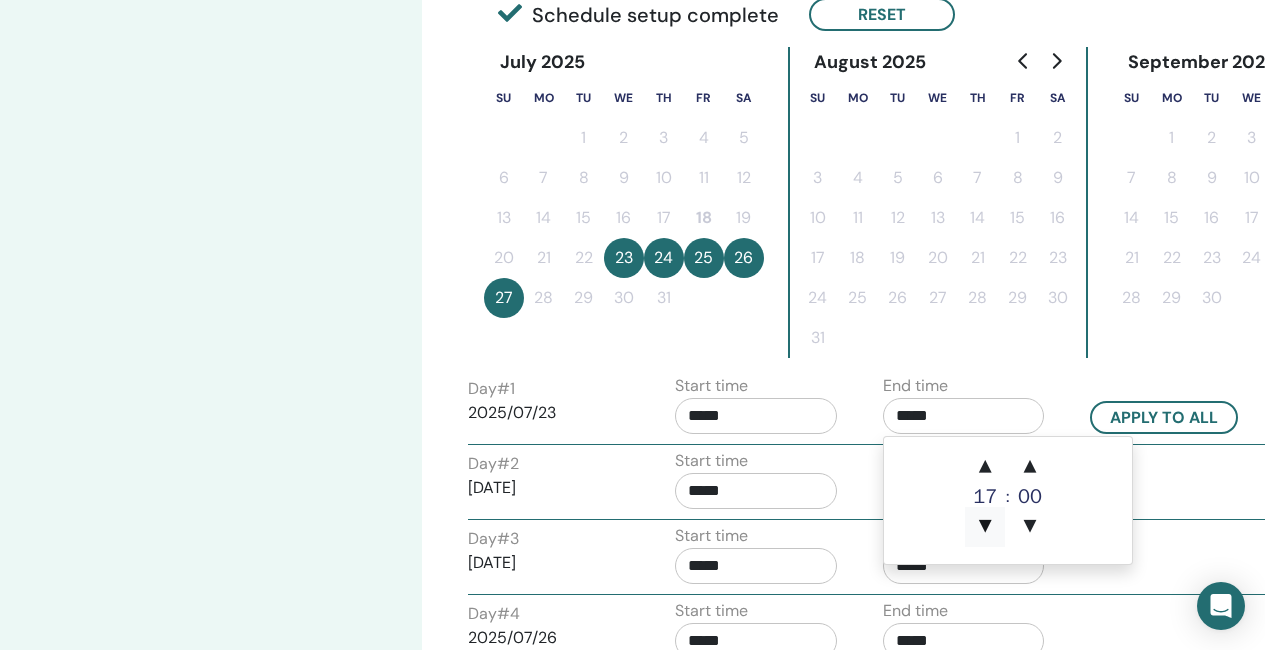 click on "▼" at bounding box center (985, 527) 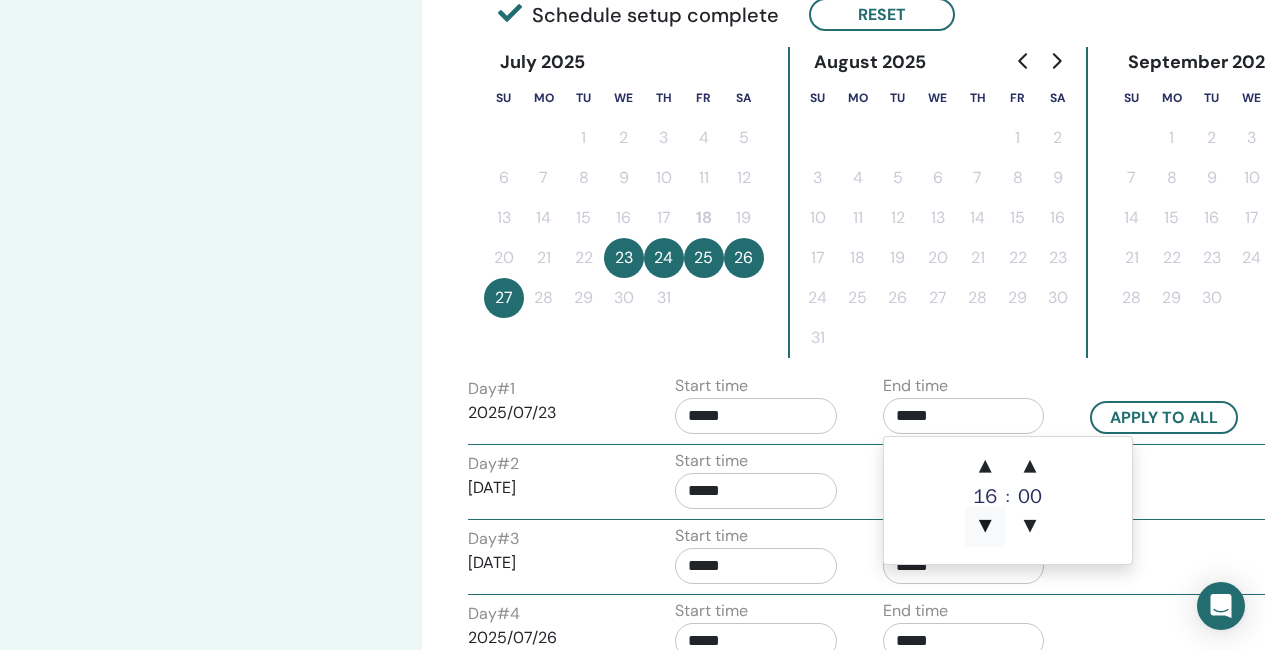 click on "▼" at bounding box center [985, 527] 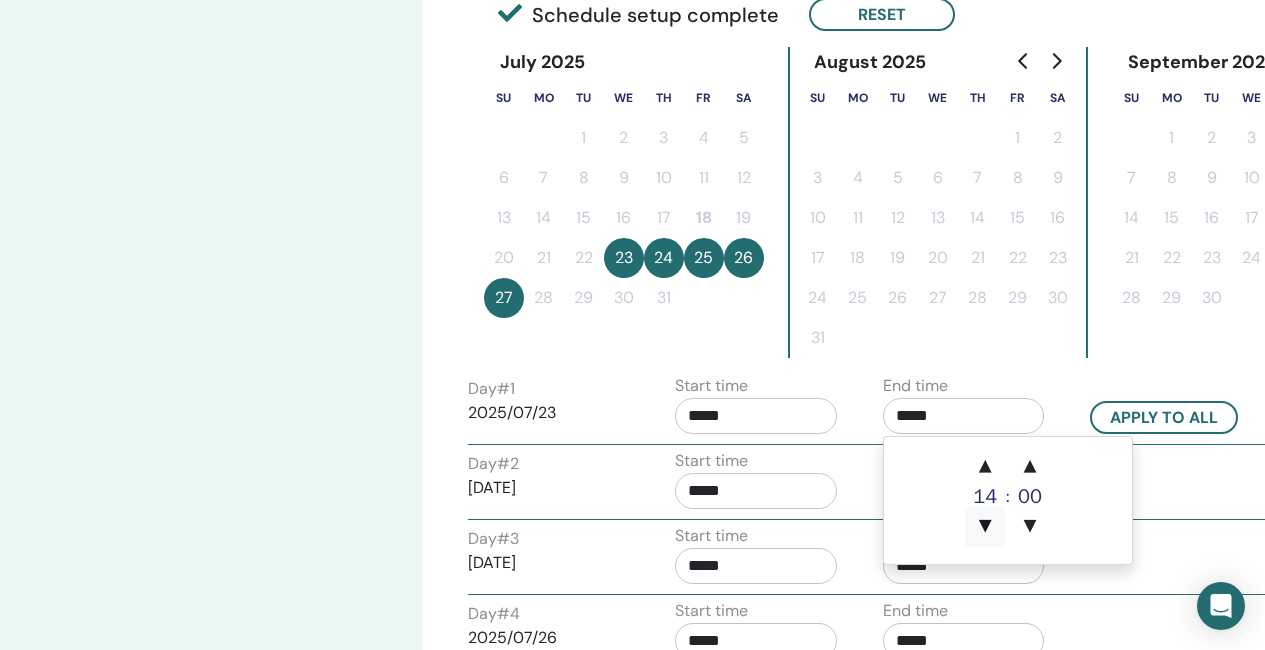 click on "▼" at bounding box center [985, 527] 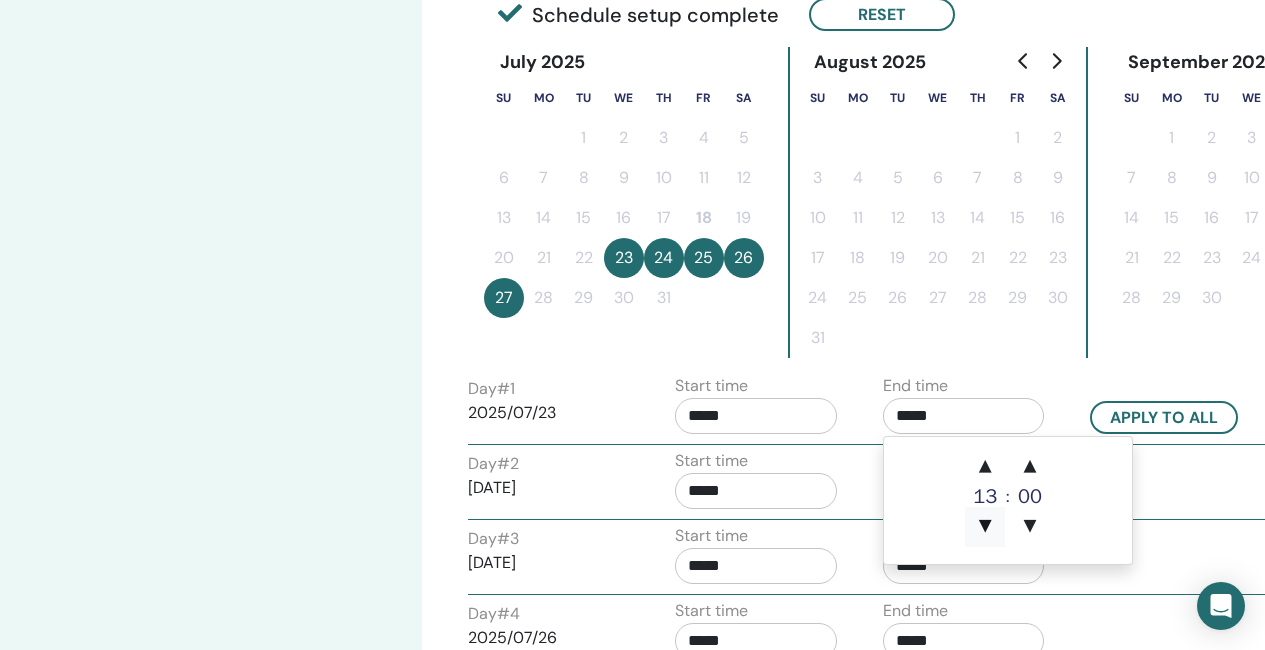 click on "▼" at bounding box center (985, 527) 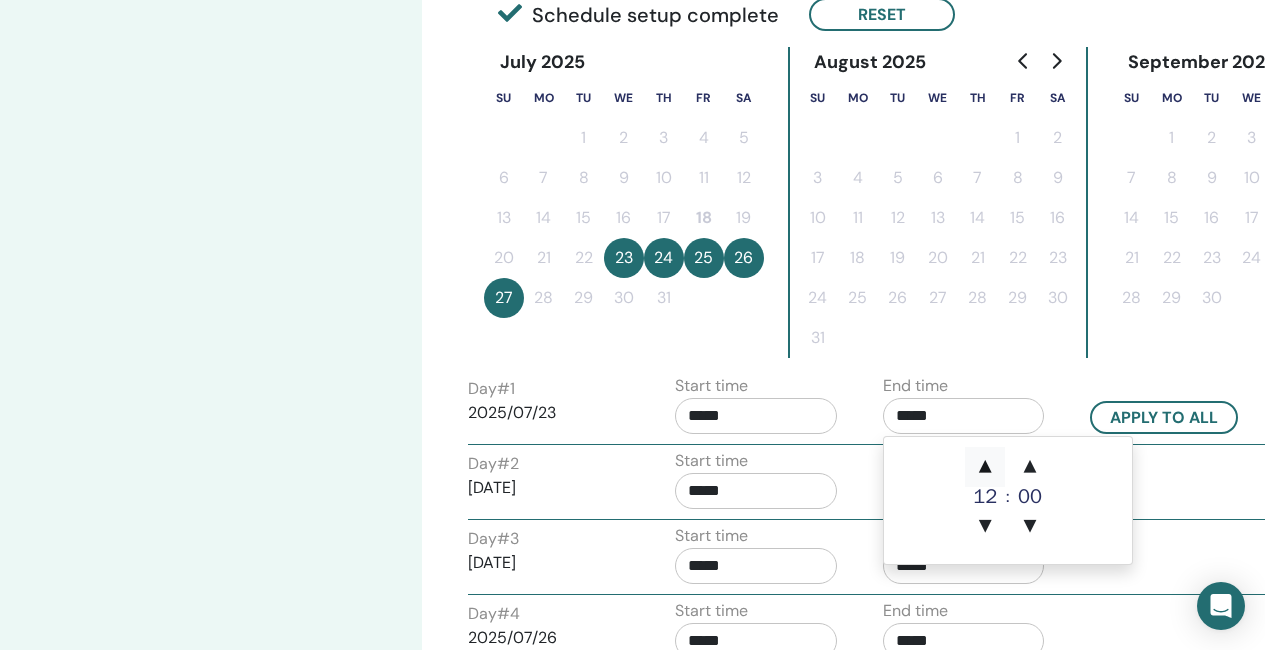 click on "▲" at bounding box center [985, 467] 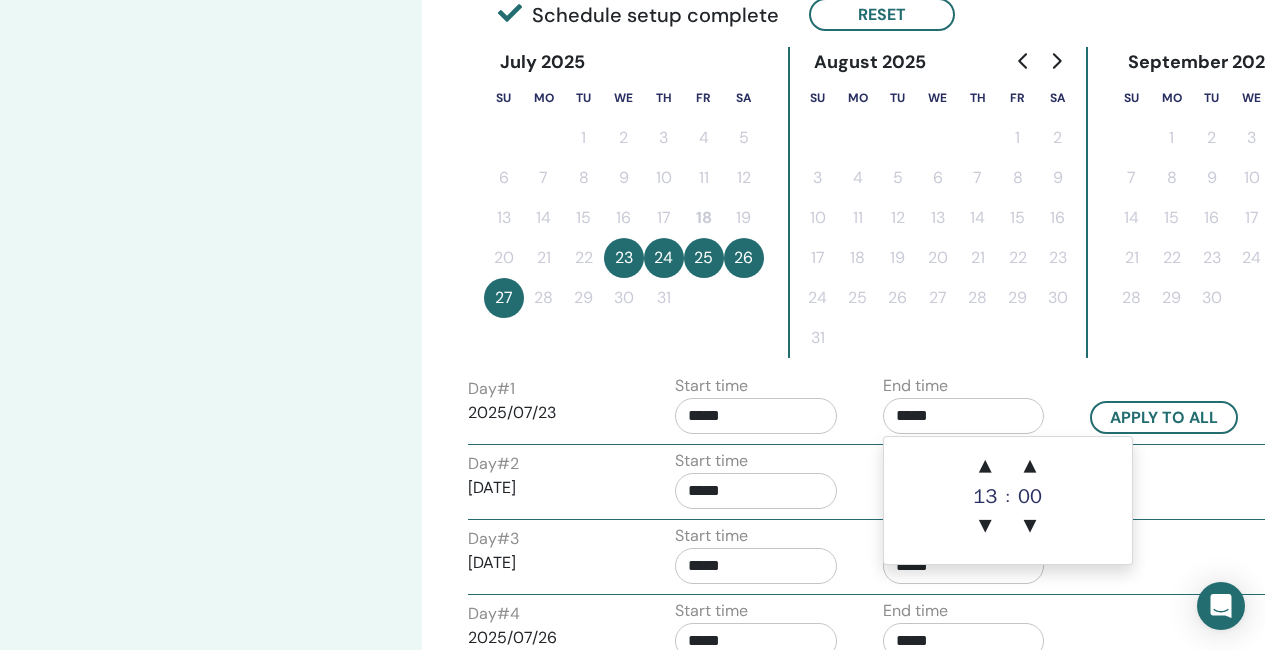 click on "Day  # 2 [DATE] Start time ***** End time *****" at bounding box center [868, 484] 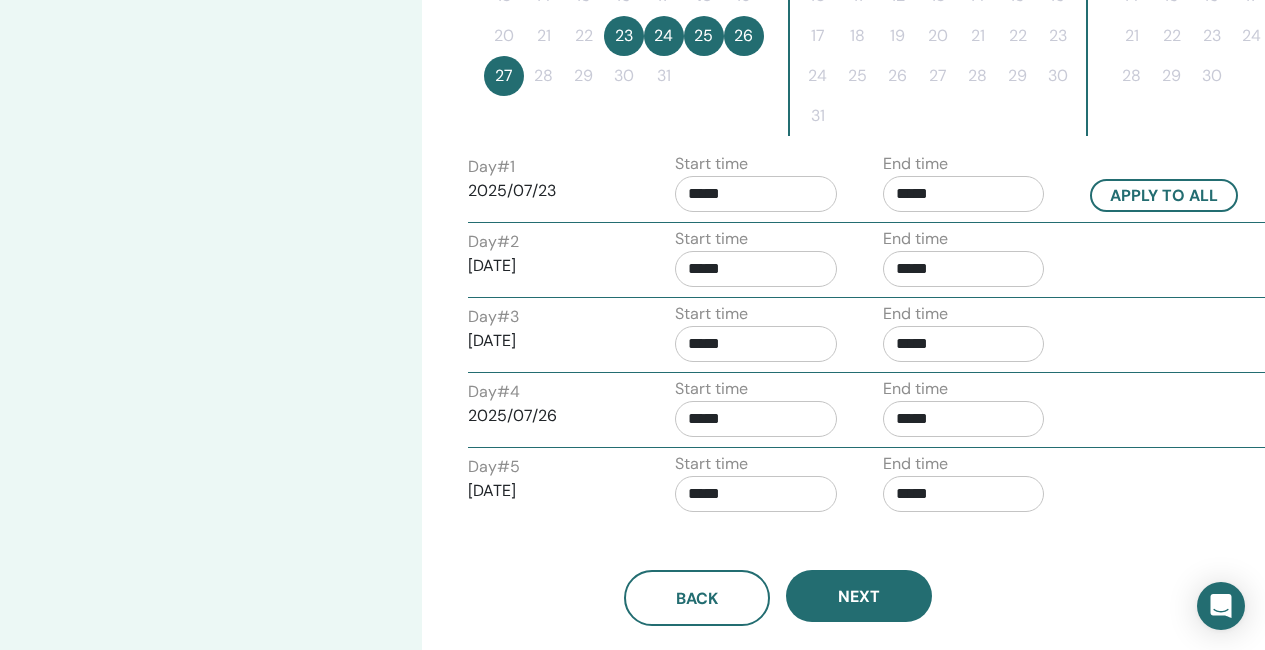 scroll, scrollTop: 700, scrollLeft: 0, axis: vertical 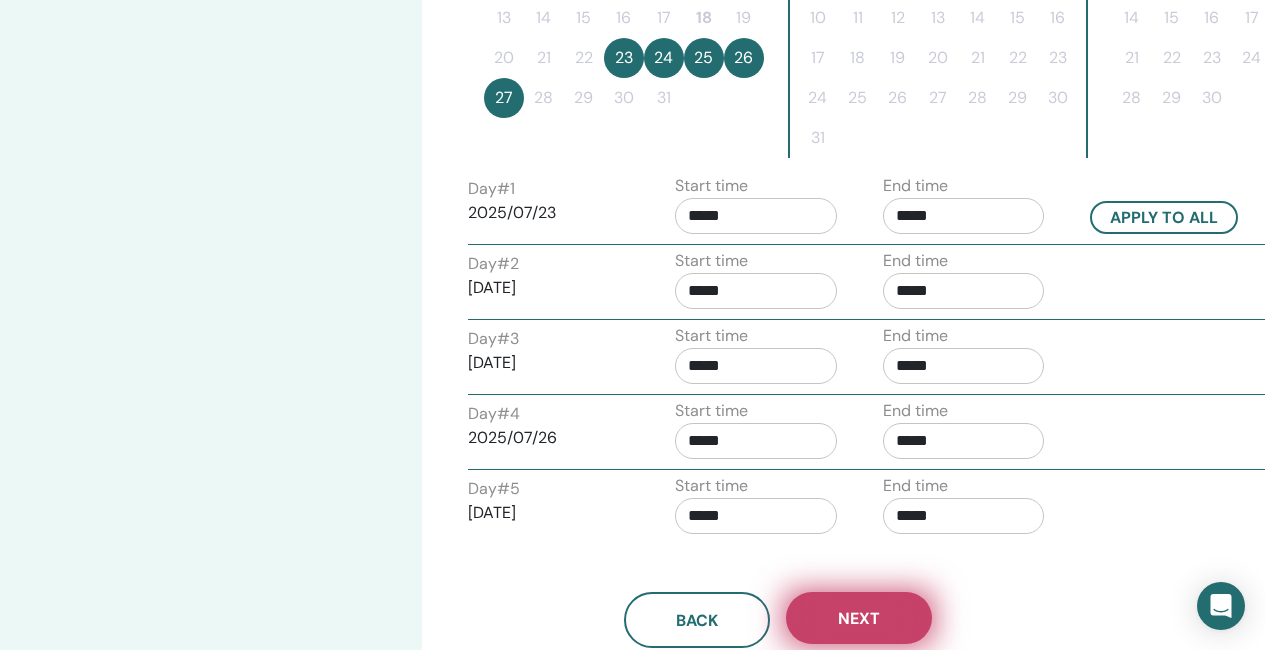 click on "Next" at bounding box center [859, 618] 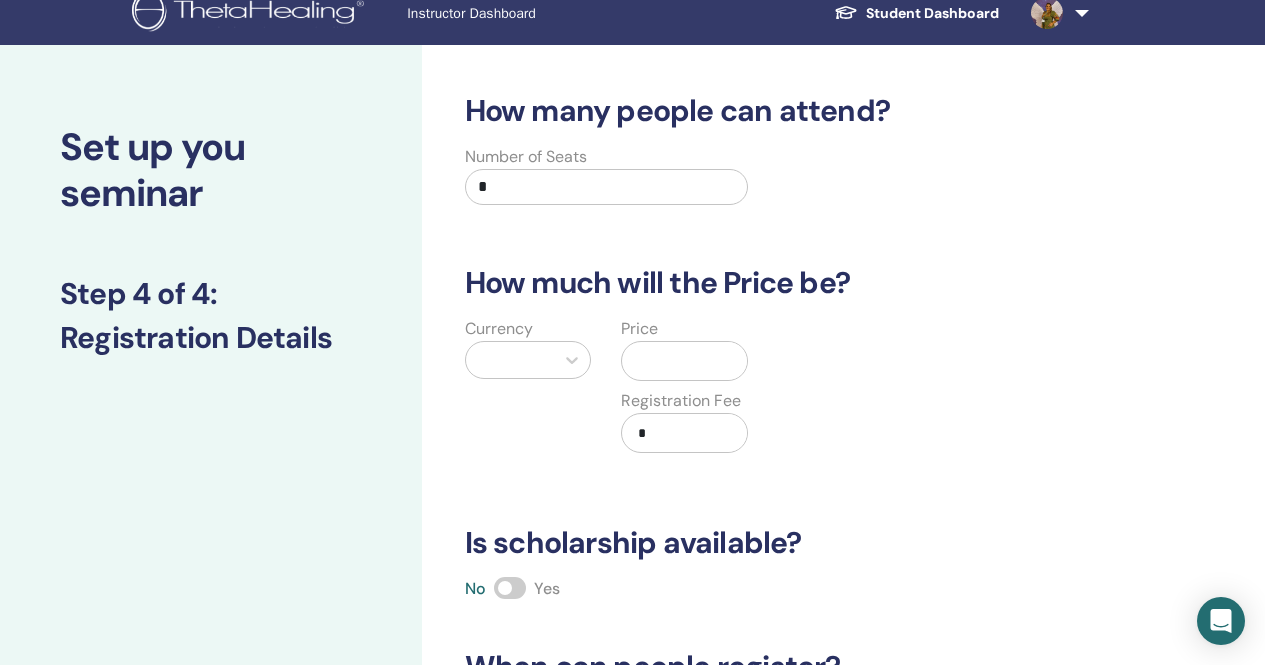 scroll, scrollTop: 0, scrollLeft: 0, axis: both 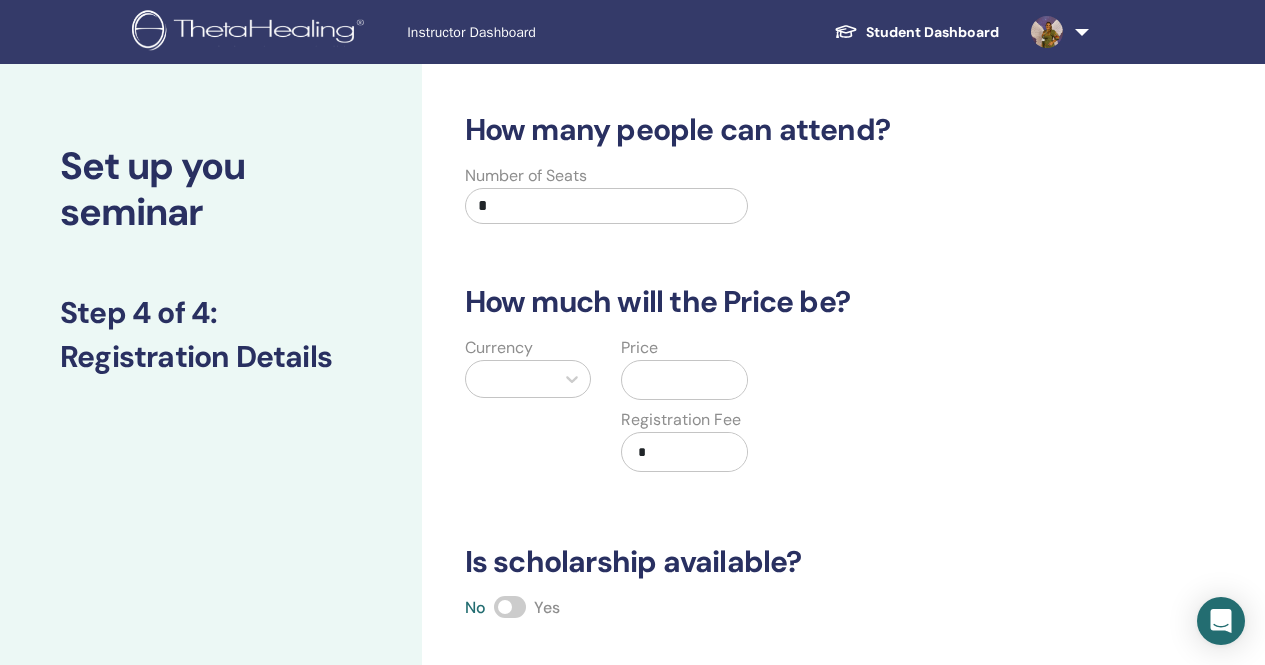 click on "*" at bounding box center (607, 206) 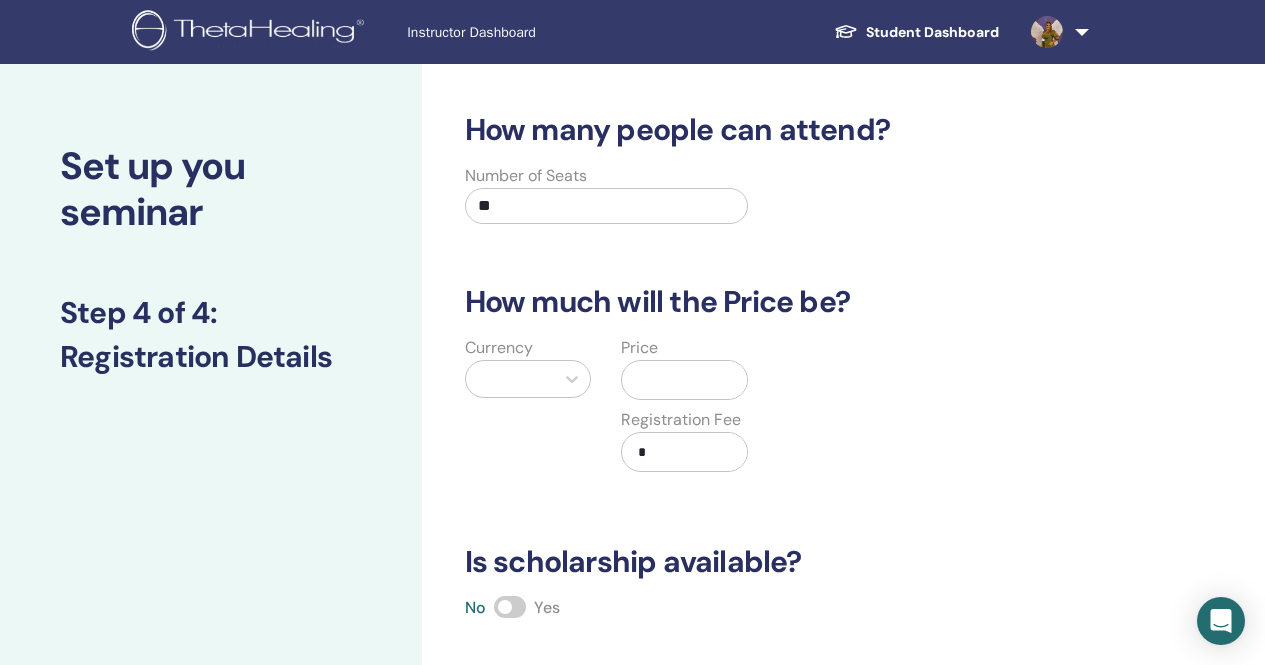 type on "**" 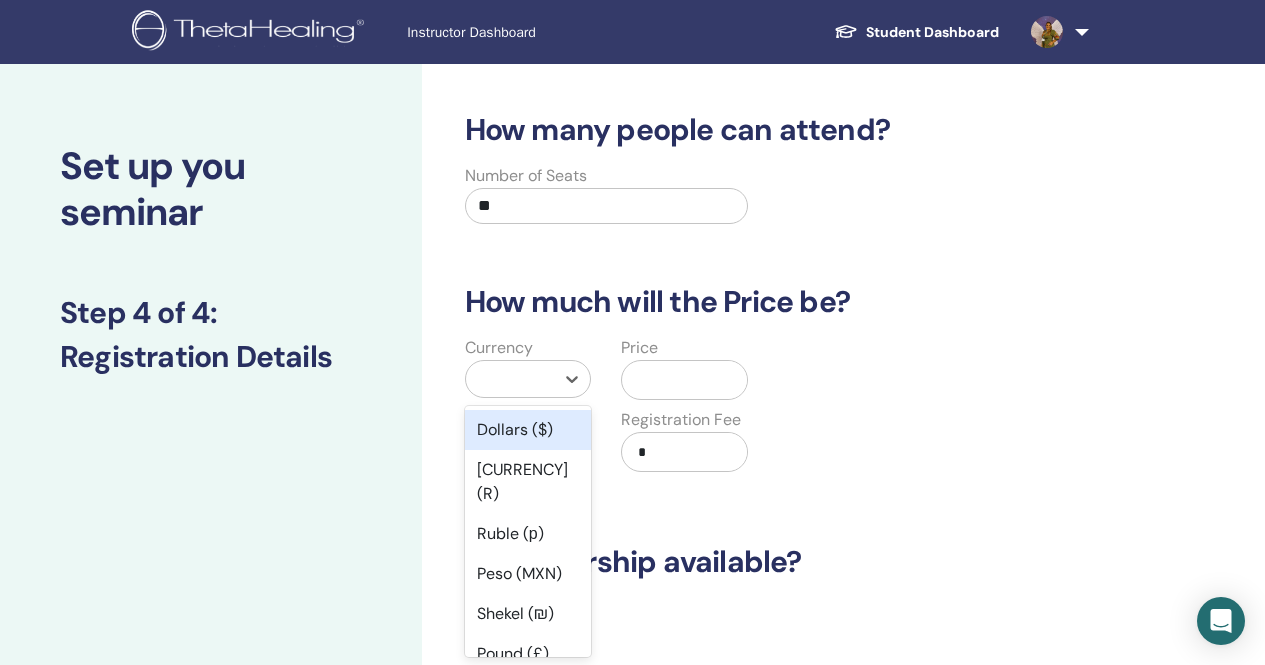 click at bounding box center [510, 379] 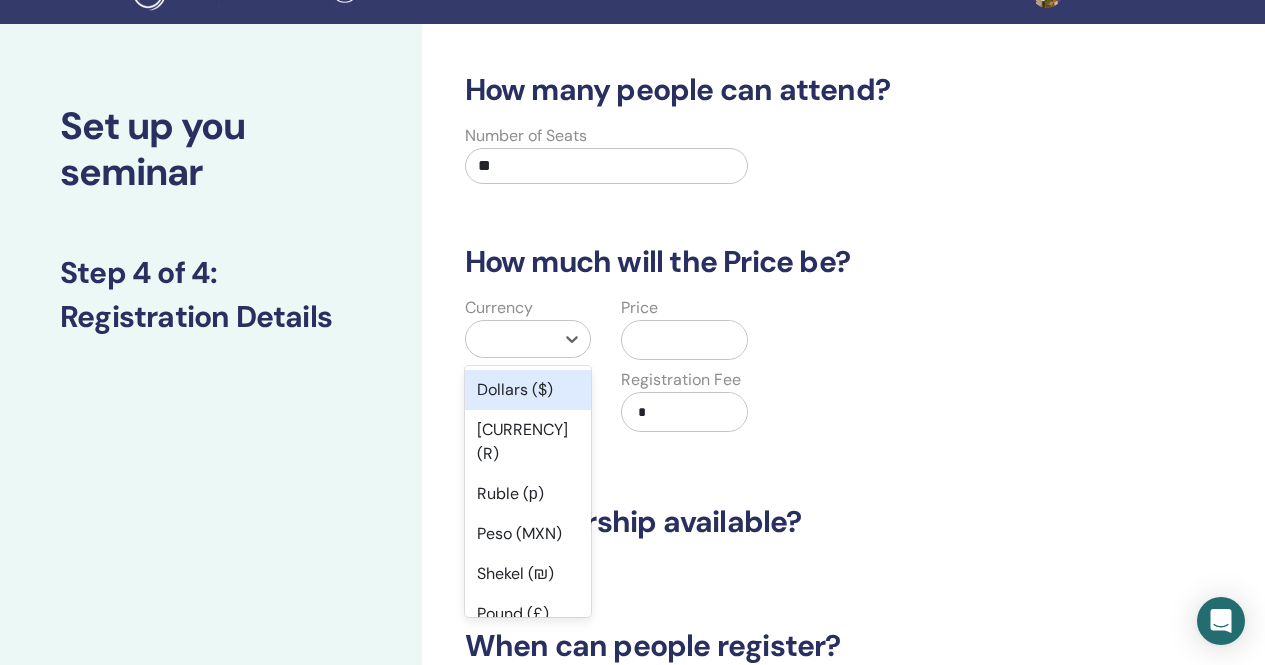 scroll, scrollTop: 49, scrollLeft: 0, axis: vertical 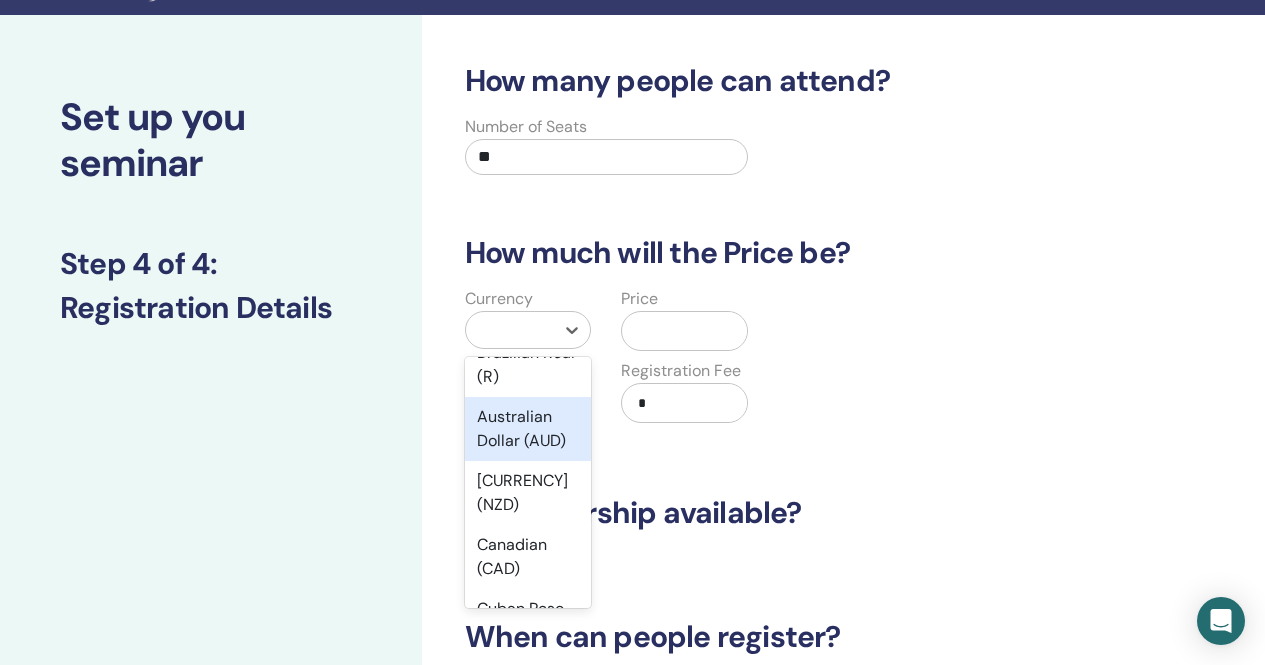 click at bounding box center [510, 330] 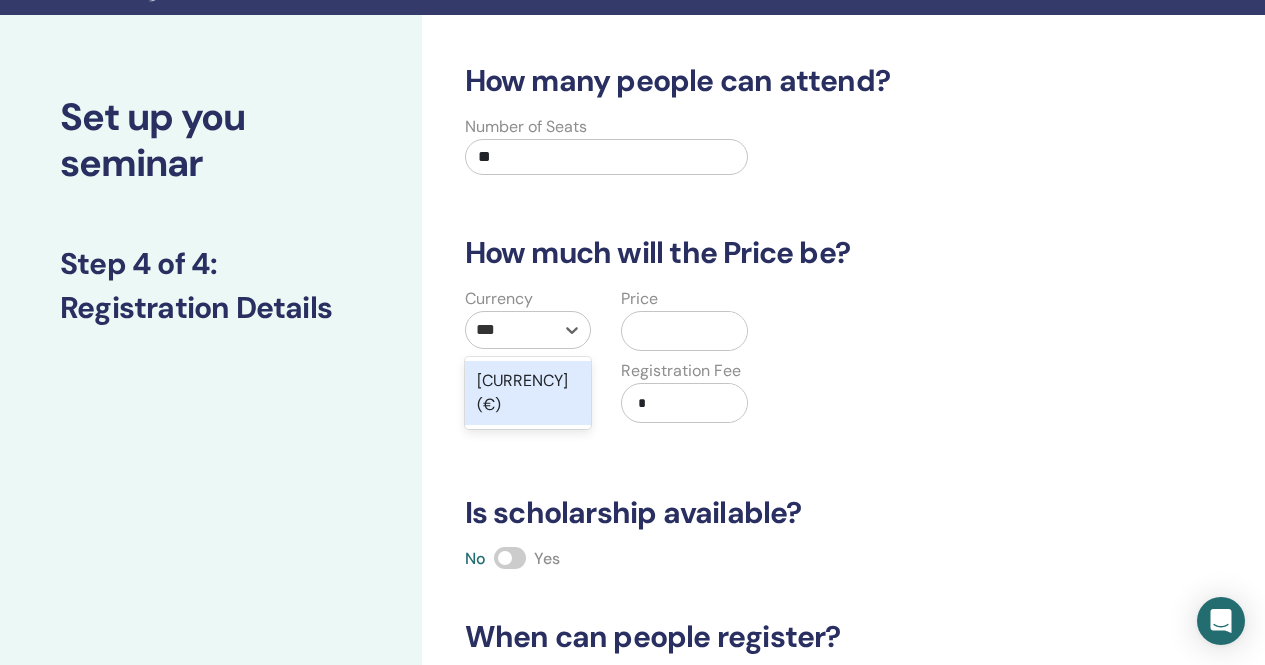 type on "****" 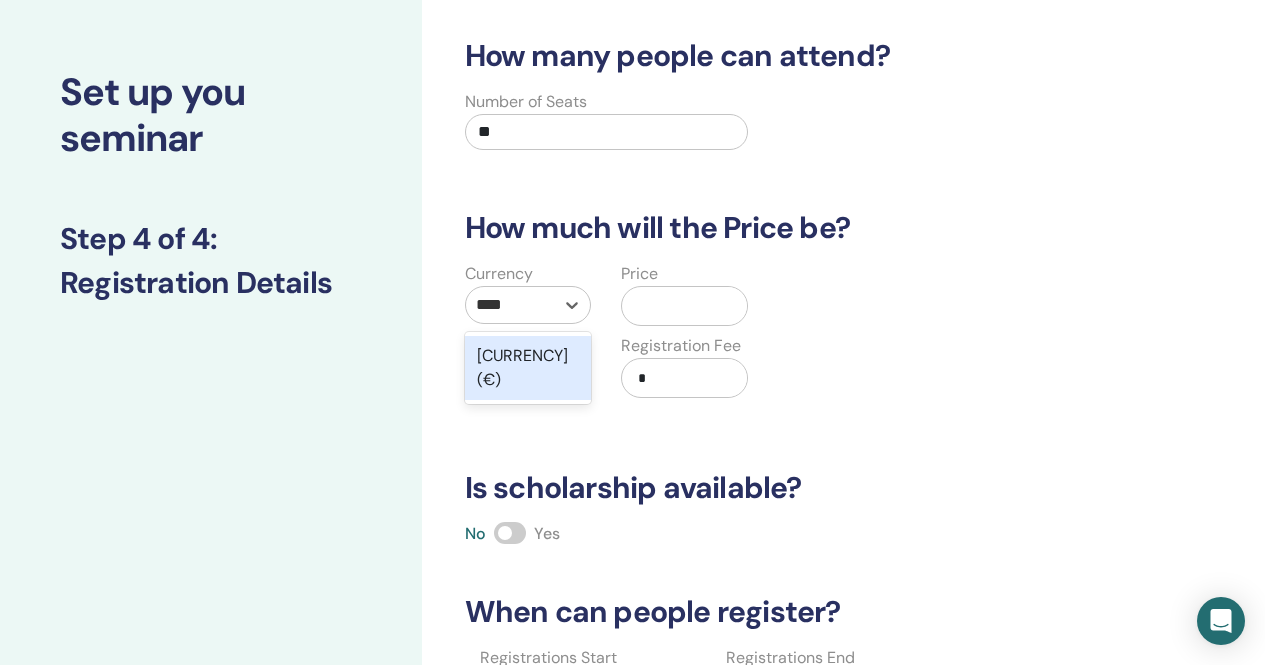 scroll, scrollTop: 100, scrollLeft: 0, axis: vertical 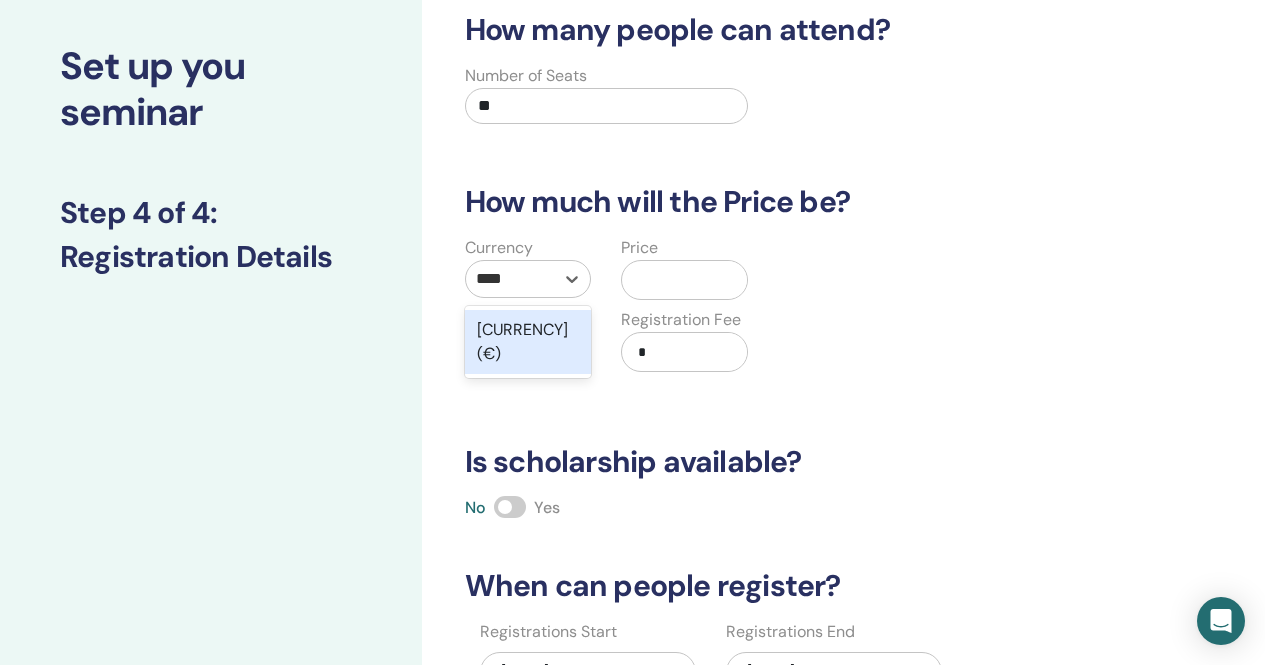 click on "[CURRENCY] (€)" at bounding box center (528, 342) 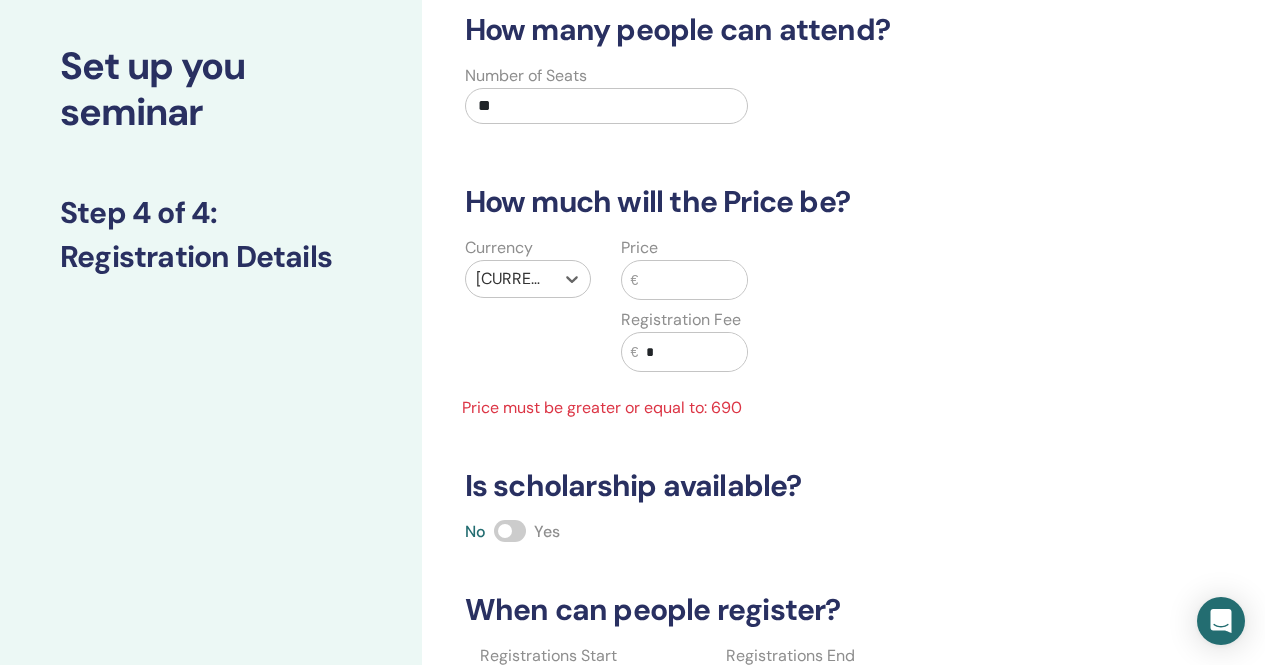 click at bounding box center (692, 280) 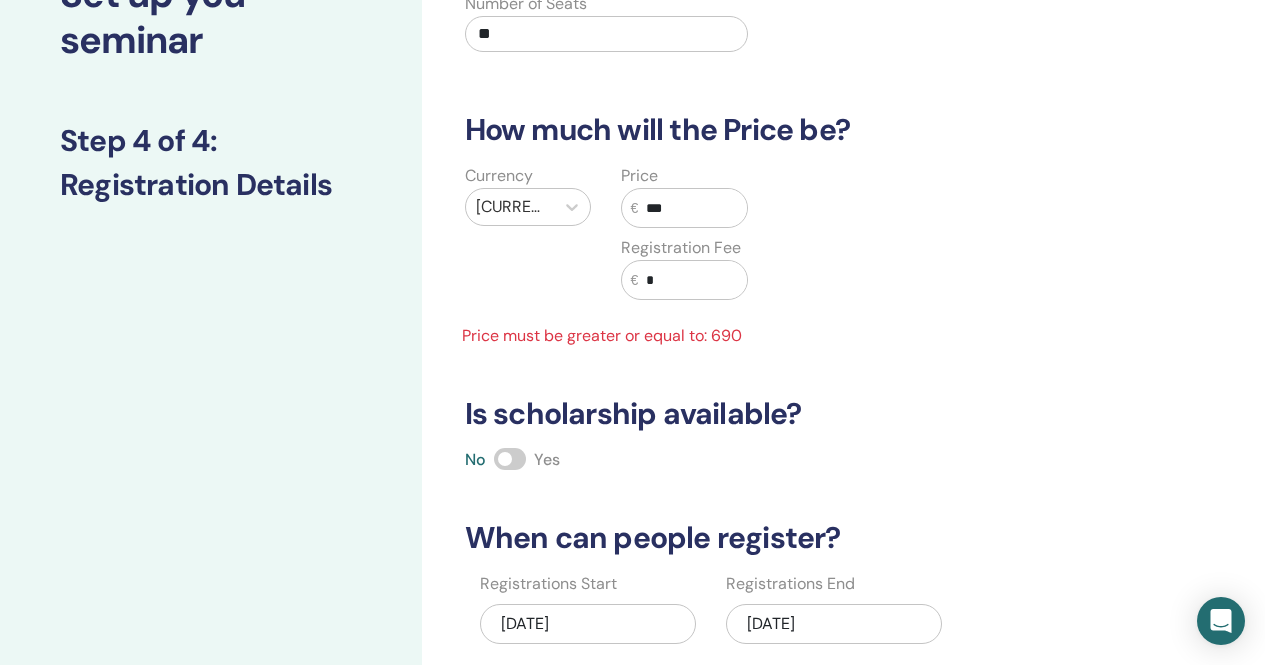 scroll, scrollTop: 200, scrollLeft: 0, axis: vertical 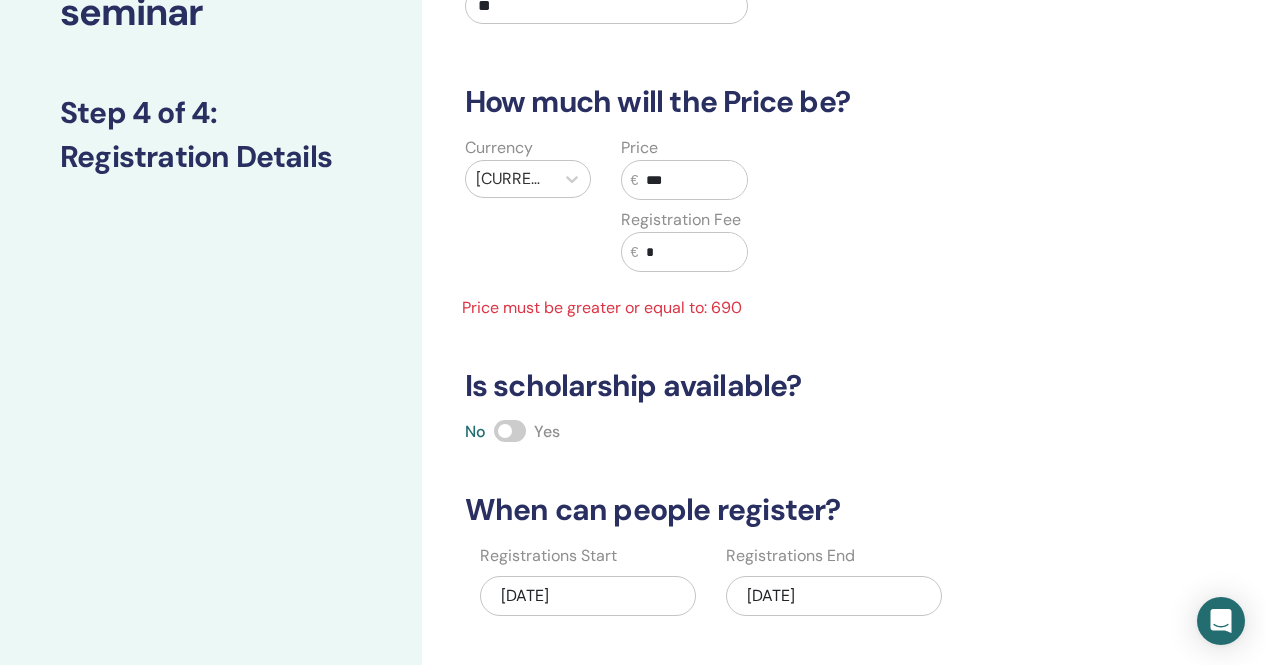 click on "How many people can attend? Number of Seats ** How much will the Price be? Currency Euro (€) Price € *** Registration Fee € * Price must be greater or equal to: 690 Is scholarship available? No Yes When can people register? Registrations Start 07/18/2025 Registrations End 07/27/2025 Back Save & Continue" at bounding box center [778, 323] 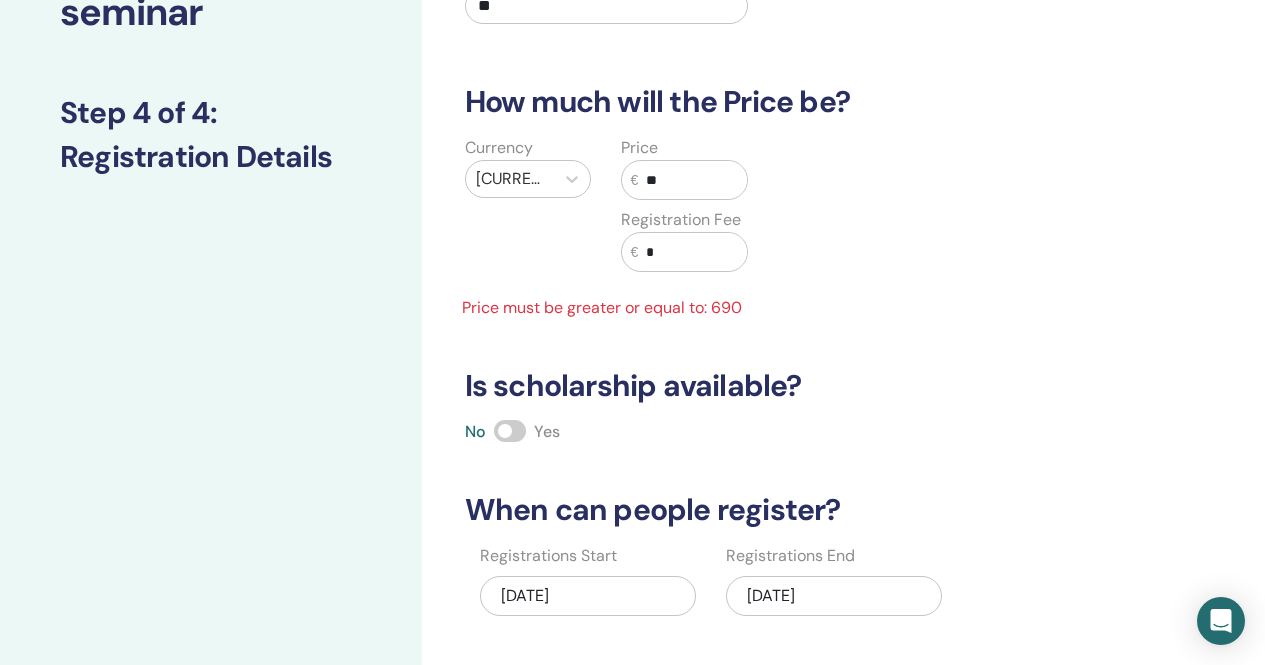 type on "*" 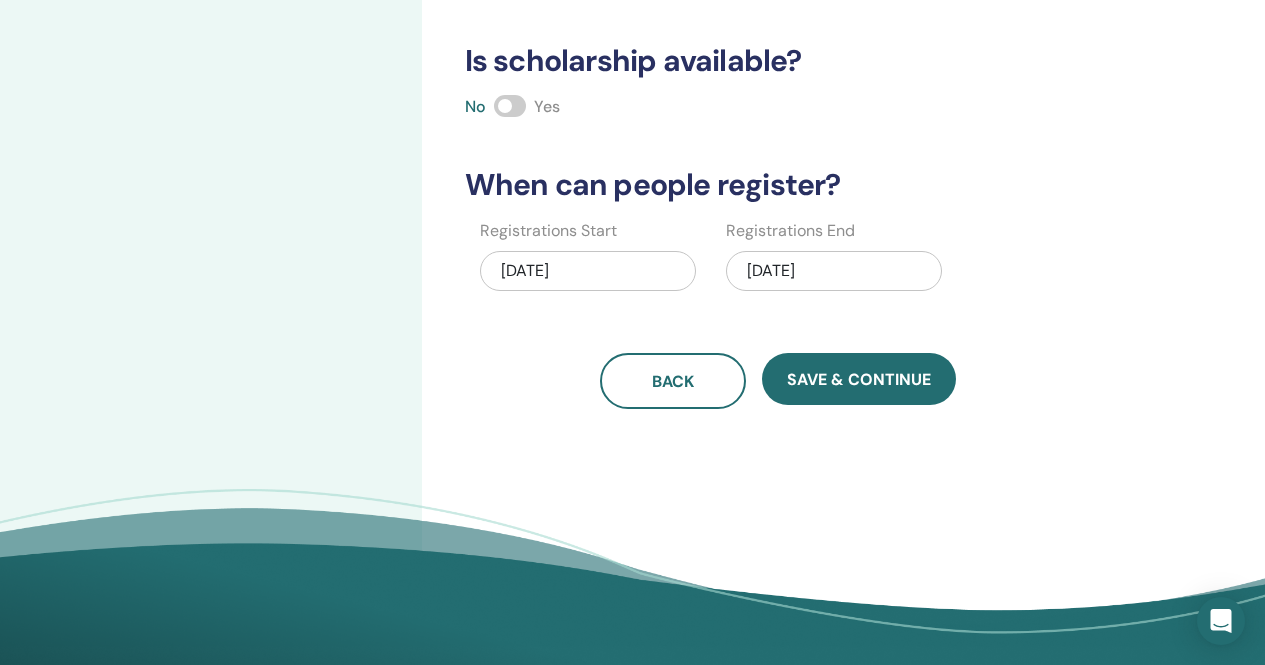 scroll, scrollTop: 700, scrollLeft: 0, axis: vertical 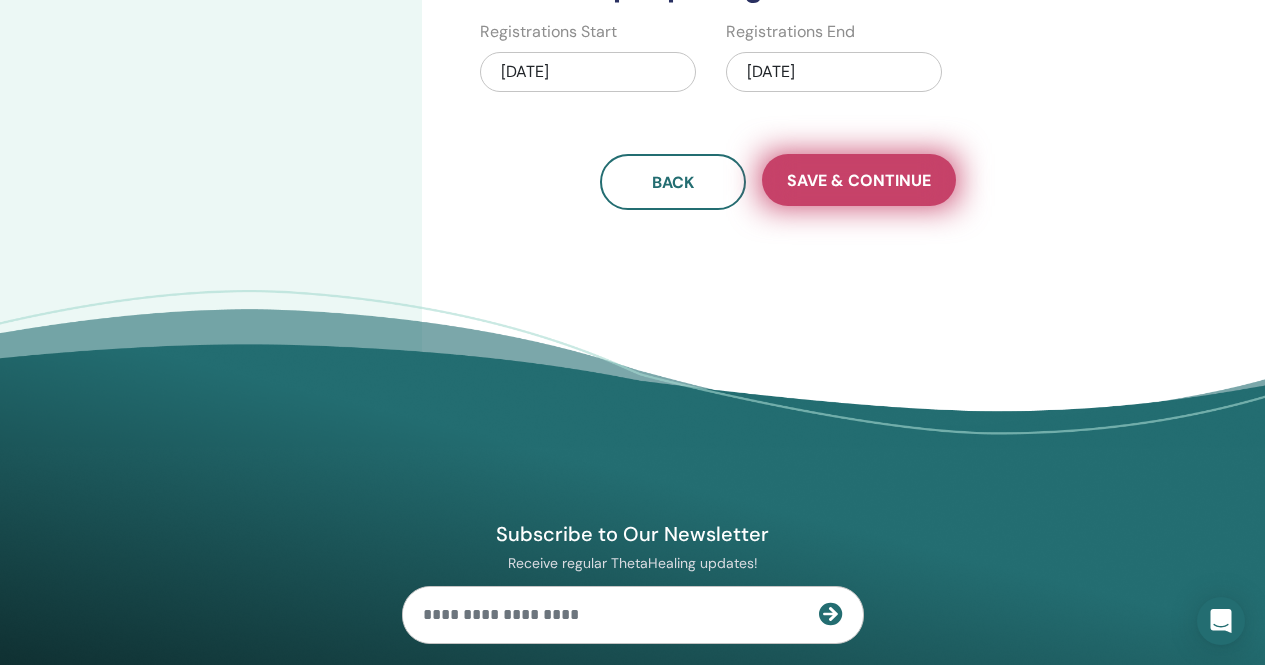 type on "***" 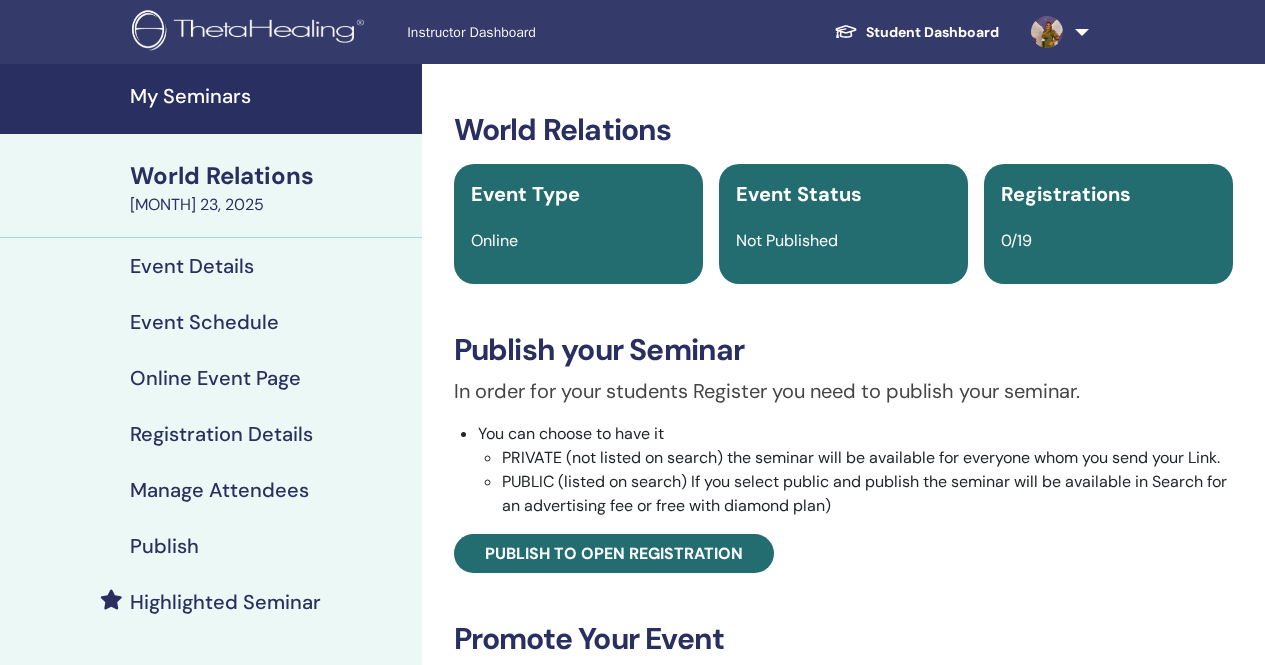 scroll, scrollTop: 0, scrollLeft: 0, axis: both 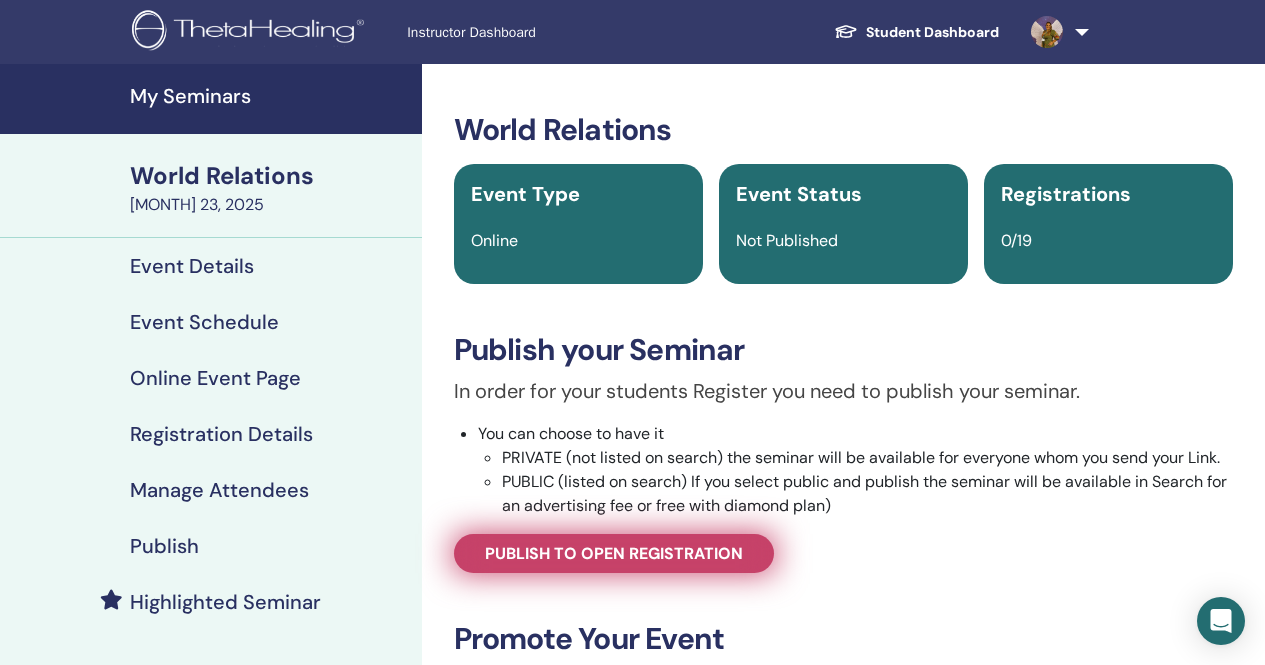 click on "Publish to open registration" at bounding box center (614, 553) 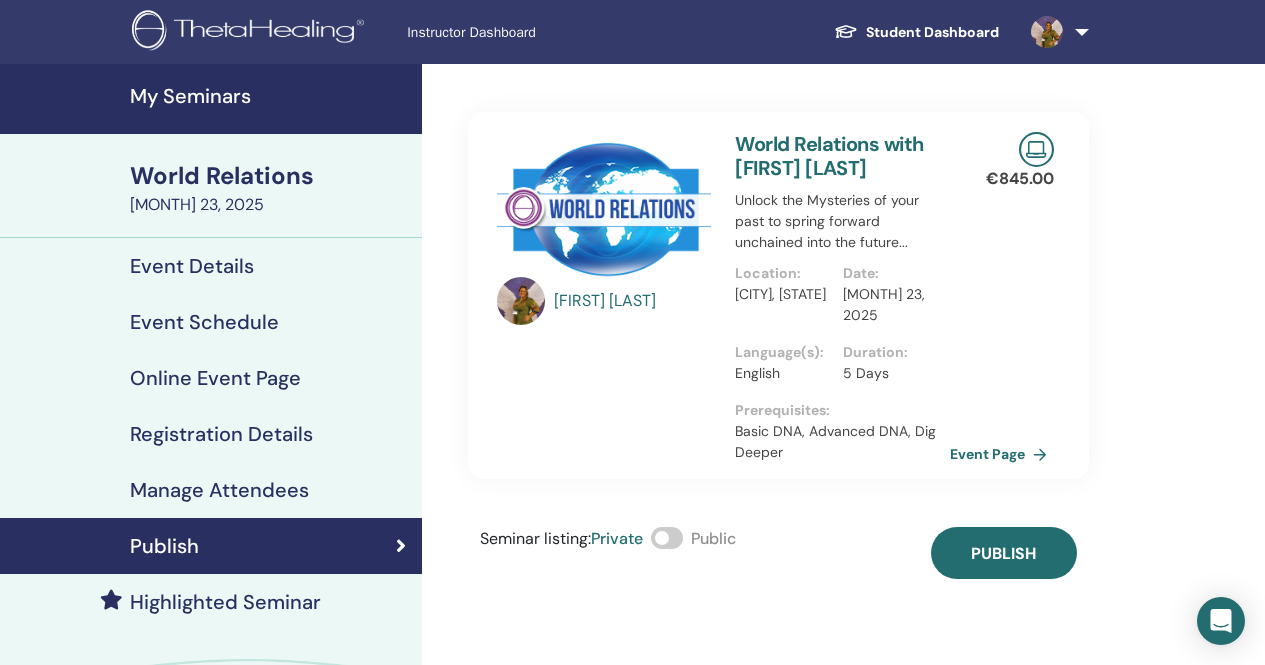 click at bounding box center (667, 538) 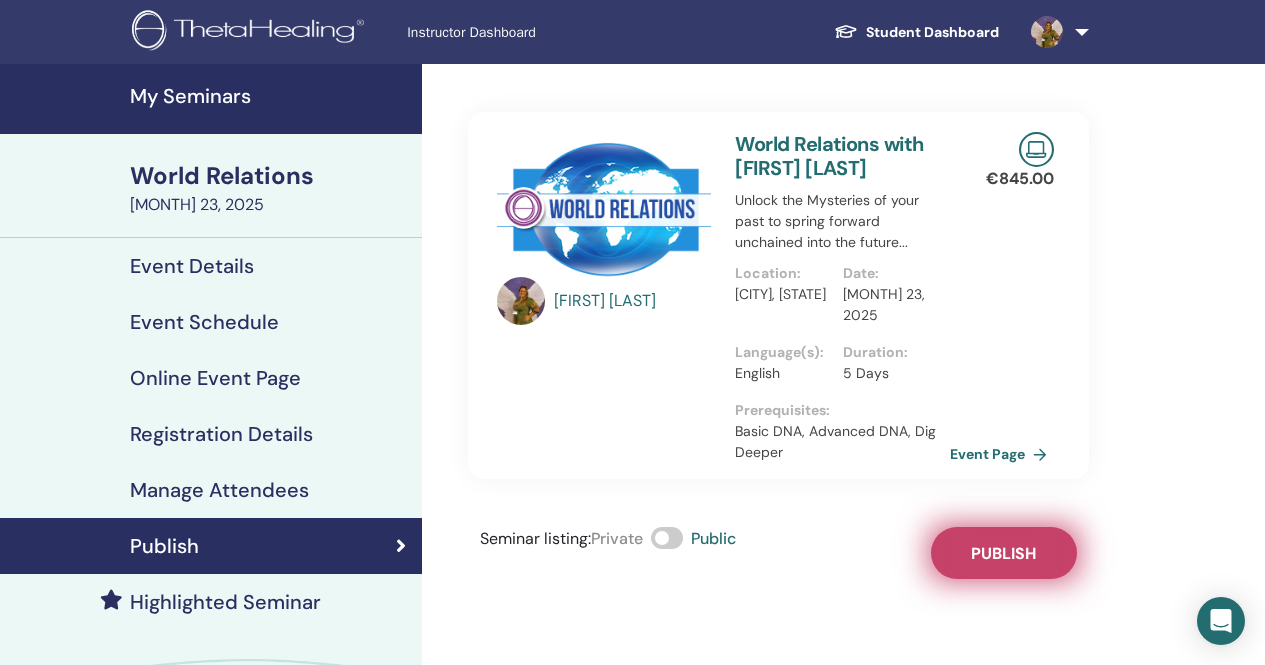 click on "Publish" at bounding box center [1003, 553] 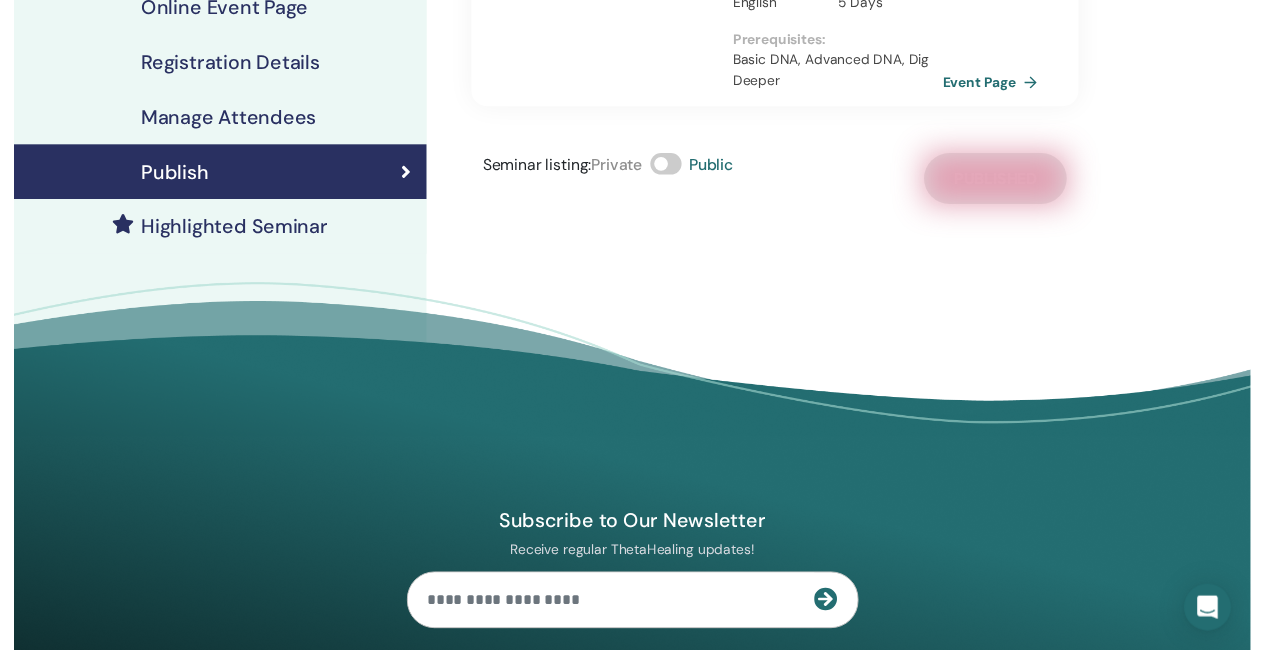 scroll, scrollTop: 400, scrollLeft: 0, axis: vertical 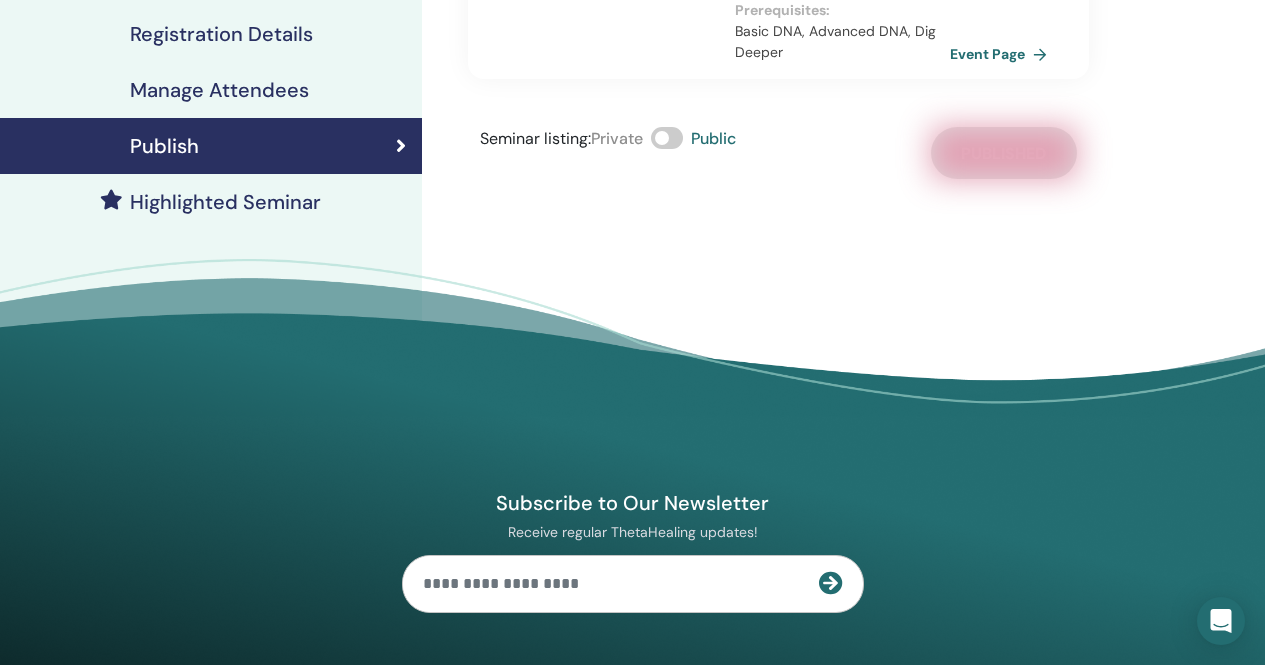 click on "Highlighted Seminar" at bounding box center (225, 202) 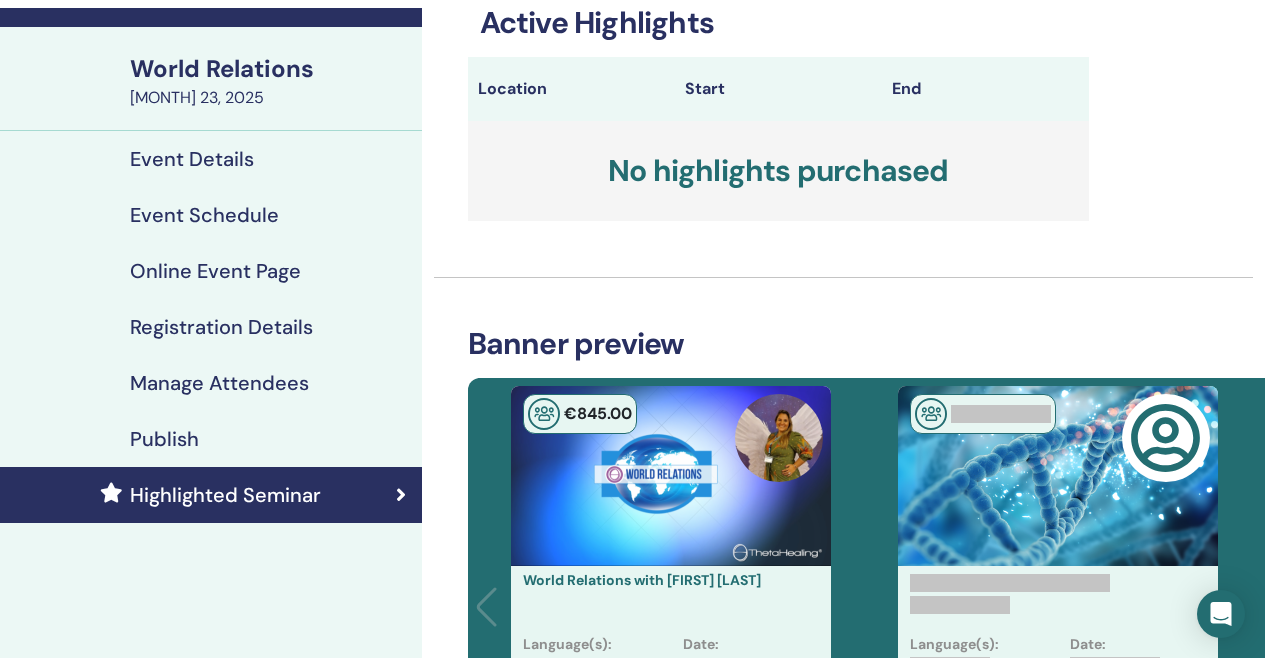 scroll, scrollTop: 0, scrollLeft: 0, axis: both 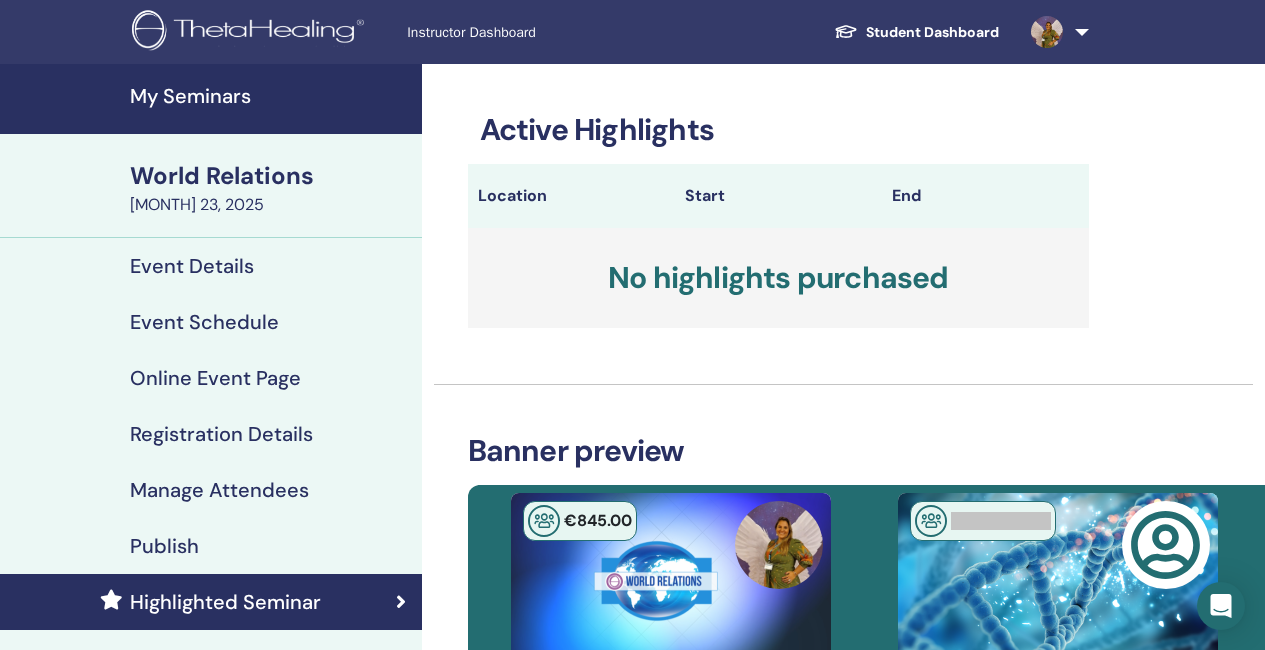 click on "Publish" at bounding box center [164, 546] 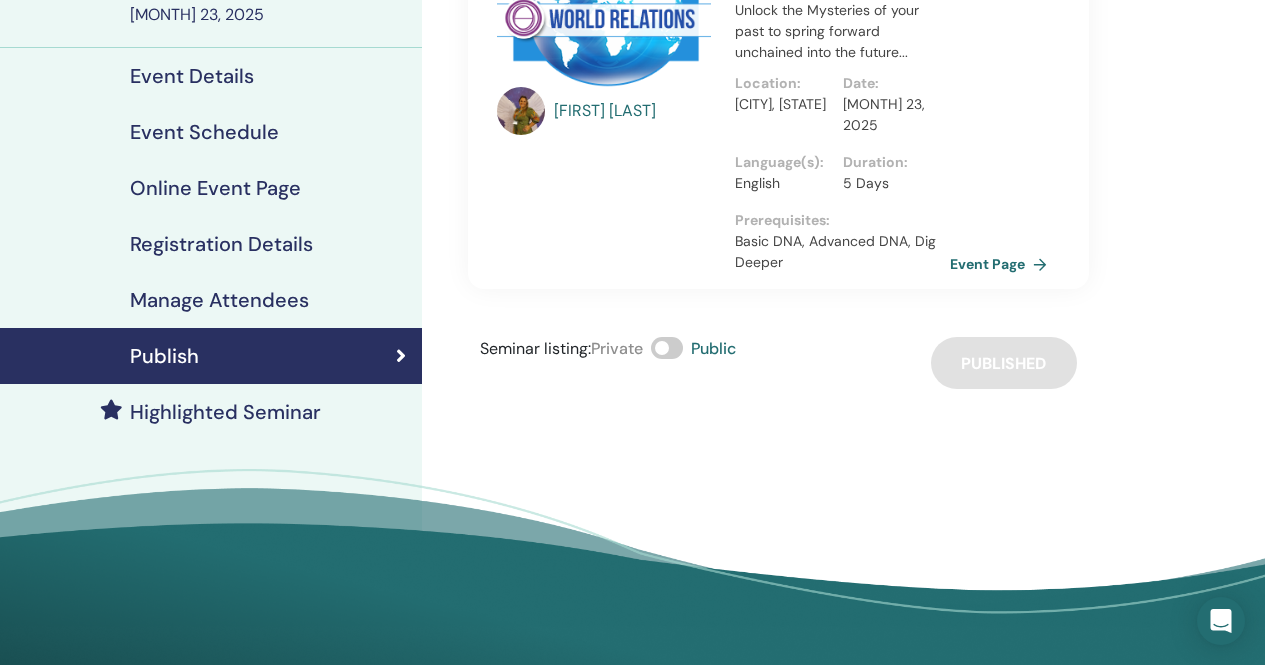 scroll, scrollTop: 300, scrollLeft: 0, axis: vertical 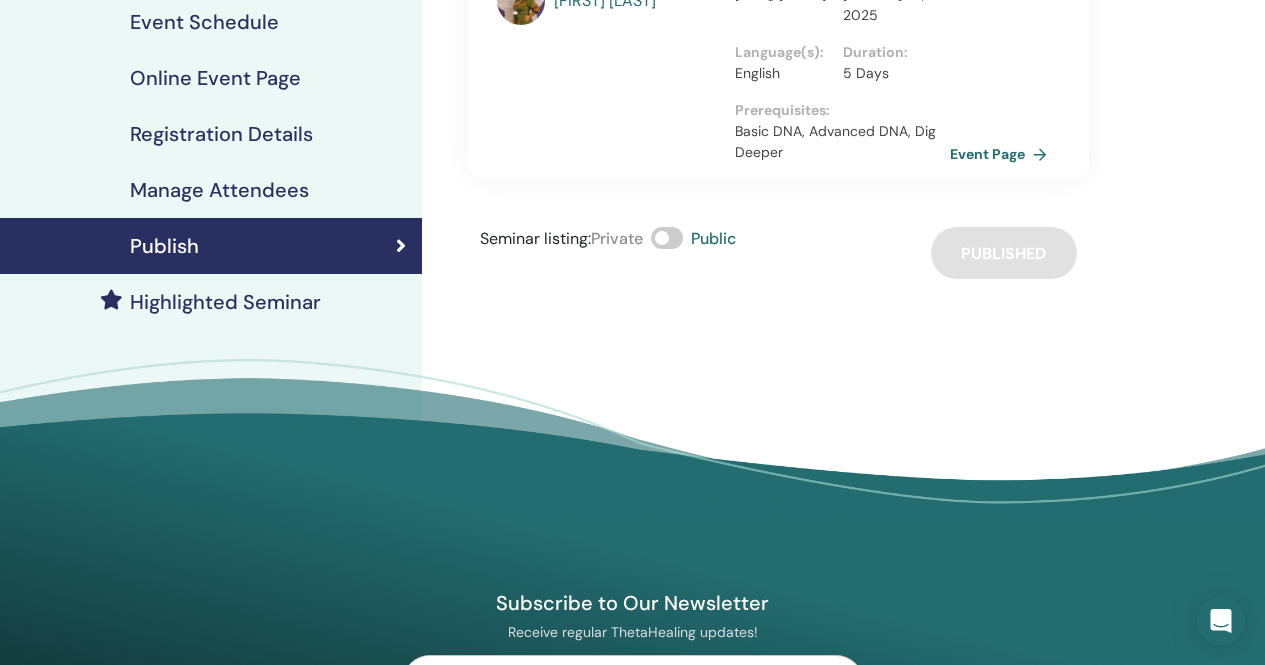 click on "Manage Attendees" at bounding box center (211, 190) 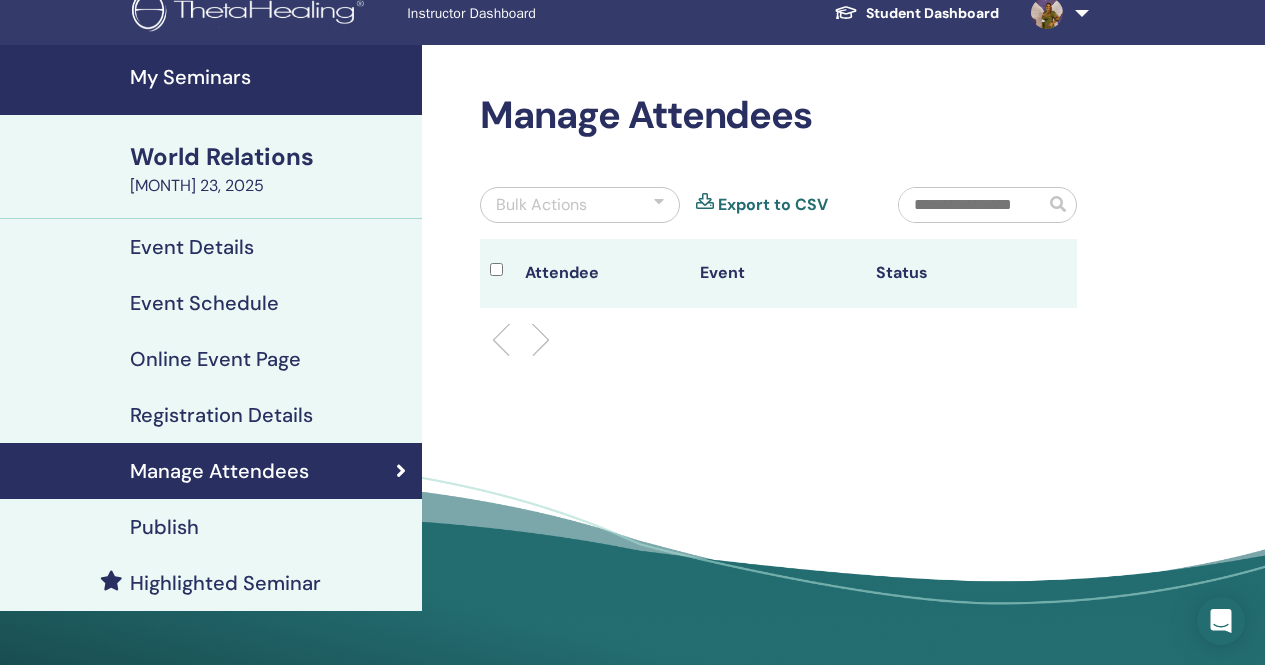 scroll, scrollTop: 0, scrollLeft: 0, axis: both 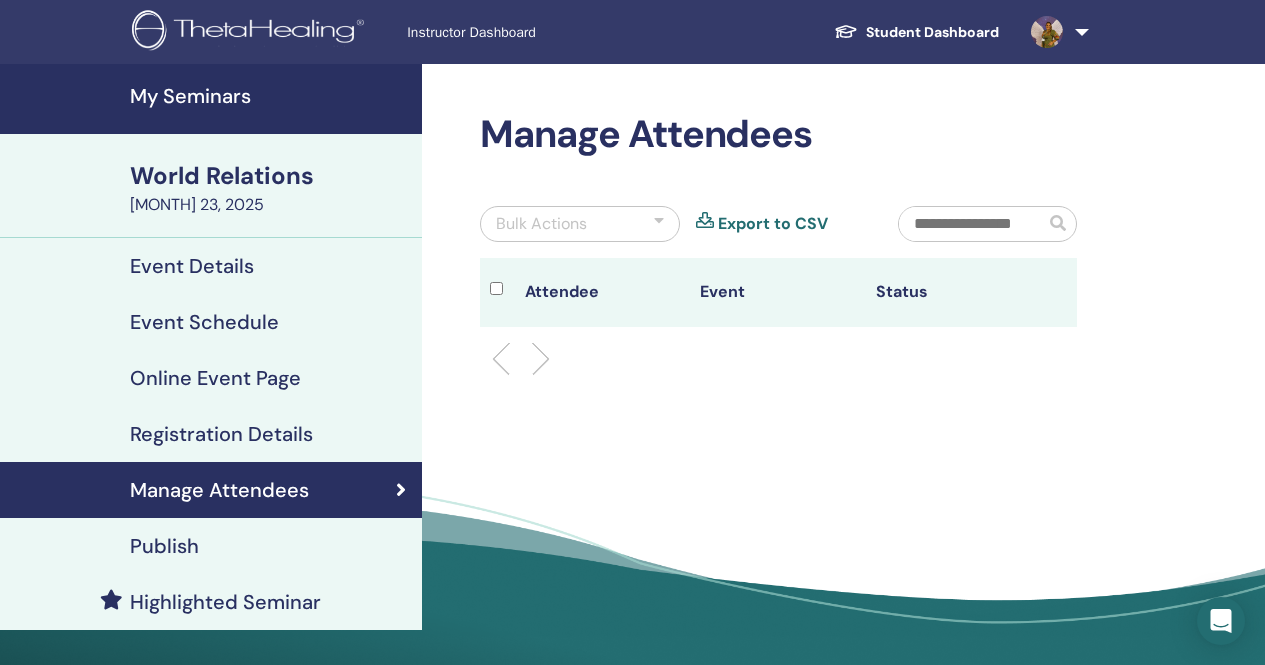 click on "Registration Details" at bounding box center (221, 434) 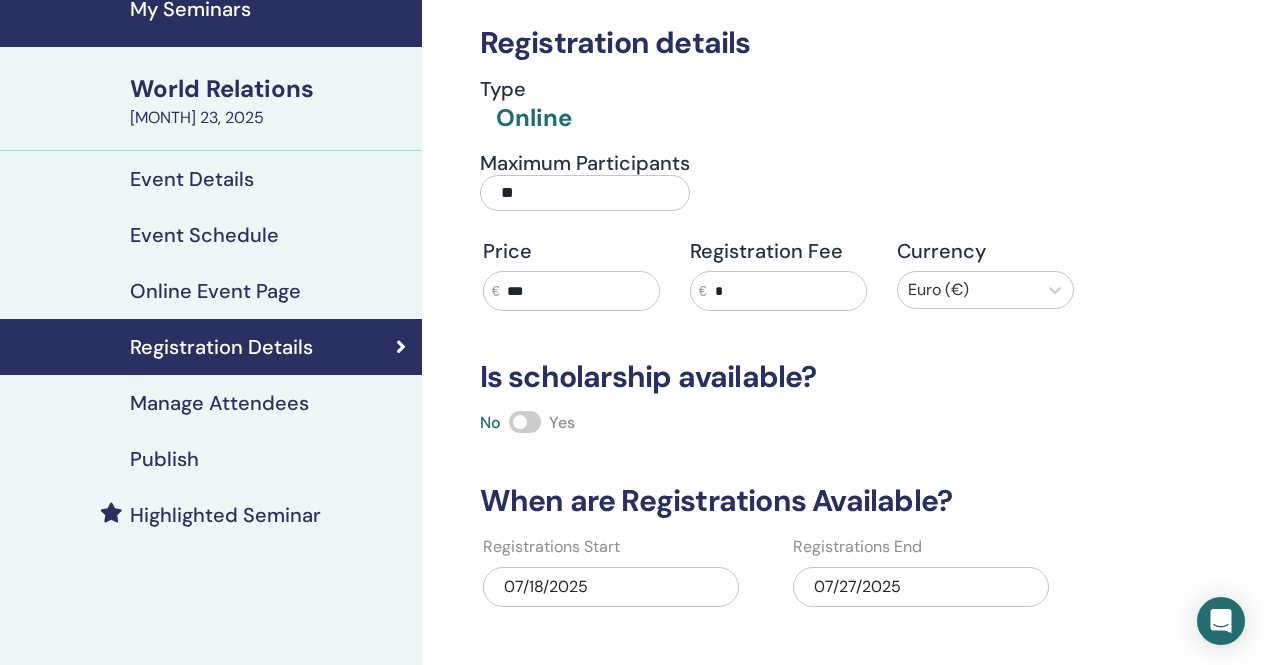 scroll, scrollTop: 100, scrollLeft: 0, axis: vertical 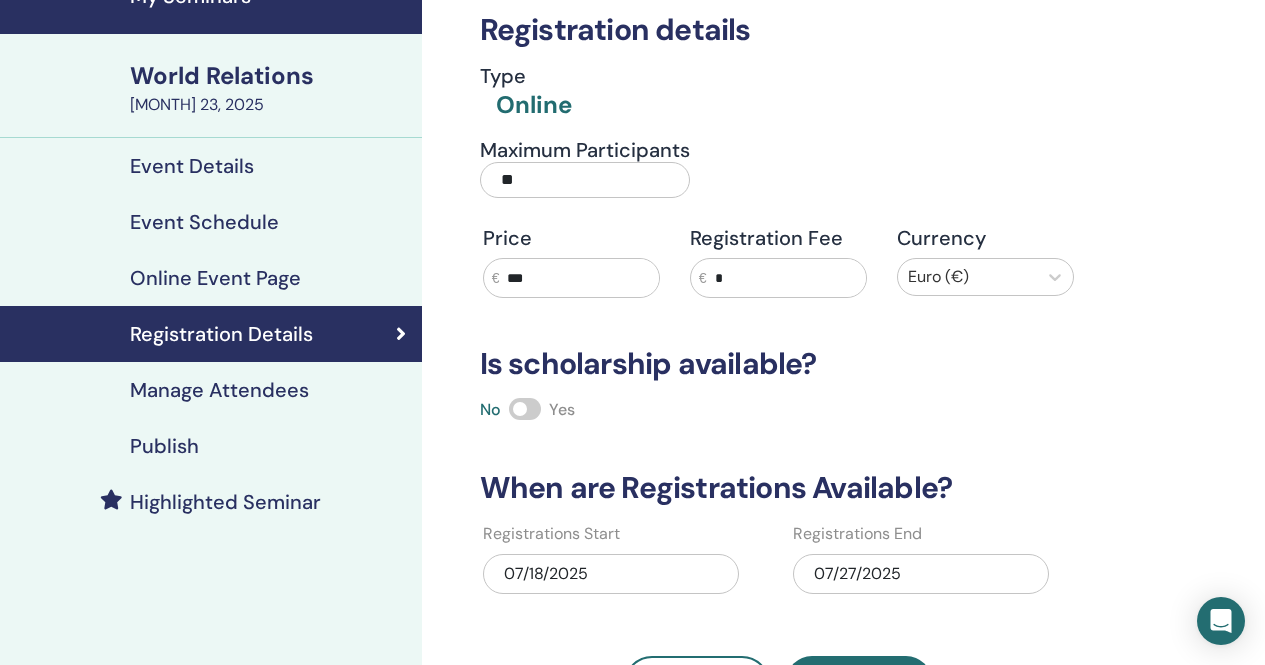 click on "Event Details" at bounding box center [192, 166] 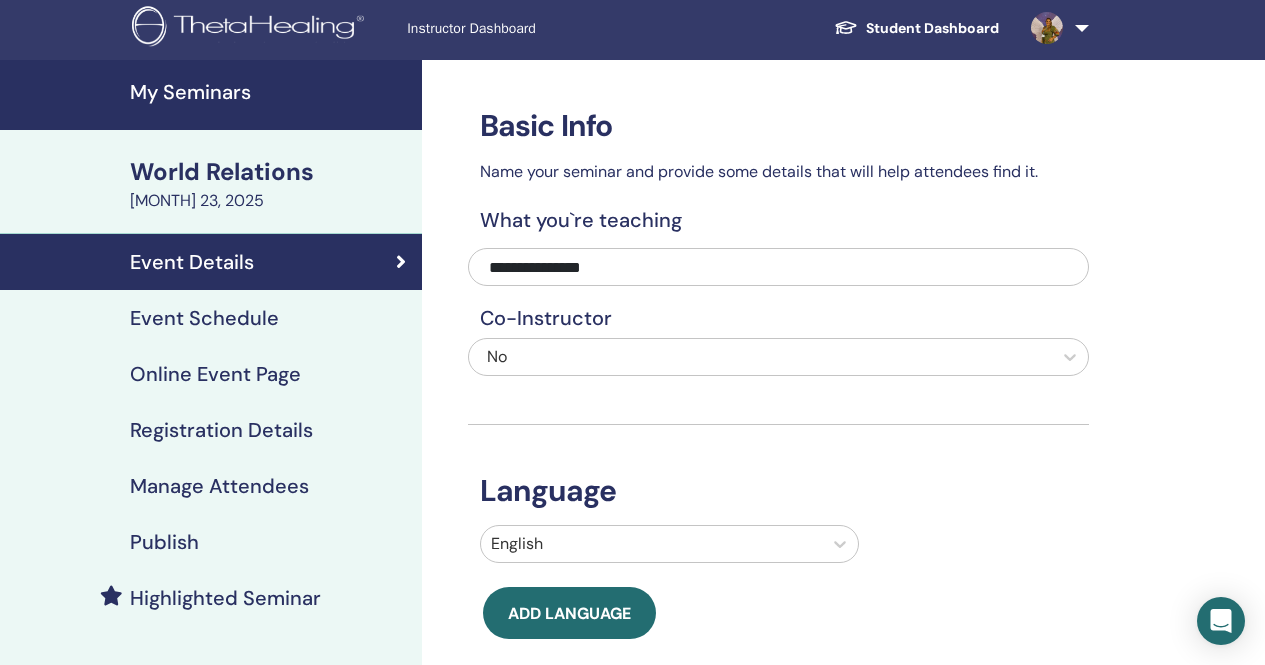 scroll, scrollTop: 0, scrollLeft: 0, axis: both 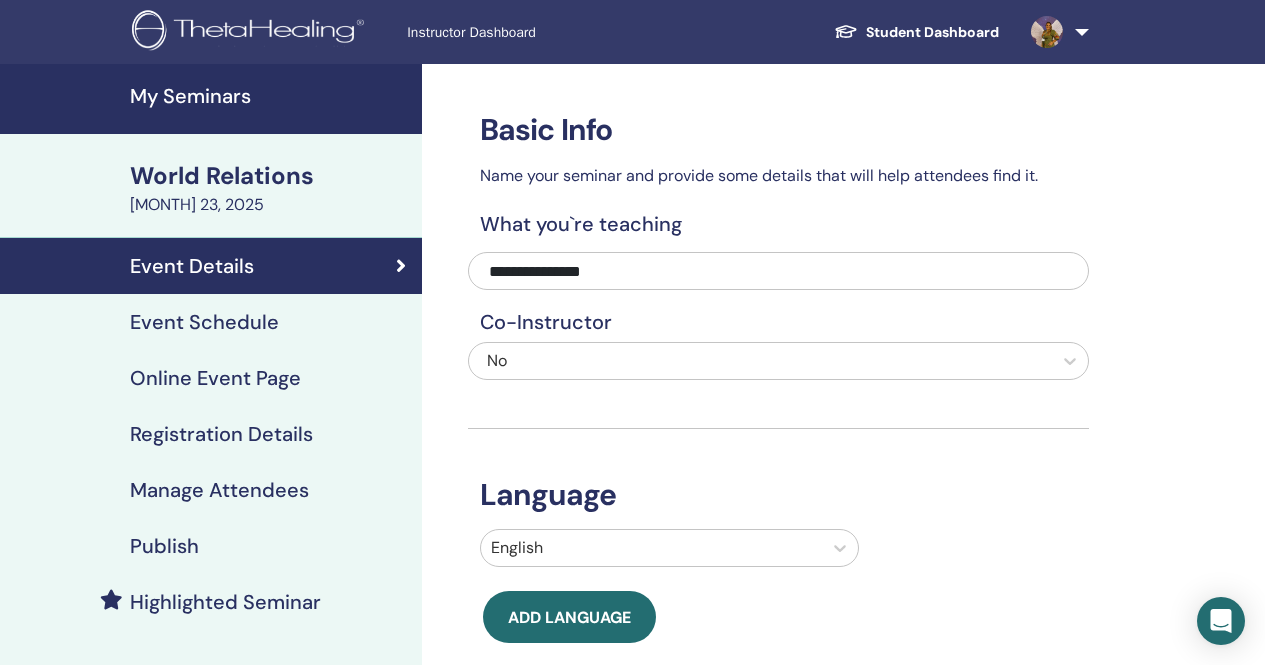 click on "World Relations" at bounding box center (270, 176) 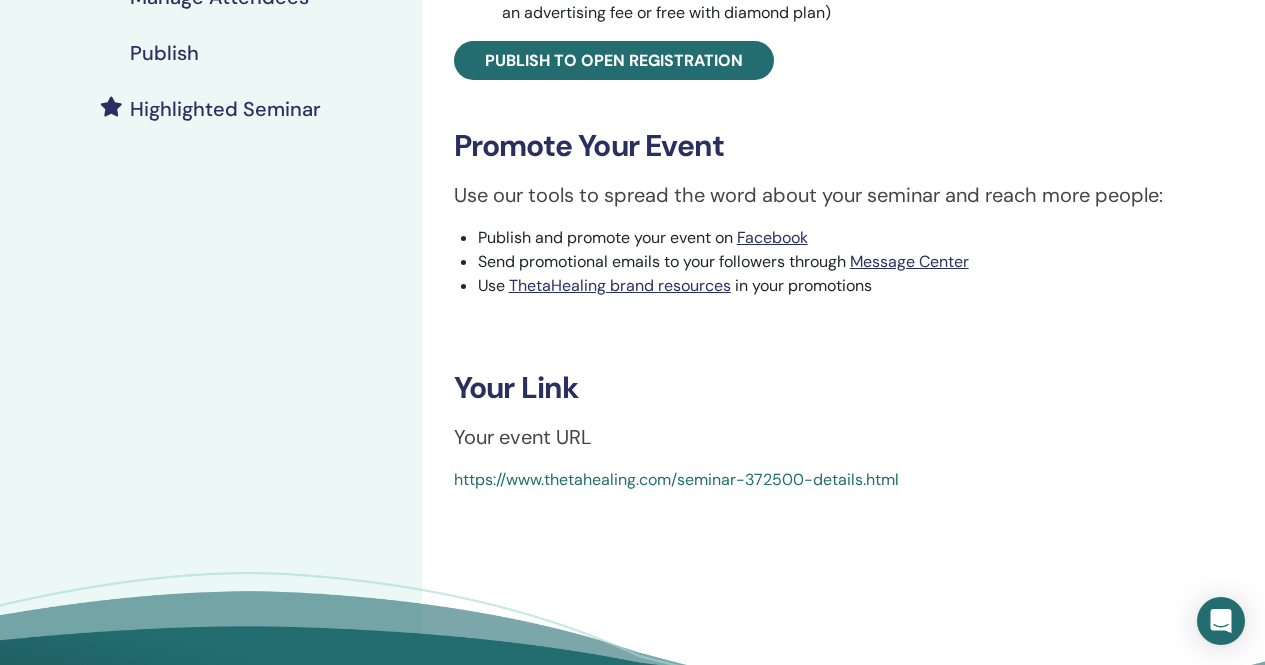 scroll, scrollTop: 700, scrollLeft: 0, axis: vertical 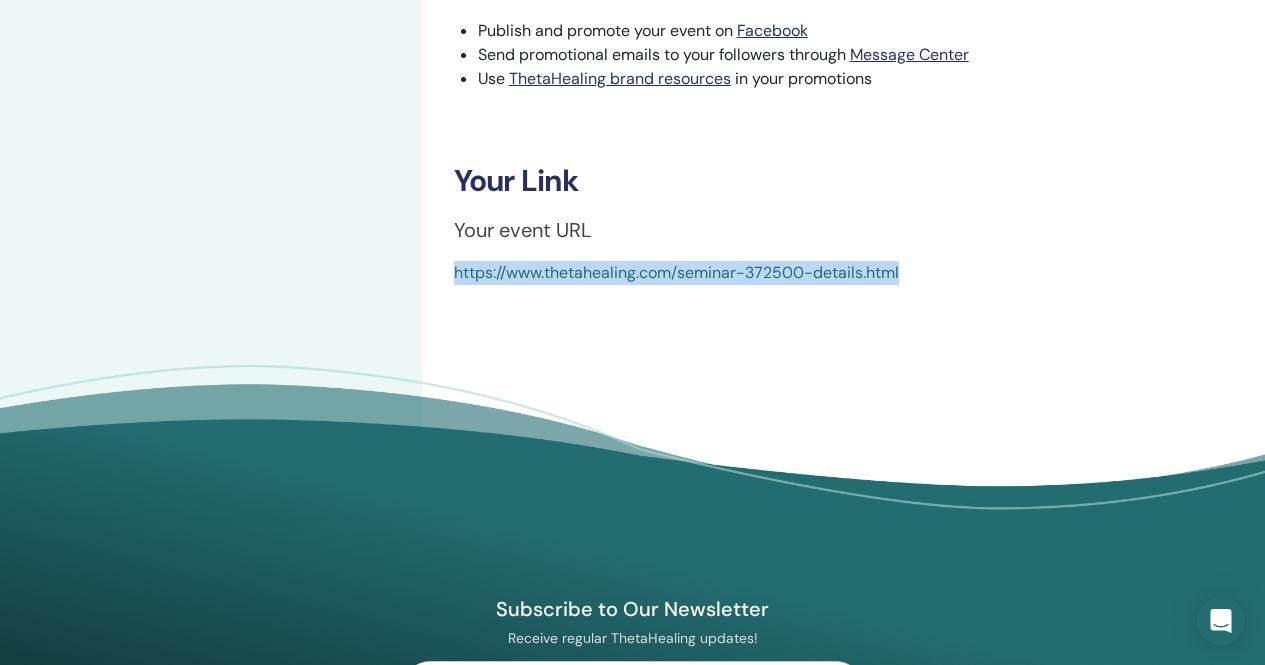 drag, startPoint x: 916, startPoint y: 268, endPoint x: 451, endPoint y: 280, distance: 465.15482 